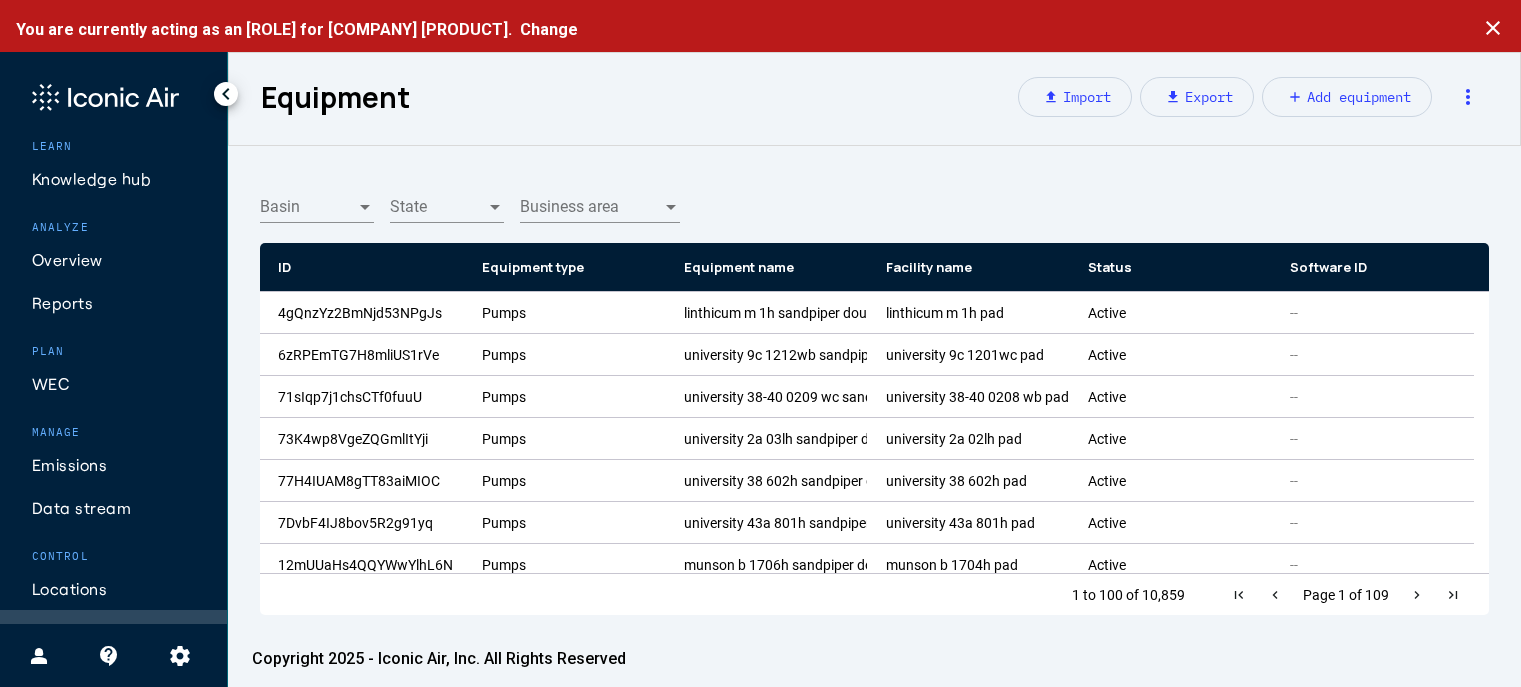 scroll, scrollTop: 0, scrollLeft: 0, axis: both 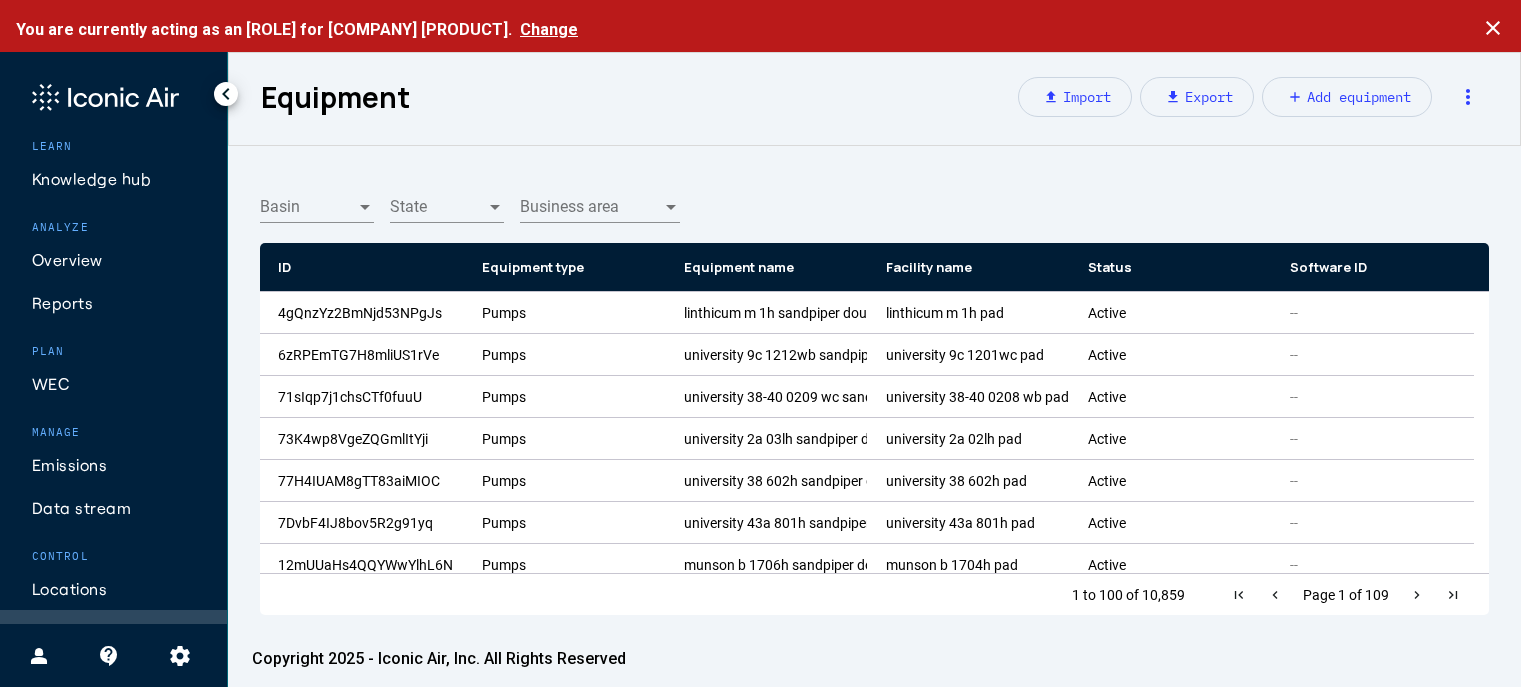 click on "Change" 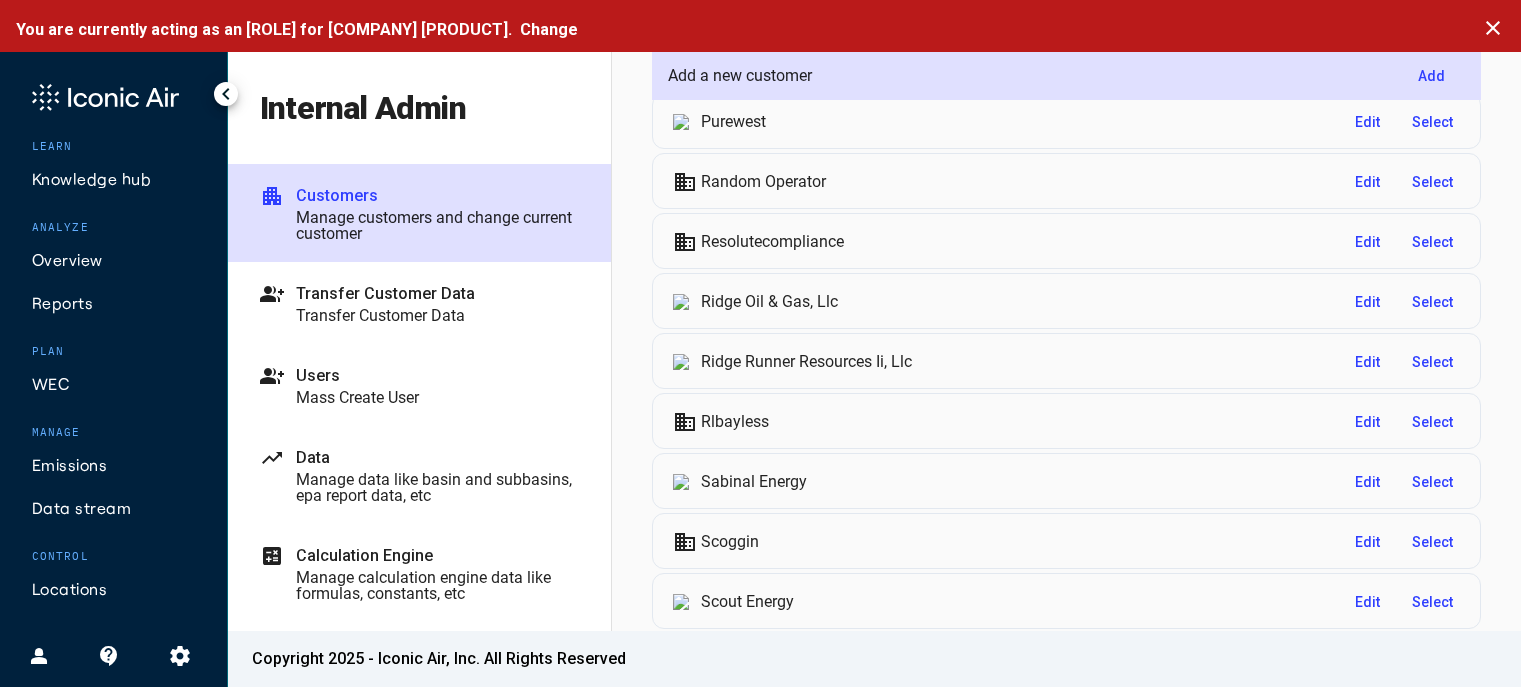 scroll, scrollTop: 4900, scrollLeft: 0, axis: vertical 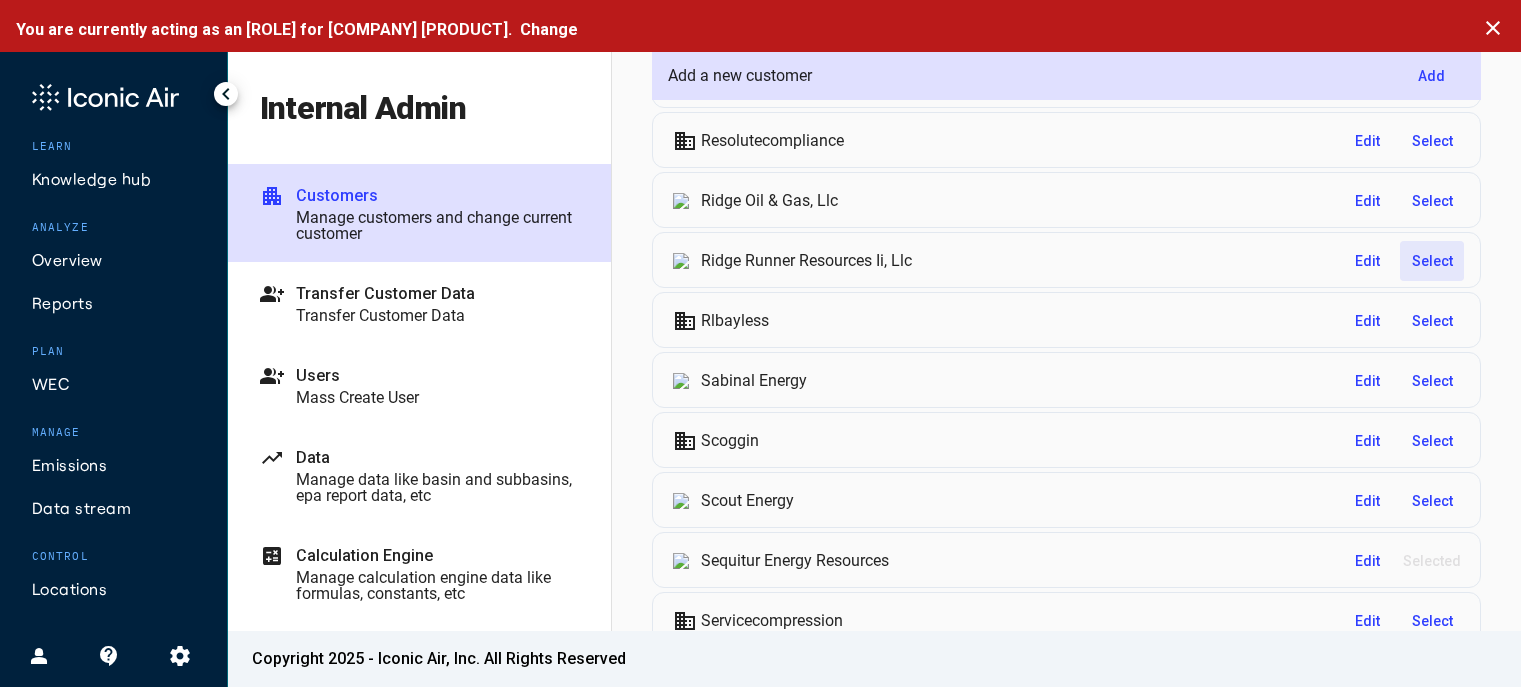 click on "Select" 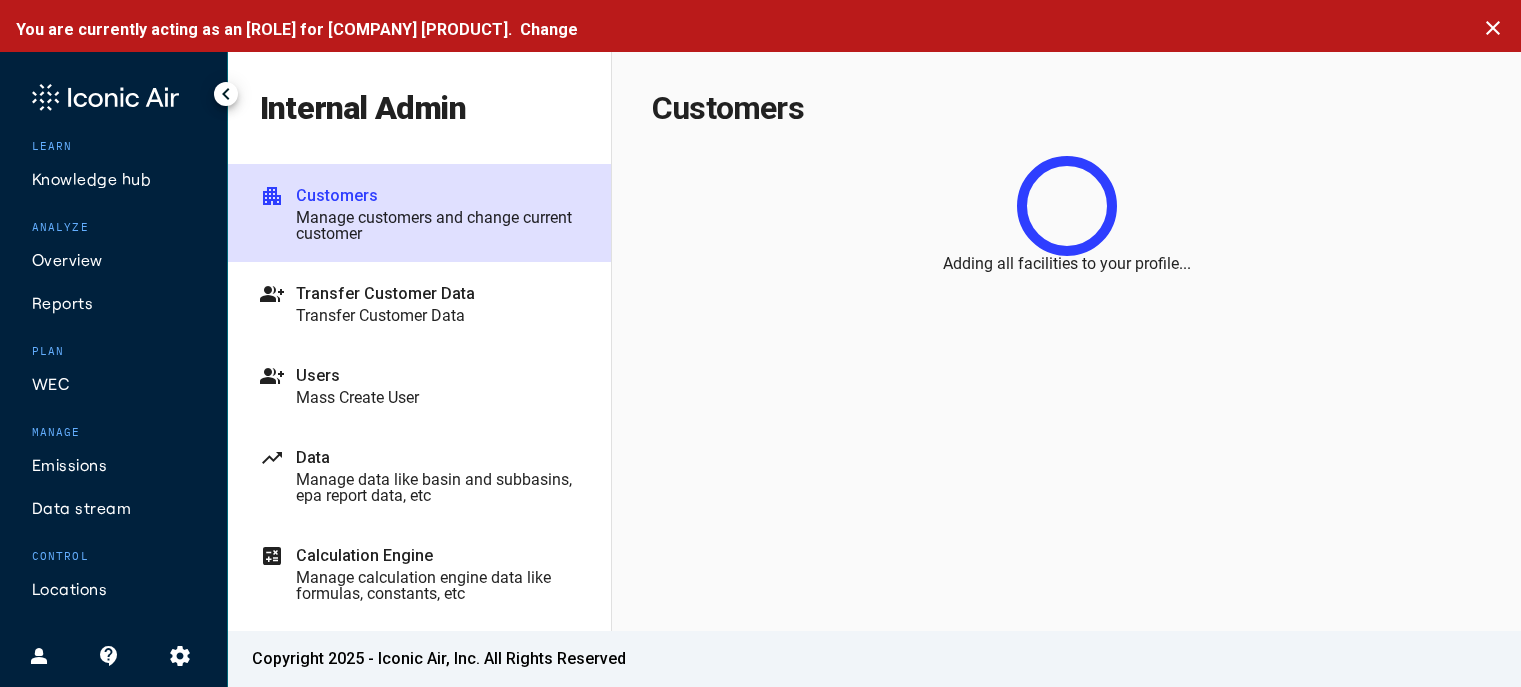 scroll, scrollTop: 0, scrollLeft: 0, axis: both 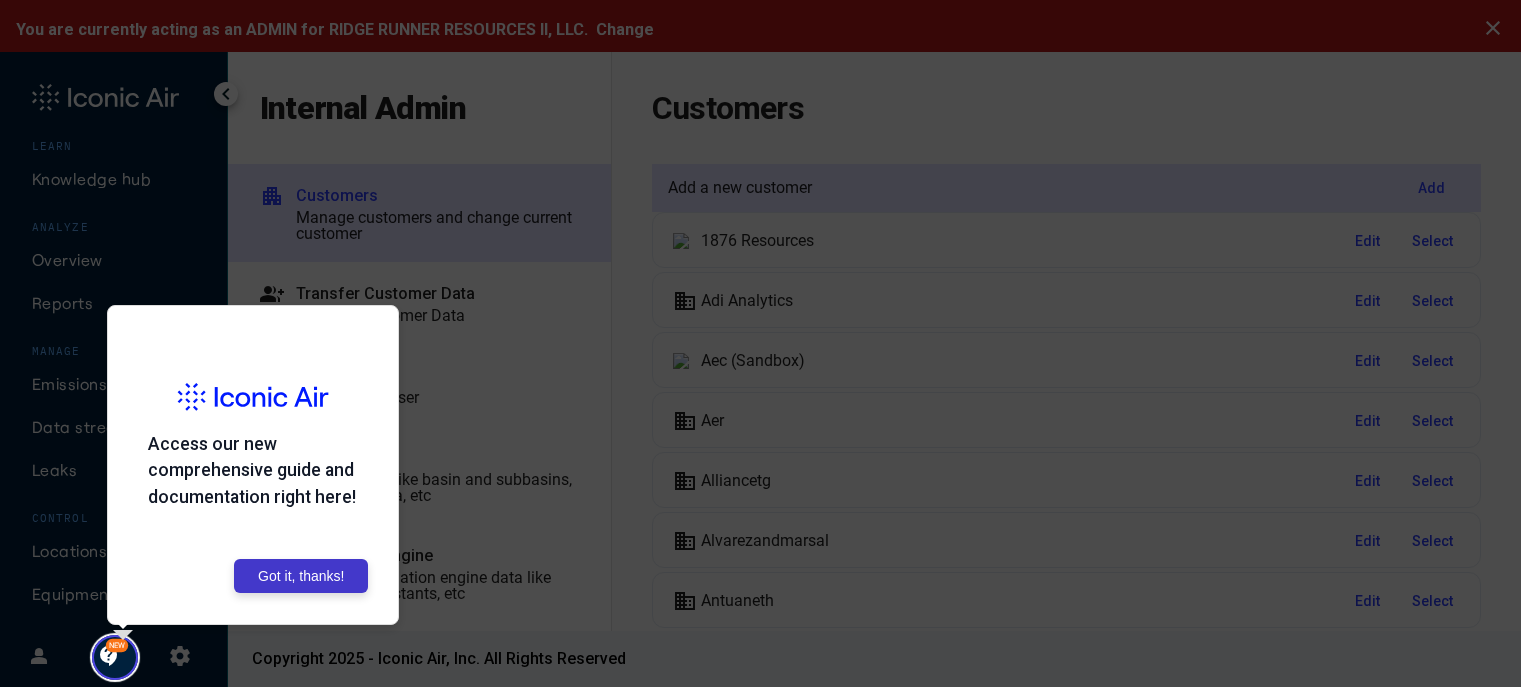 click on "Got it, thanks!" at bounding box center [301, 576] 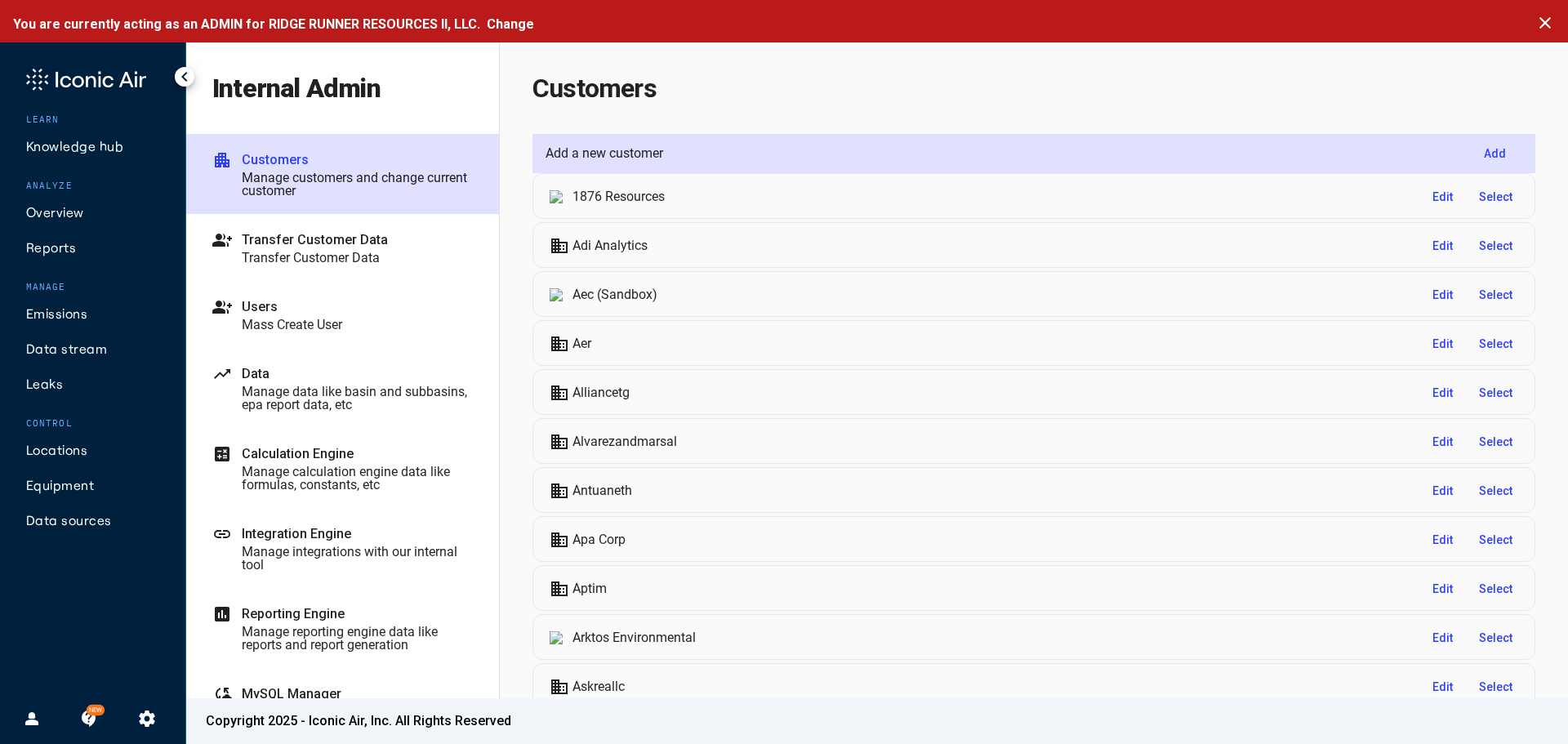 click on "Reports" 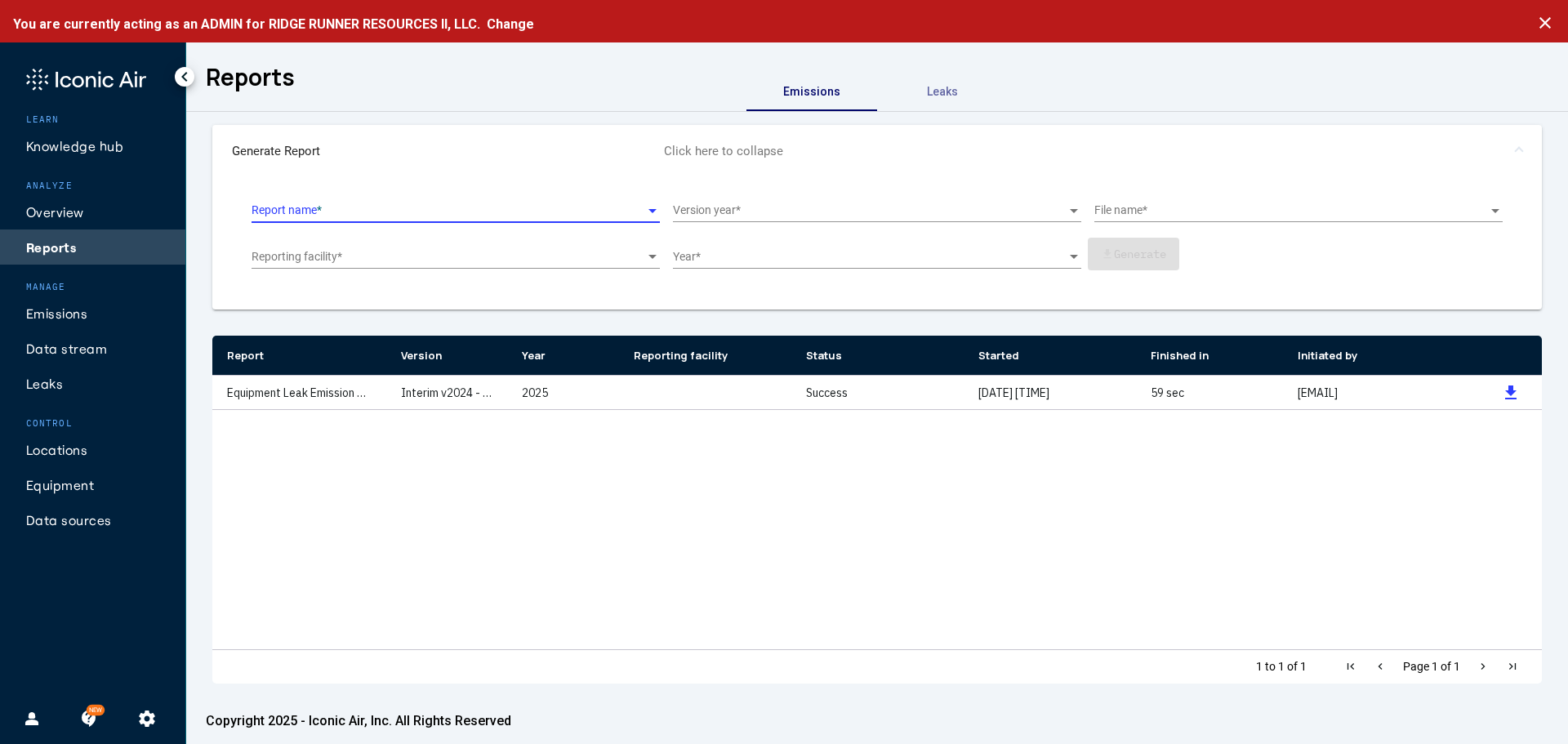 click at bounding box center (449, 211) 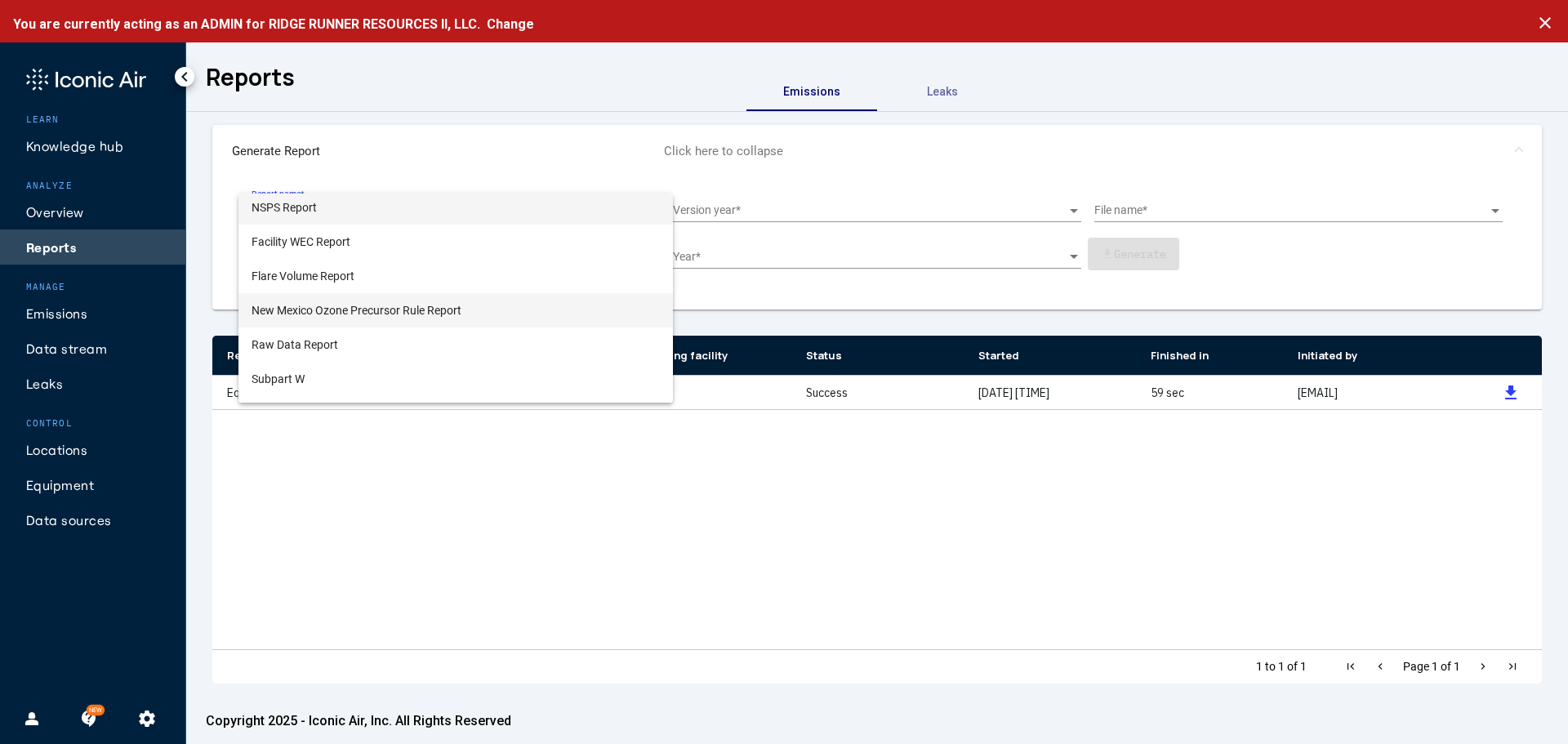 scroll, scrollTop: 0, scrollLeft: 0, axis: both 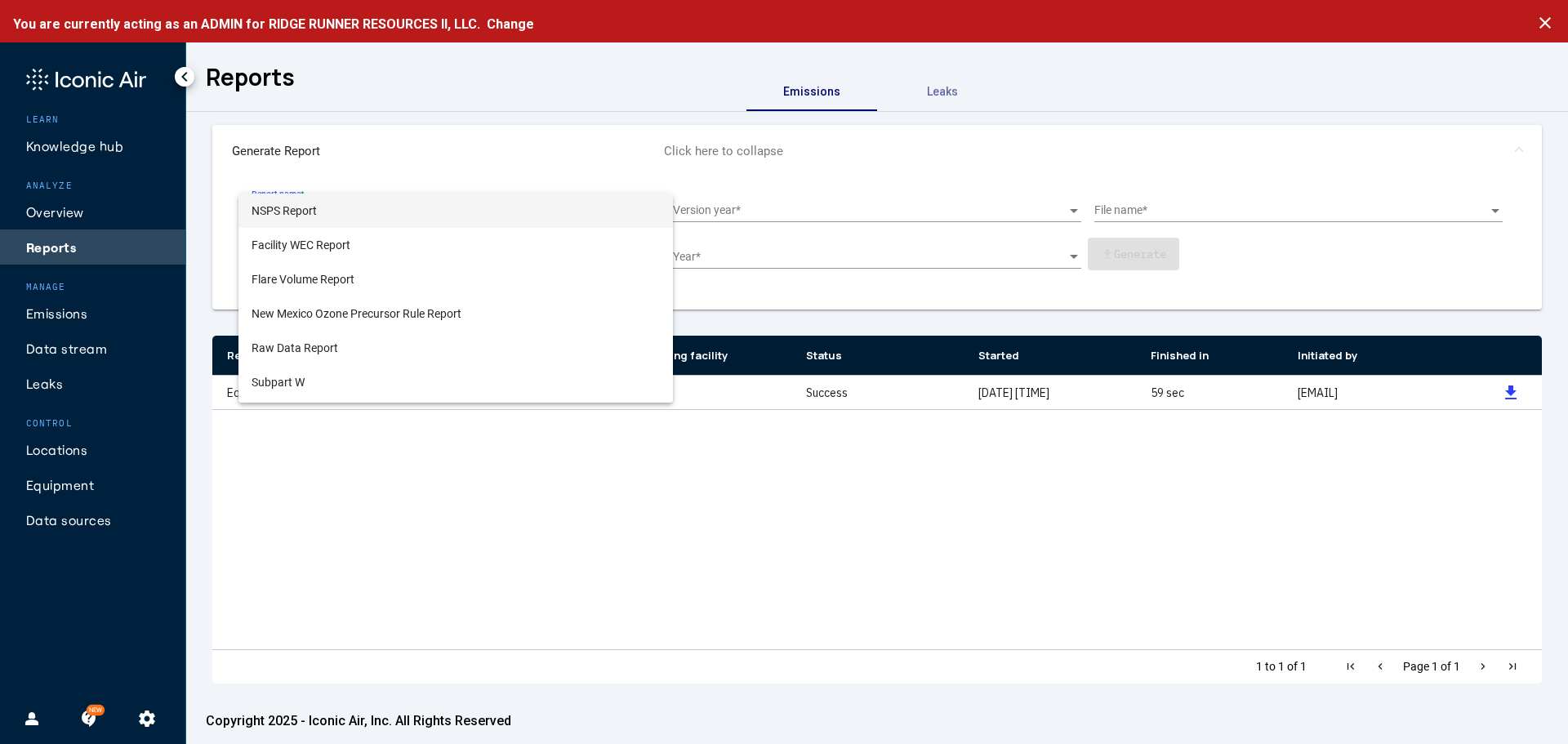 click on "NSPS Report" at bounding box center [456, 211] 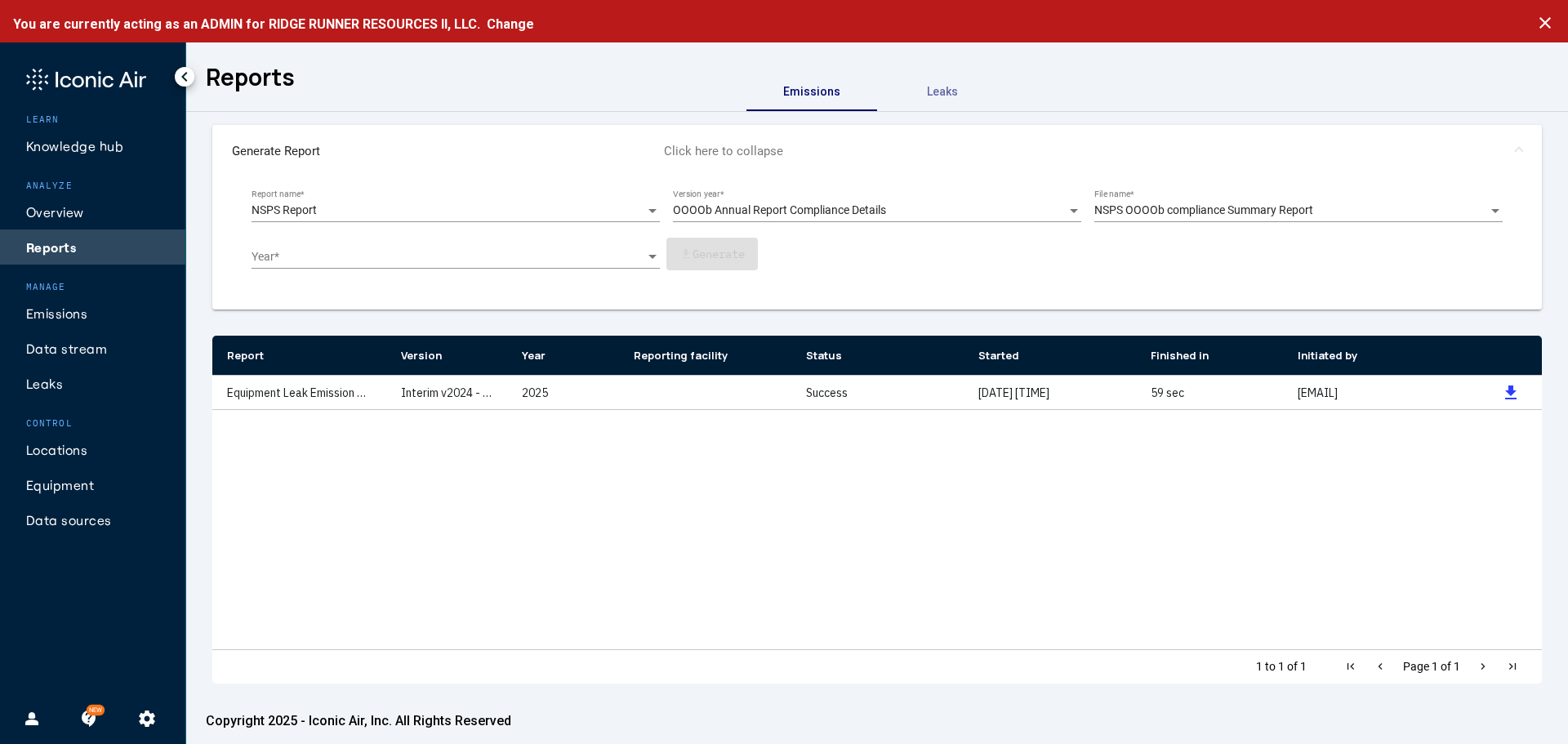 click on "Year  *" at bounding box center (456, 252) 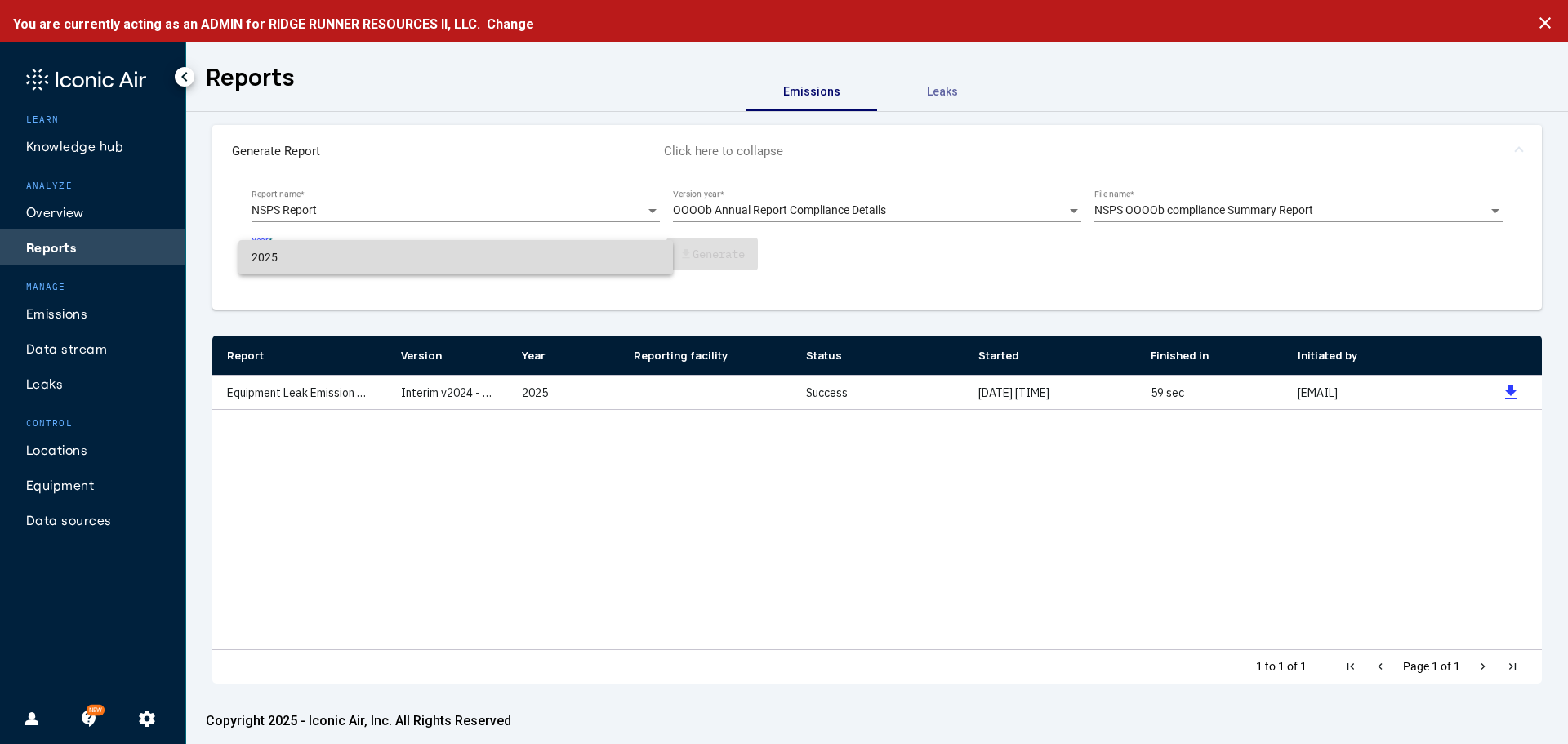 click on "2025" at bounding box center (456, 257) 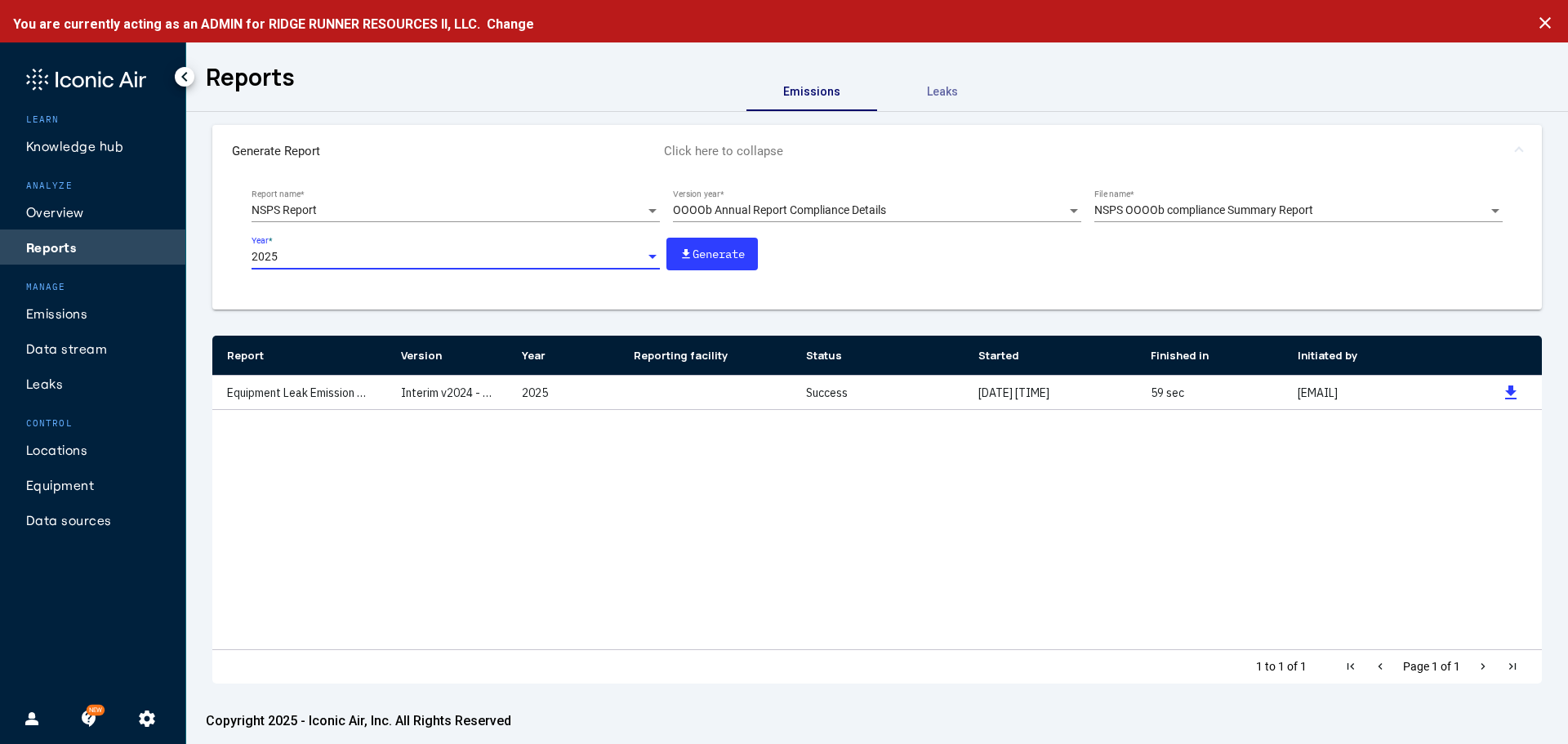 click on "Generate" at bounding box center (722, 254) 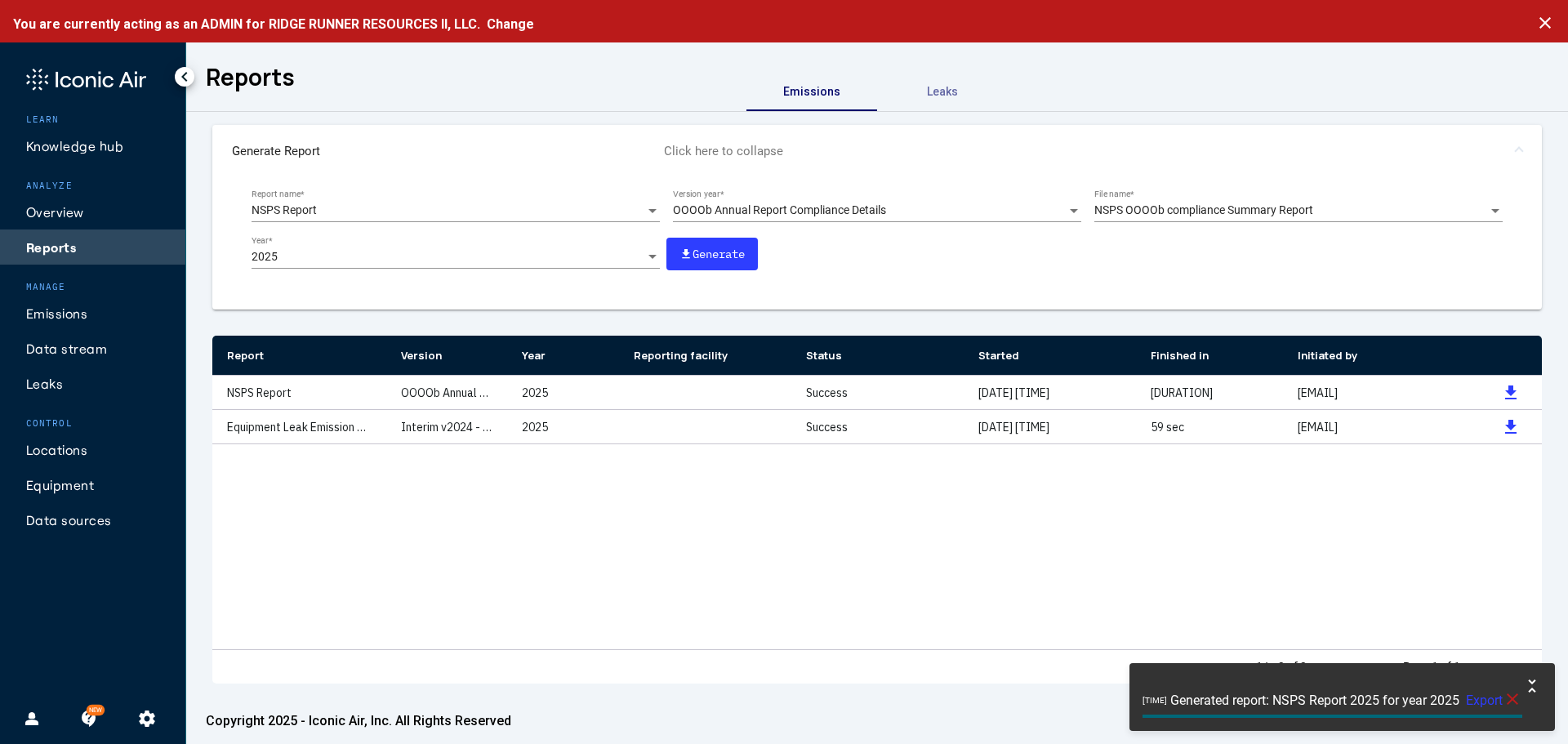 click on "Export" 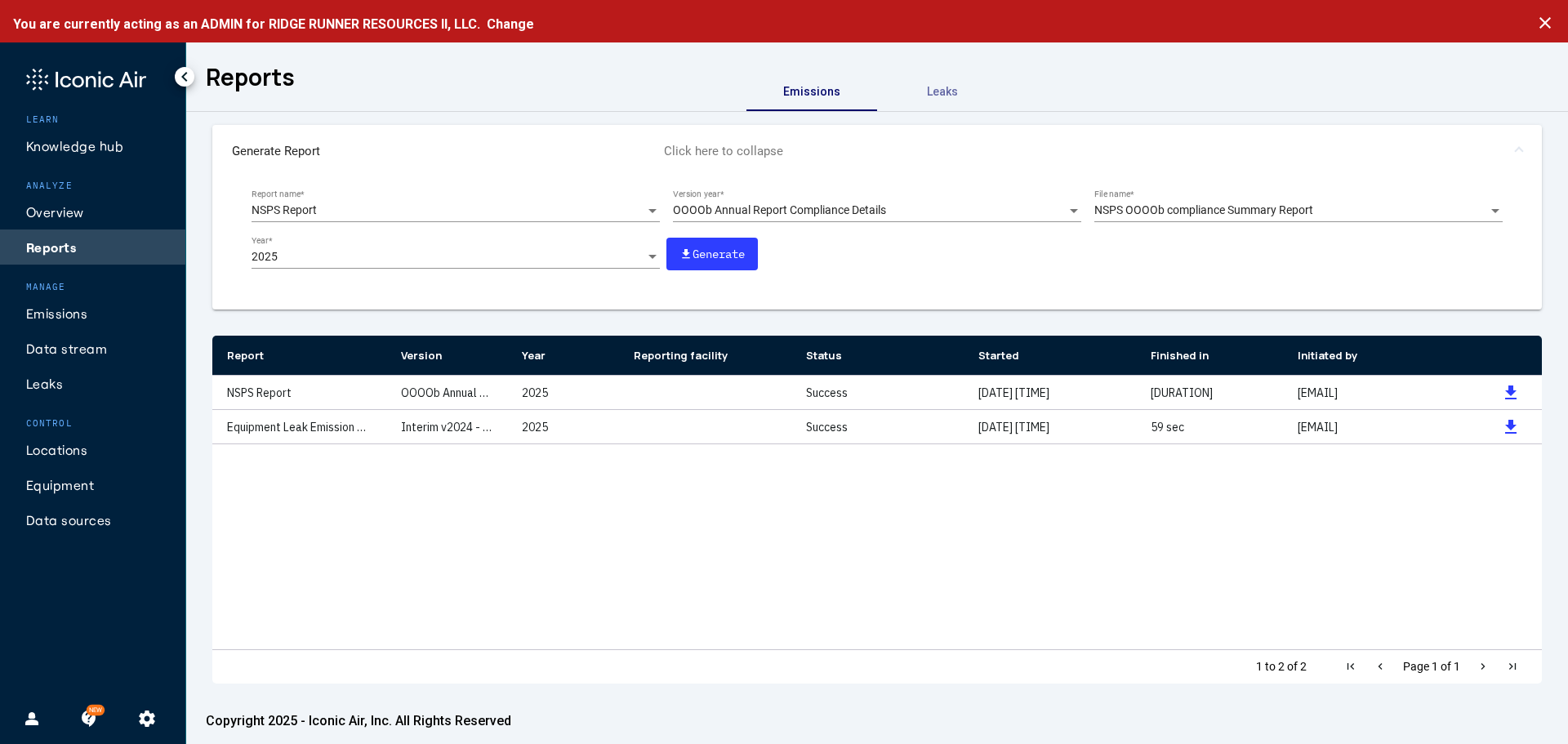 drag, startPoint x: 462, startPoint y: 628, endPoint x: 327, endPoint y: 574, distance: 145.39945 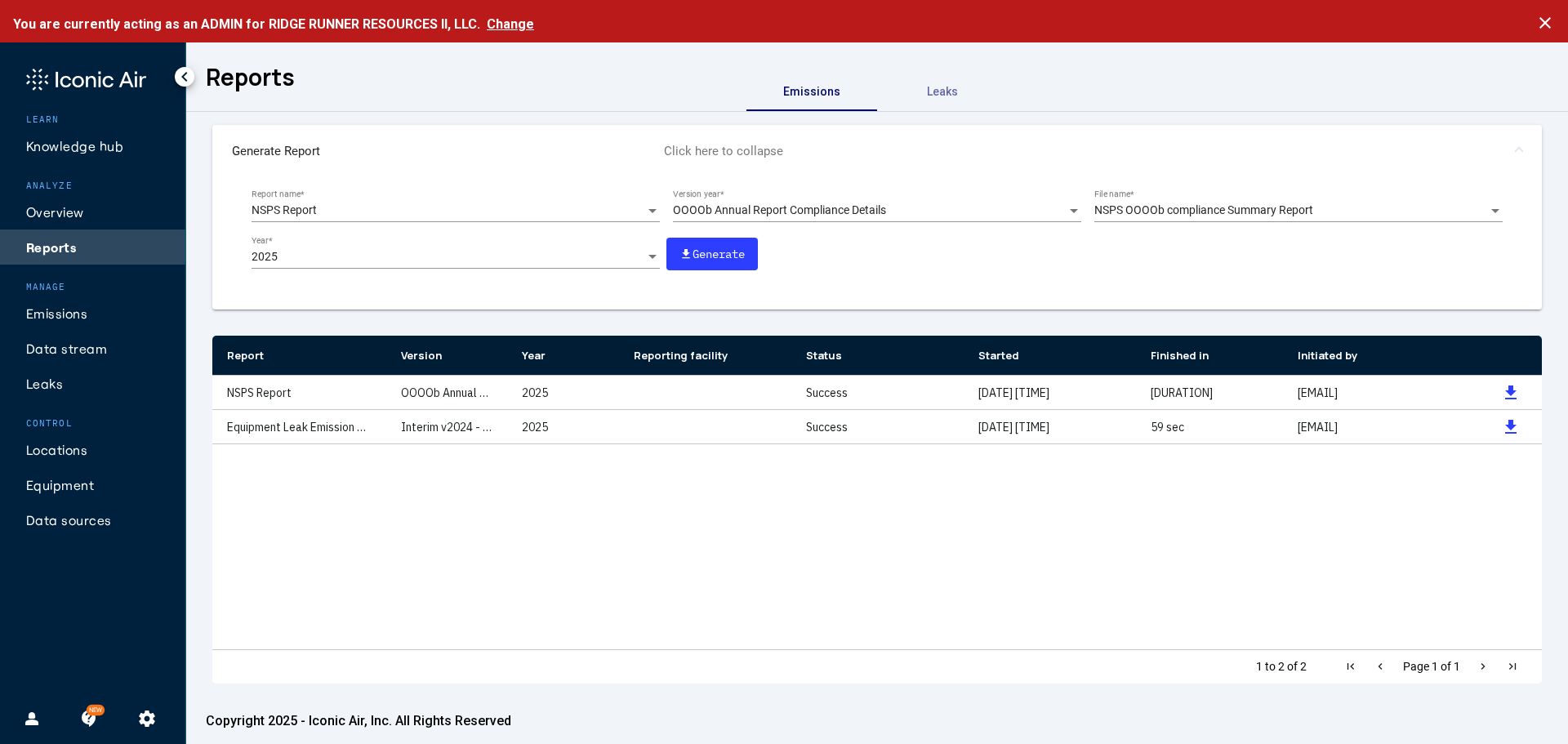 click on "Change" 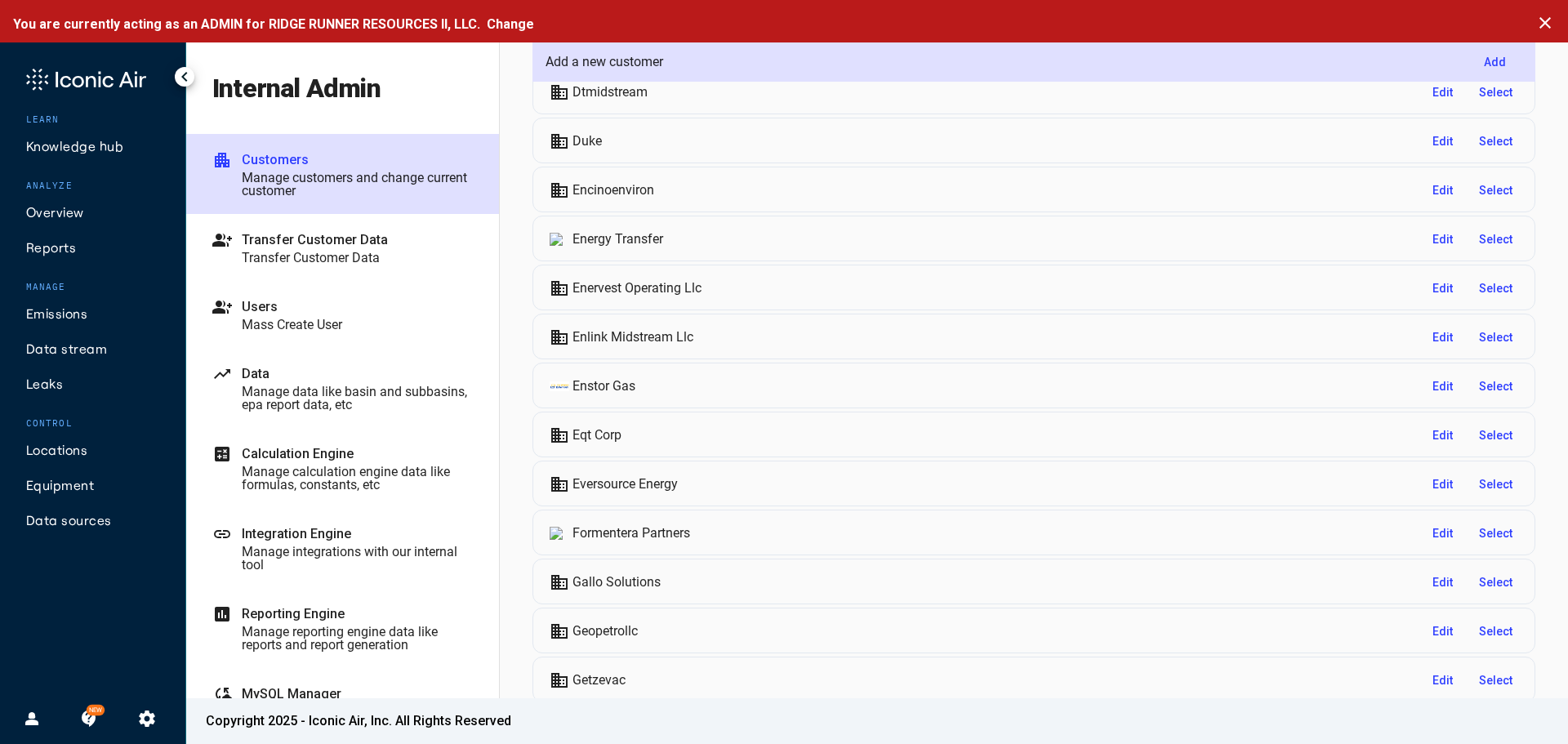 scroll, scrollTop: 1715, scrollLeft: 0, axis: vertical 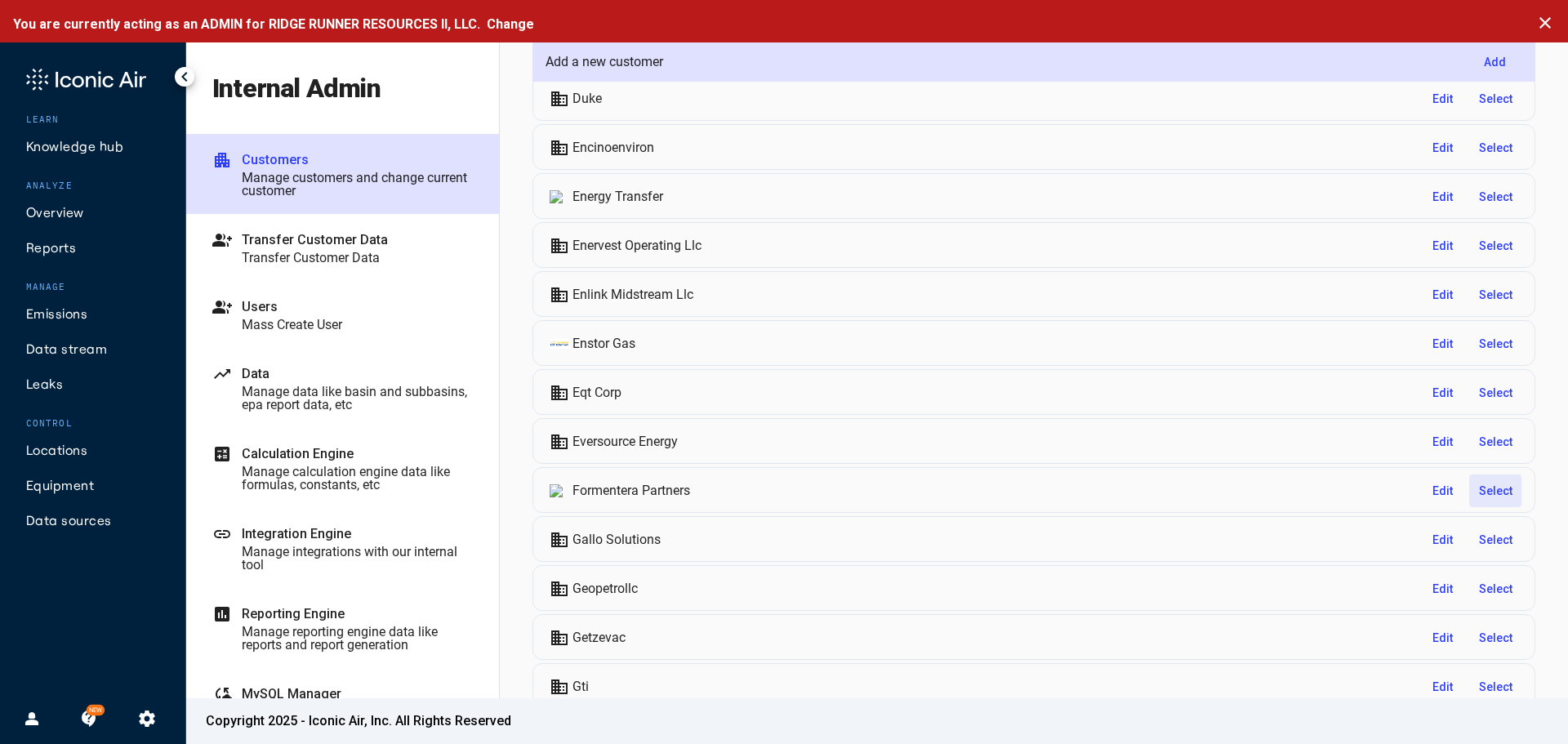 click on "Select" 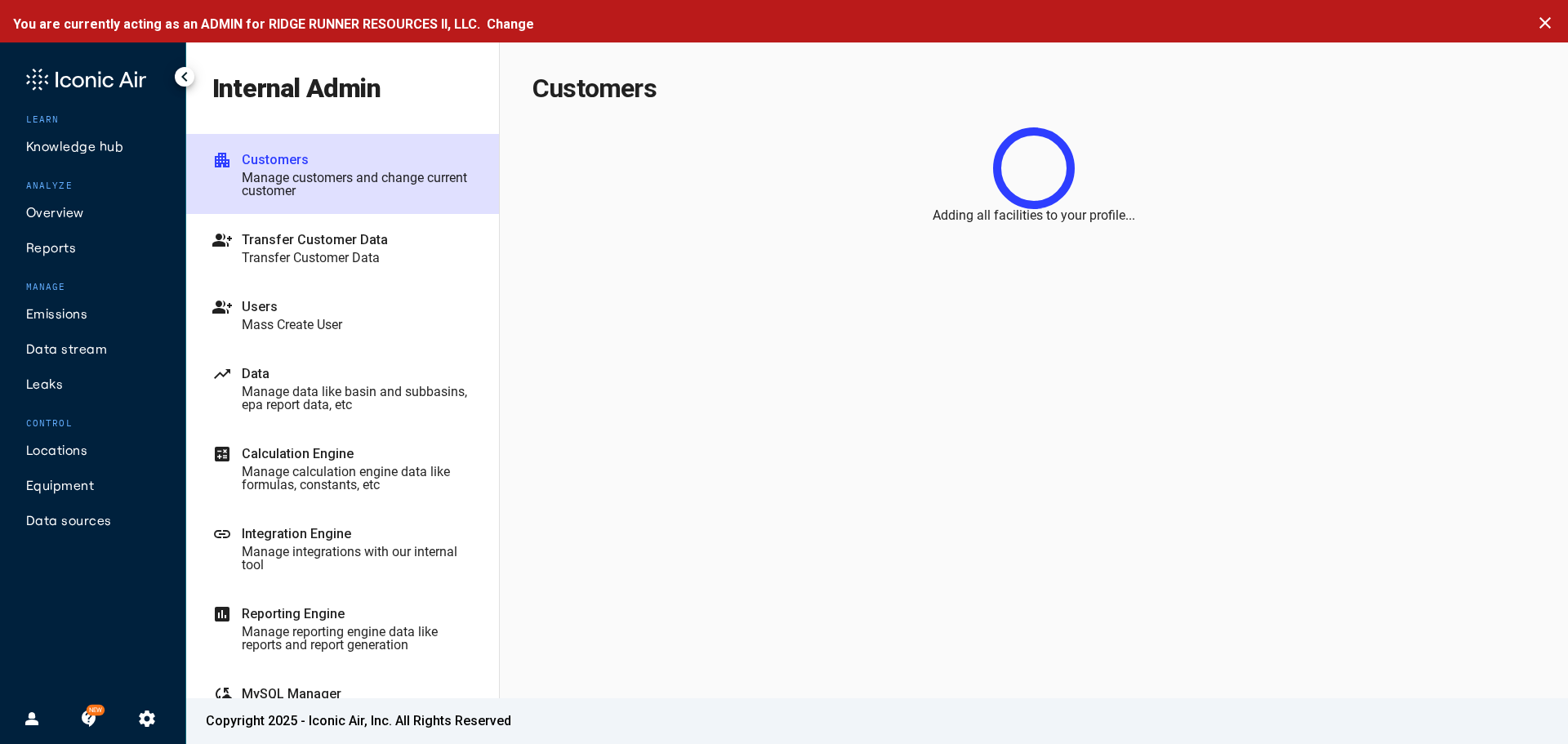 scroll, scrollTop: 0, scrollLeft: 0, axis: both 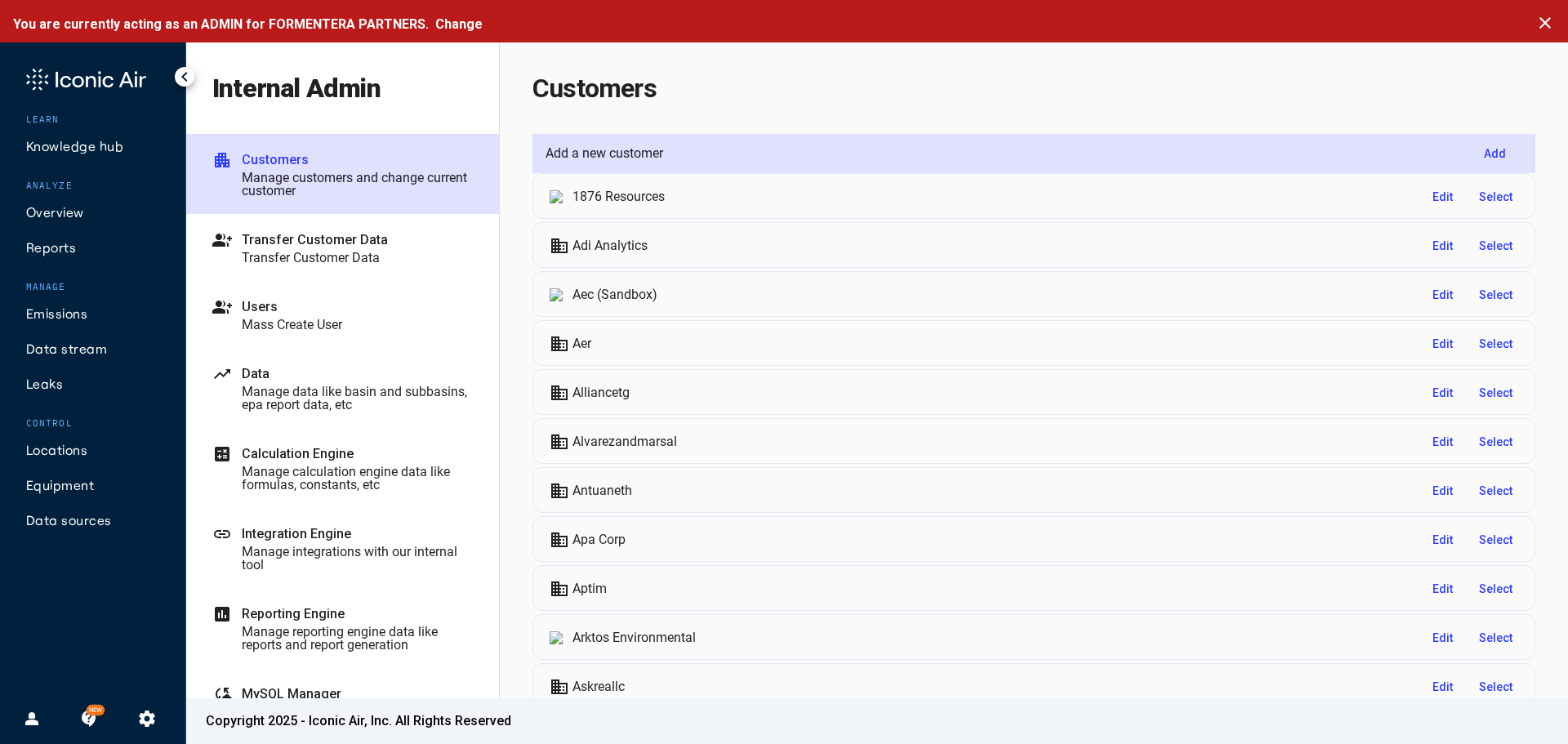 click on "settings" 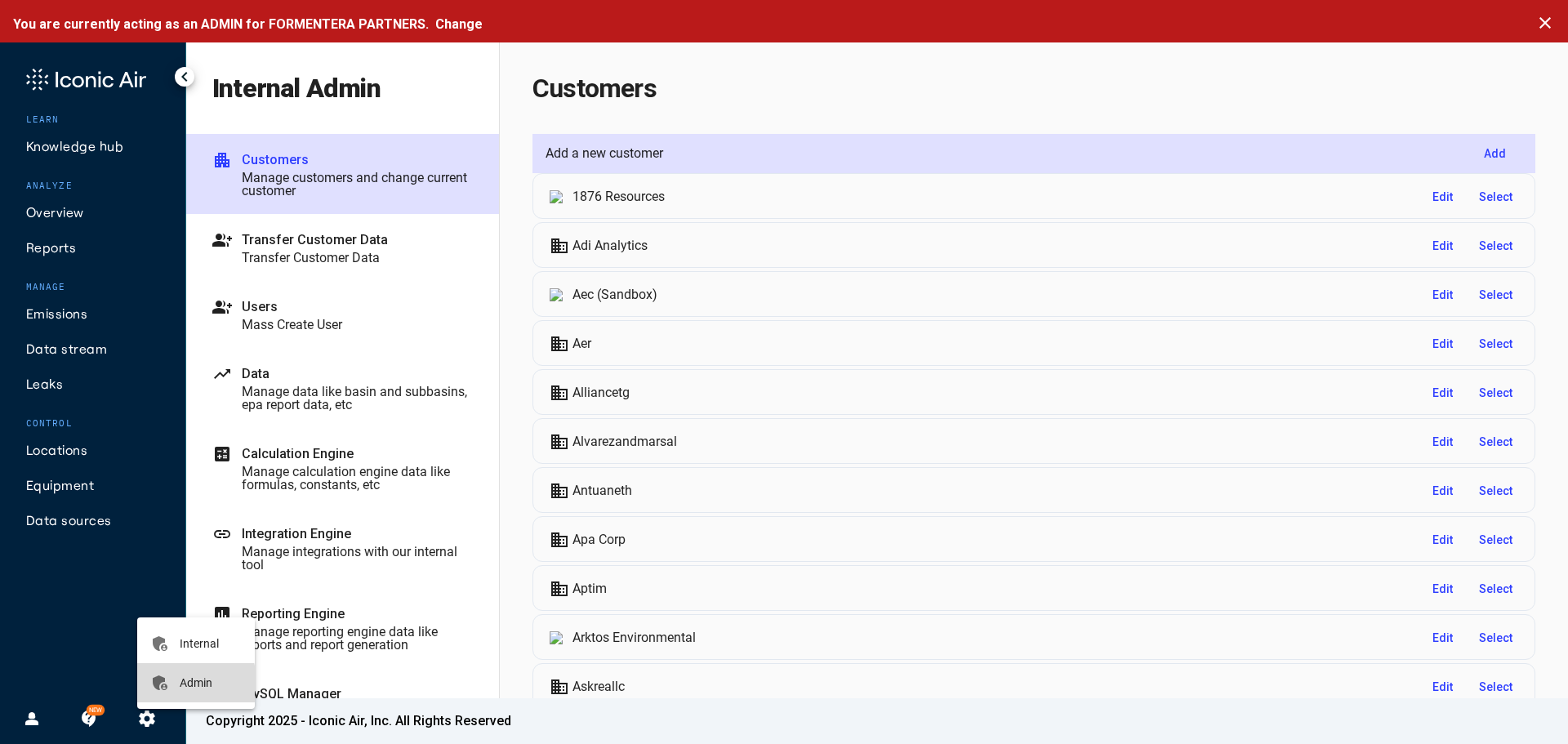 click on "Admin" at bounding box center [196, 683] 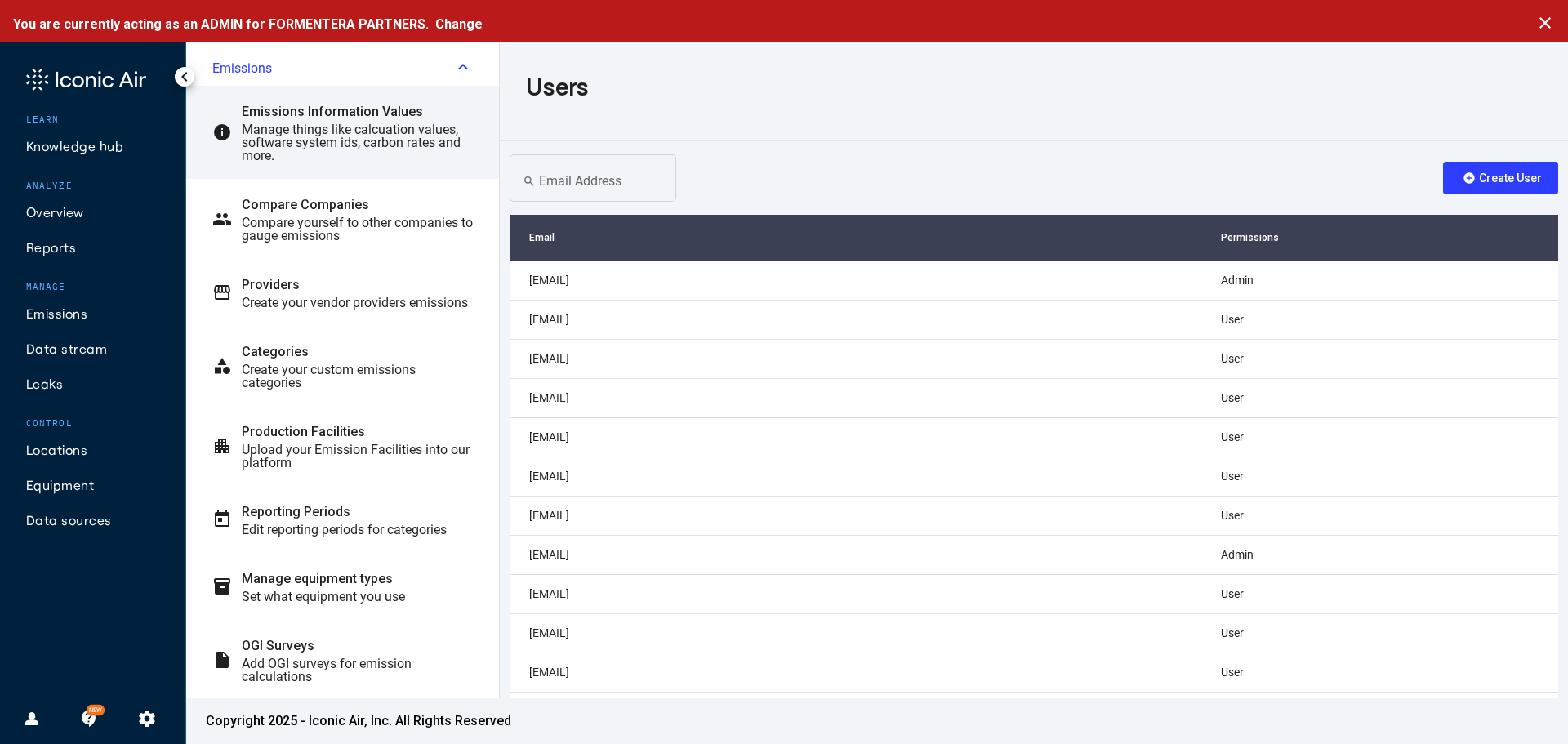 scroll, scrollTop: 408, scrollLeft: 0, axis: vertical 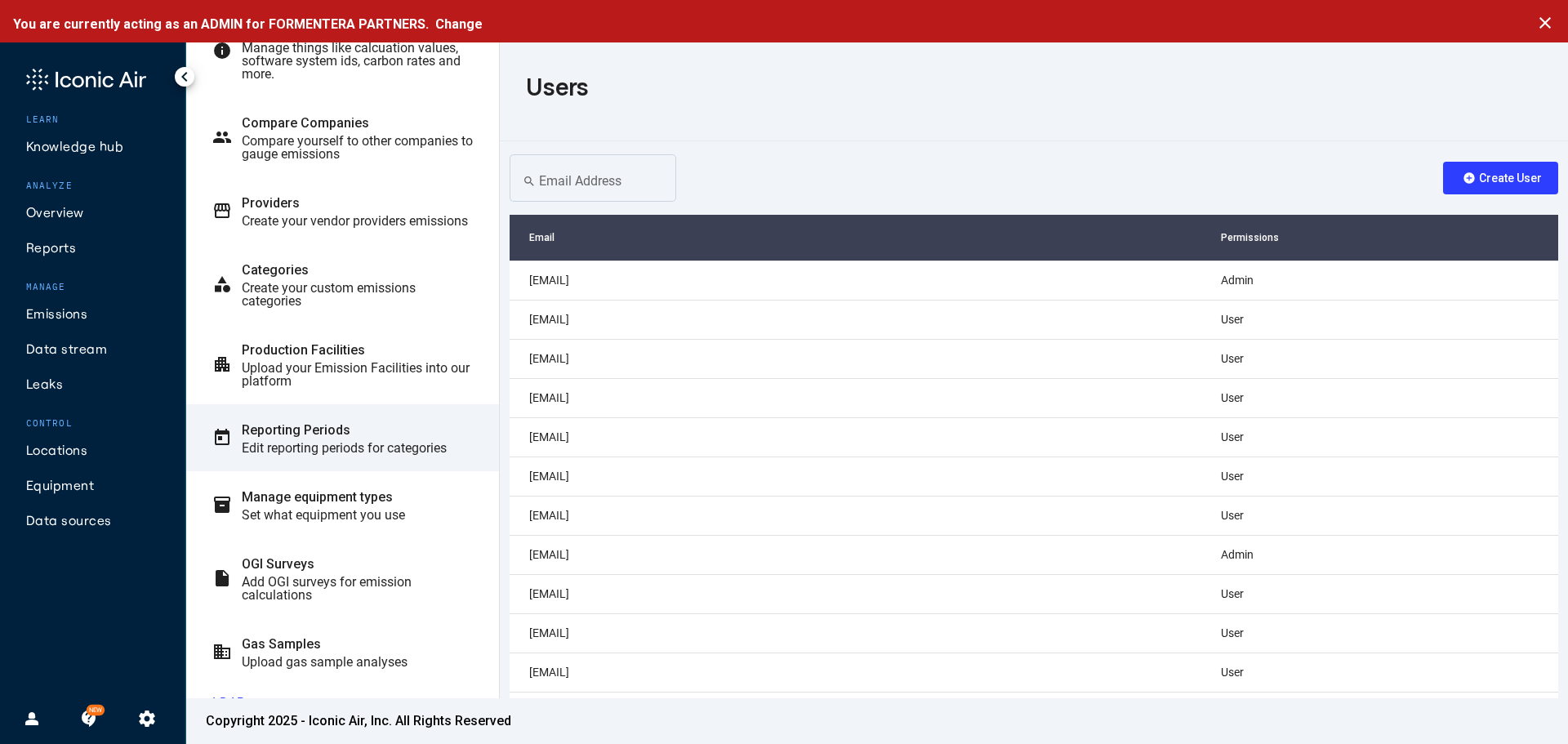 click on "Reporting Periods" 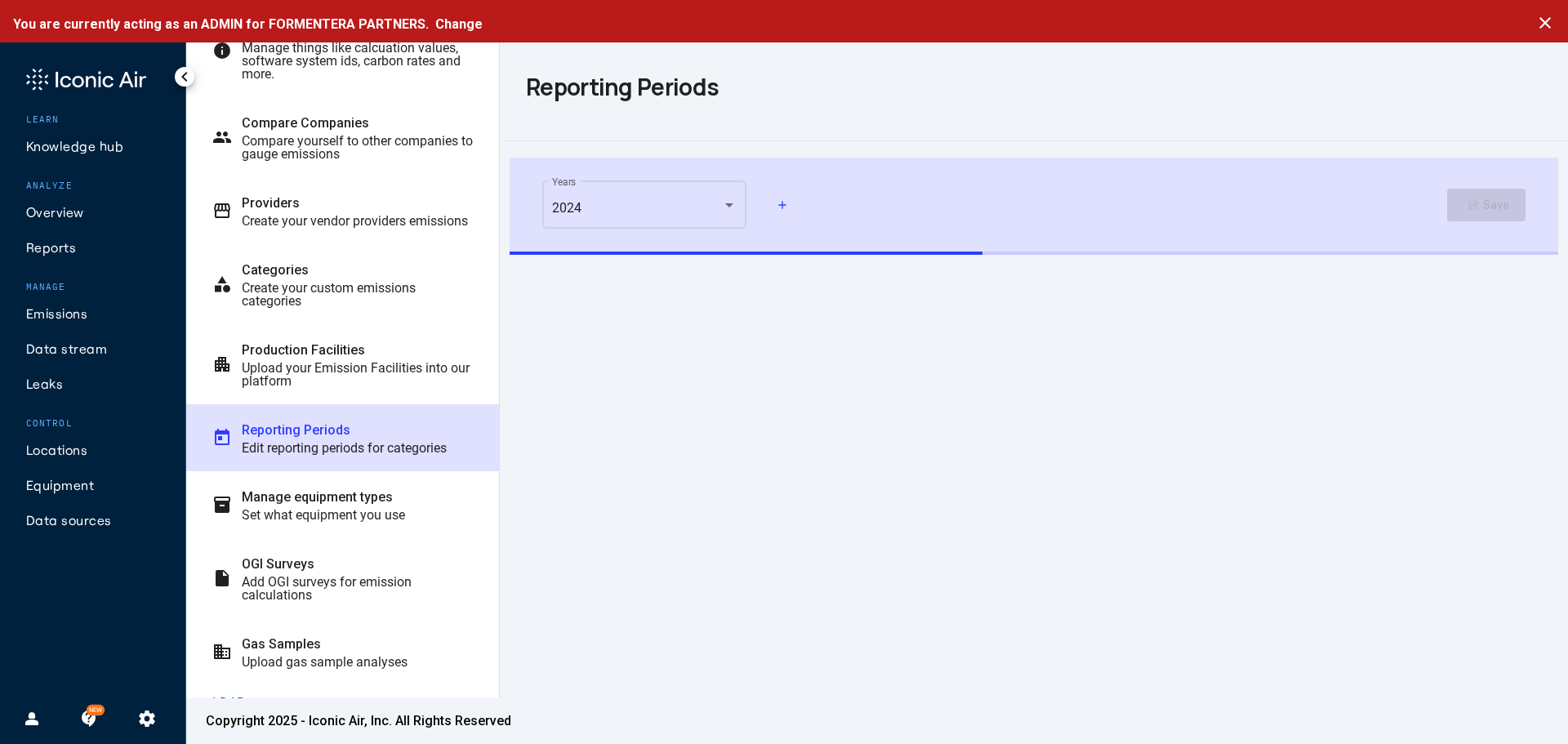 click on "2024 Years" 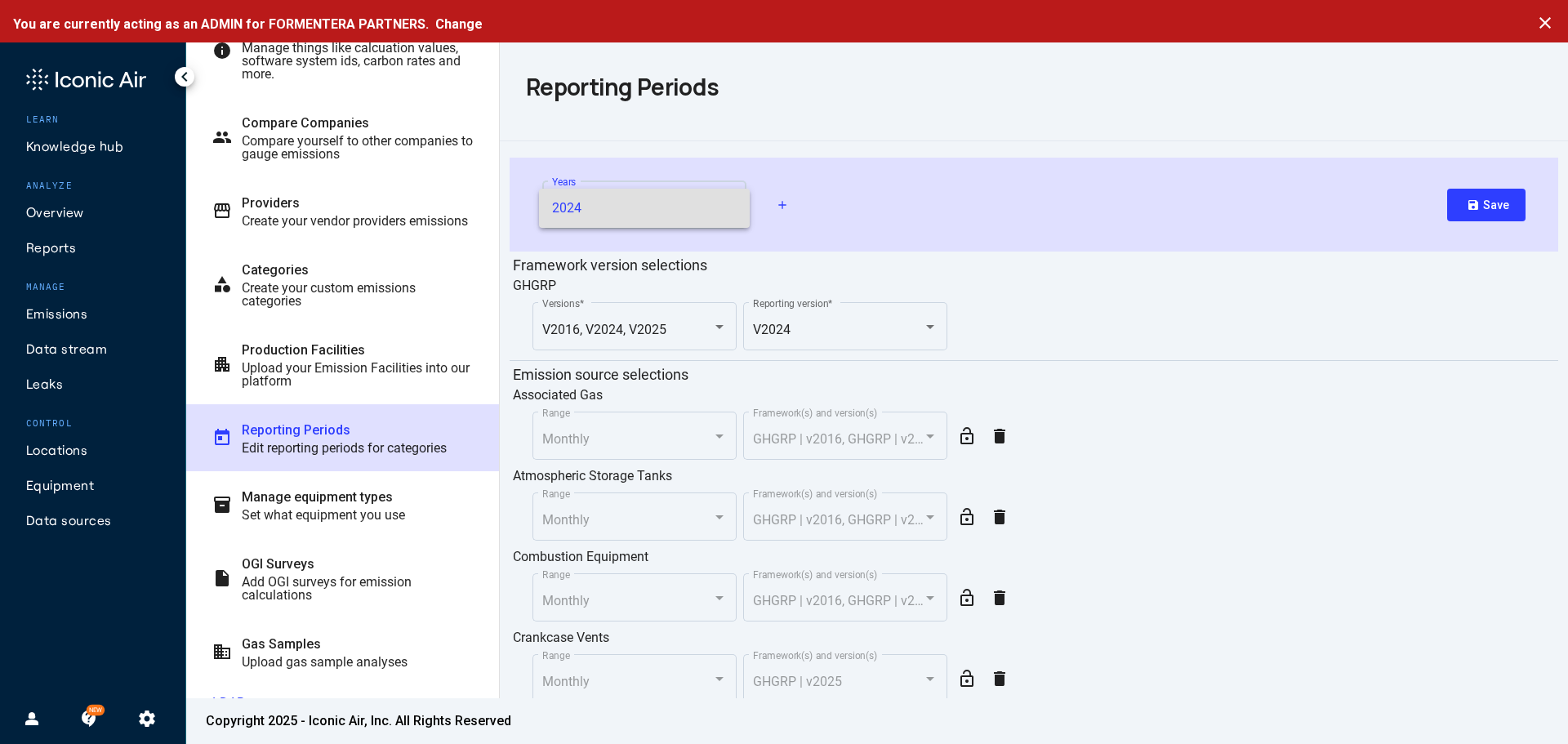 click at bounding box center (784, 372) 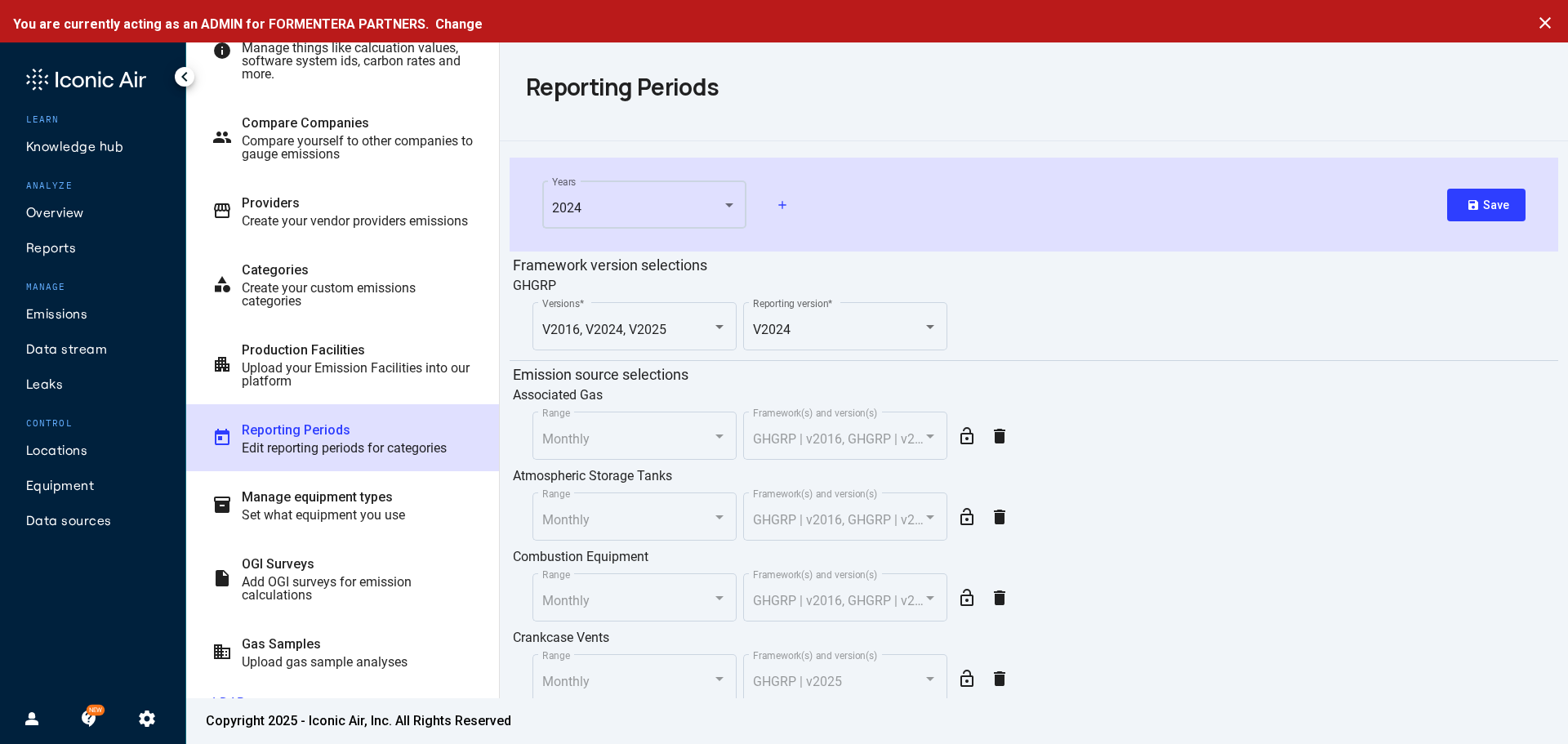 click on "2024 Years" 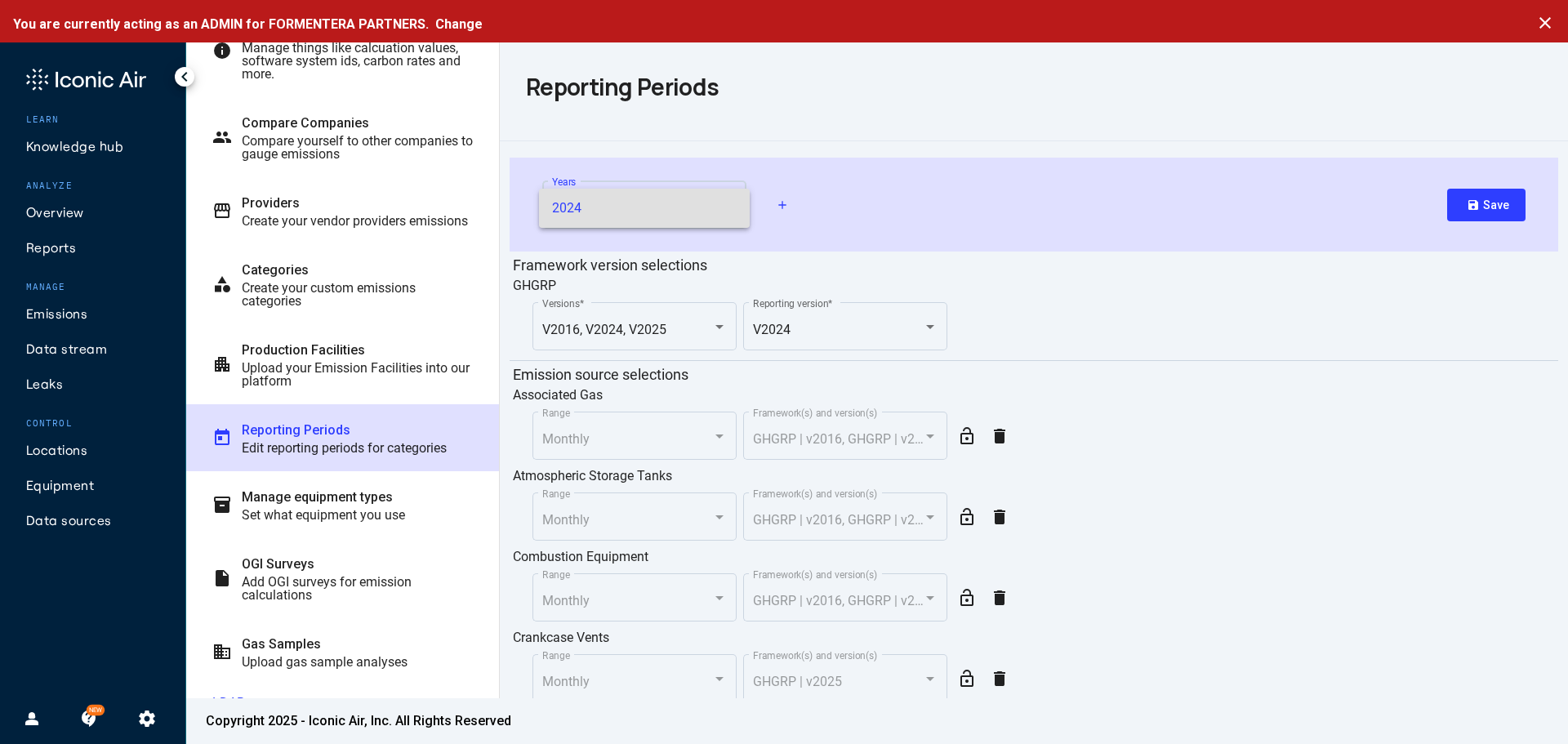 click at bounding box center (784, 372) 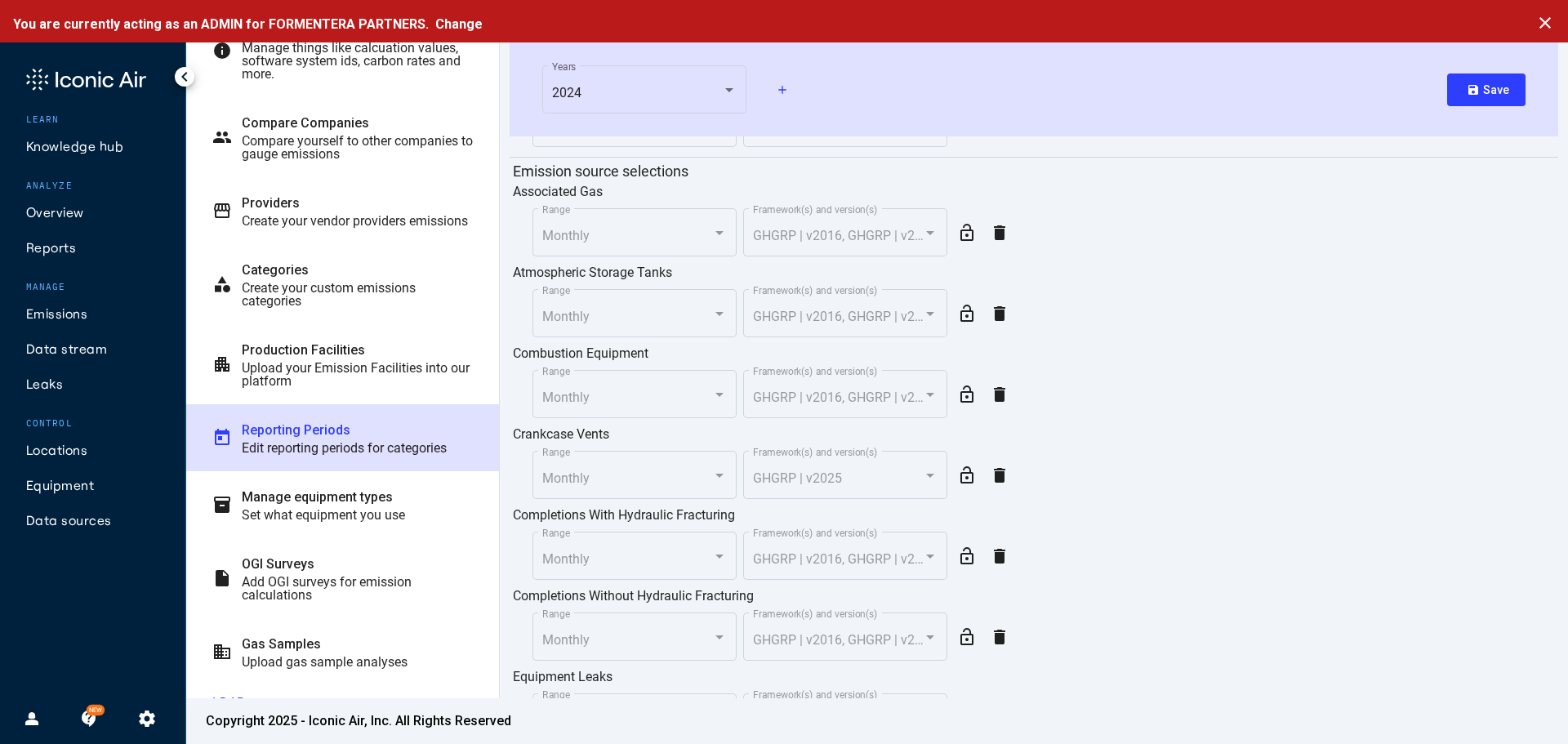 scroll, scrollTop: 0, scrollLeft: 0, axis: both 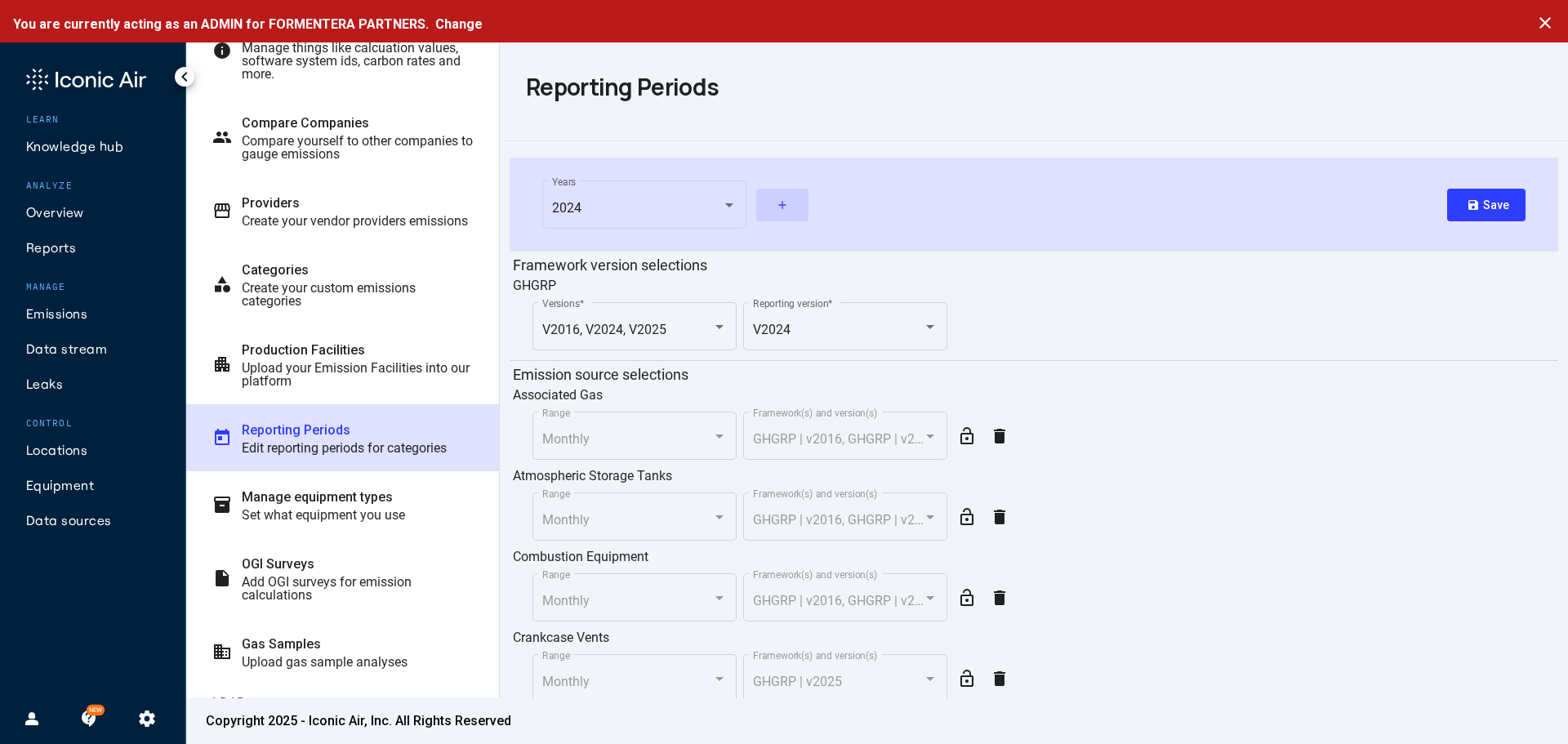 click on "add" 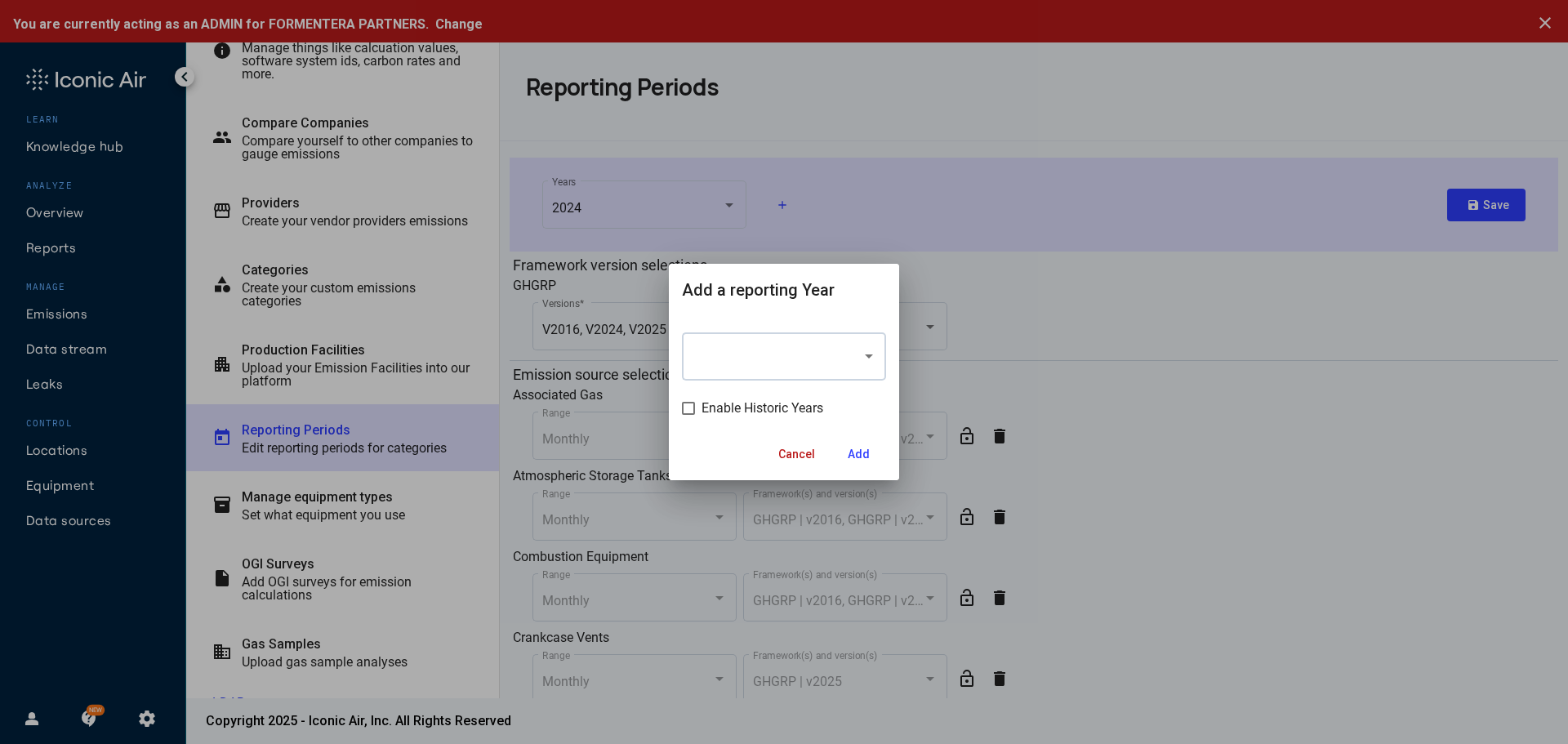 click at bounding box center (784, 354) 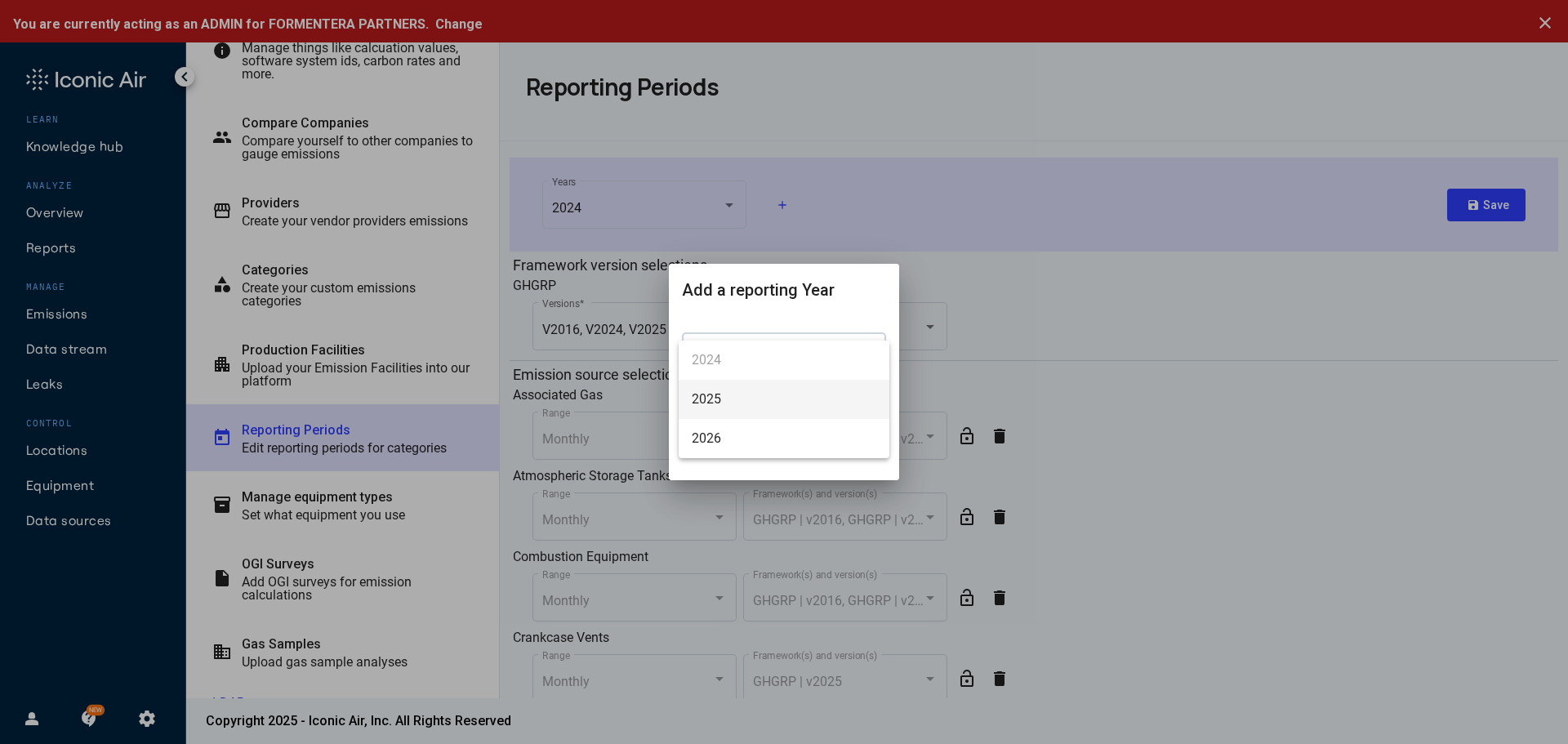 click on "2025" at bounding box center [784, 399] 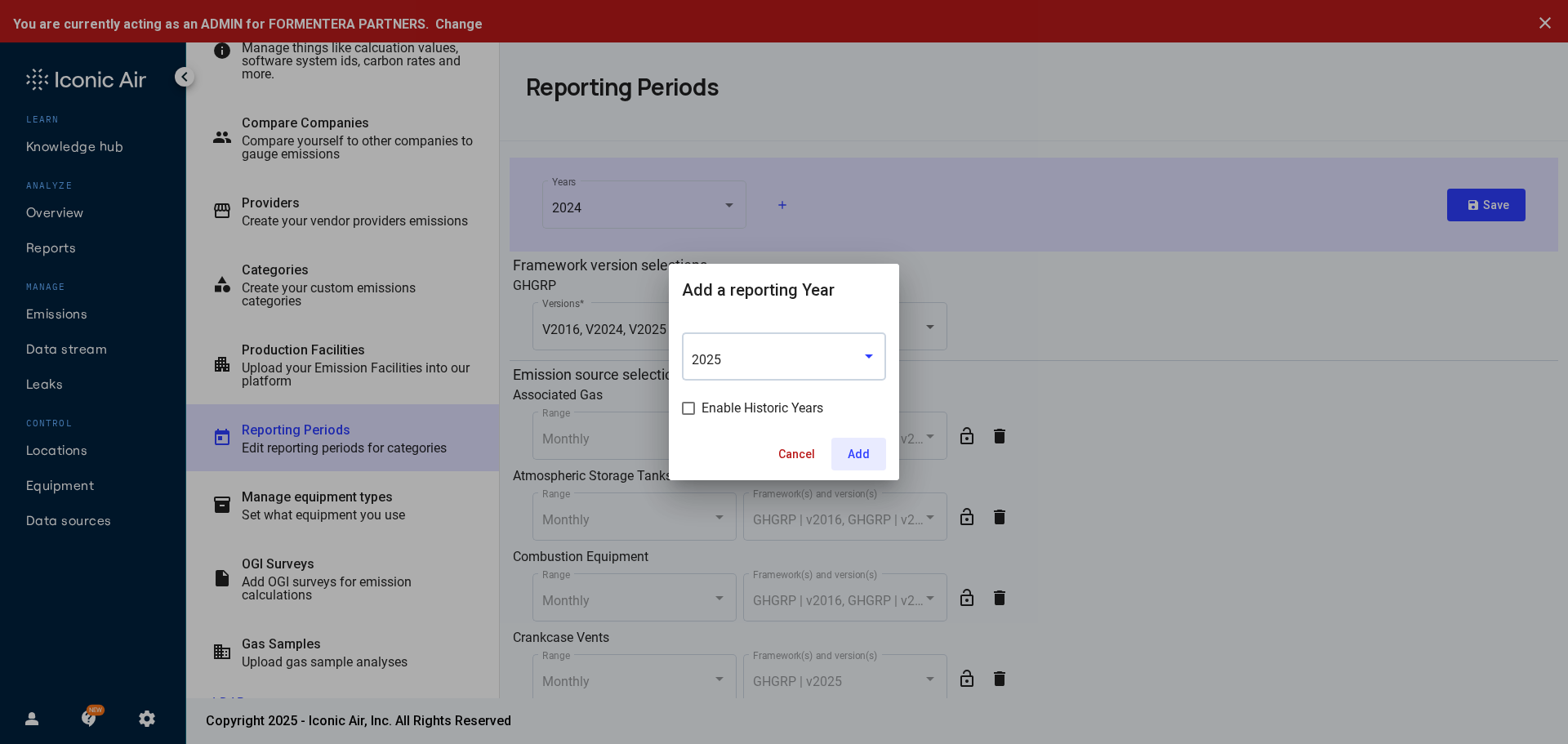 click on "Add" at bounding box center (858, 454) 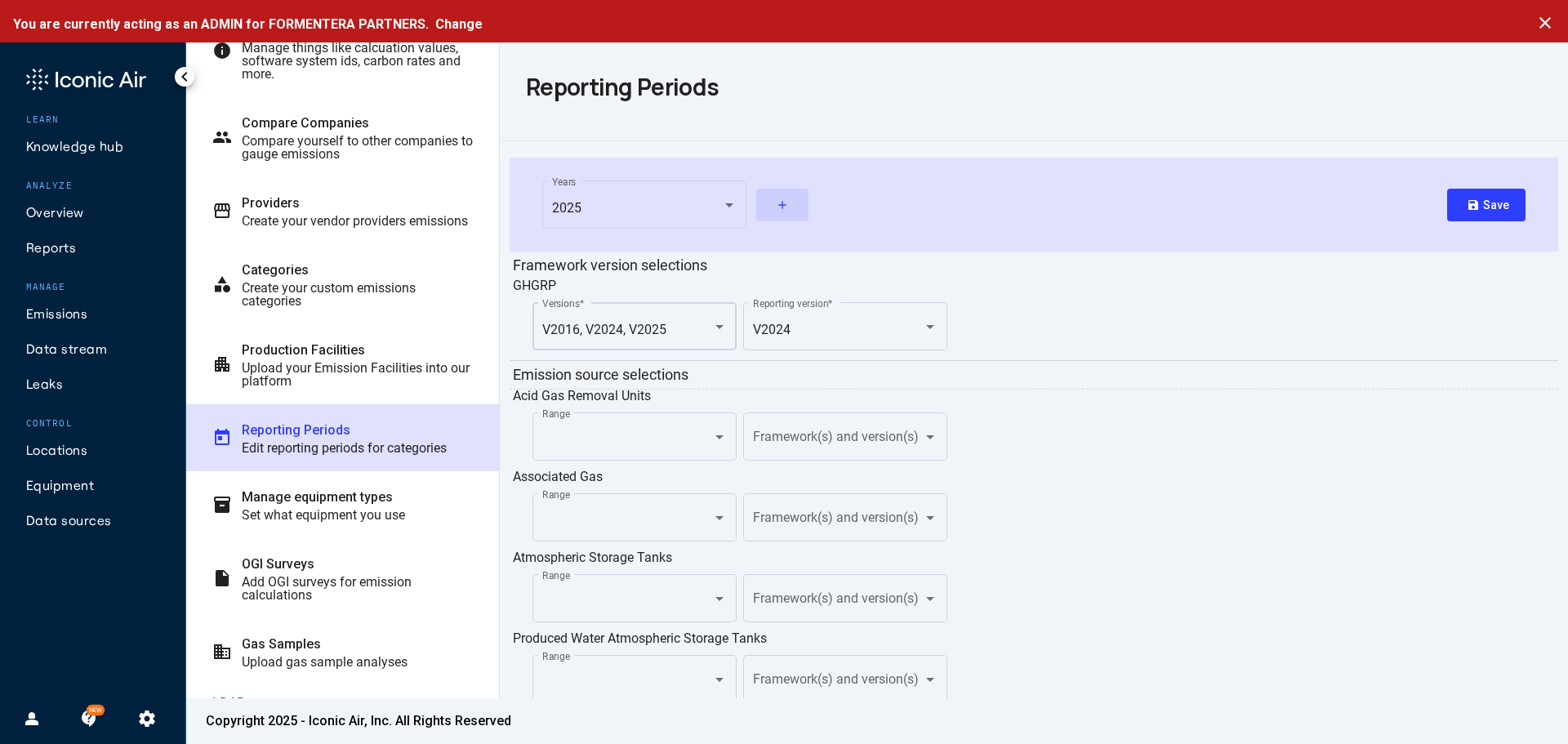 click on "V2016, V2024, V2025" at bounding box center [604, 330] 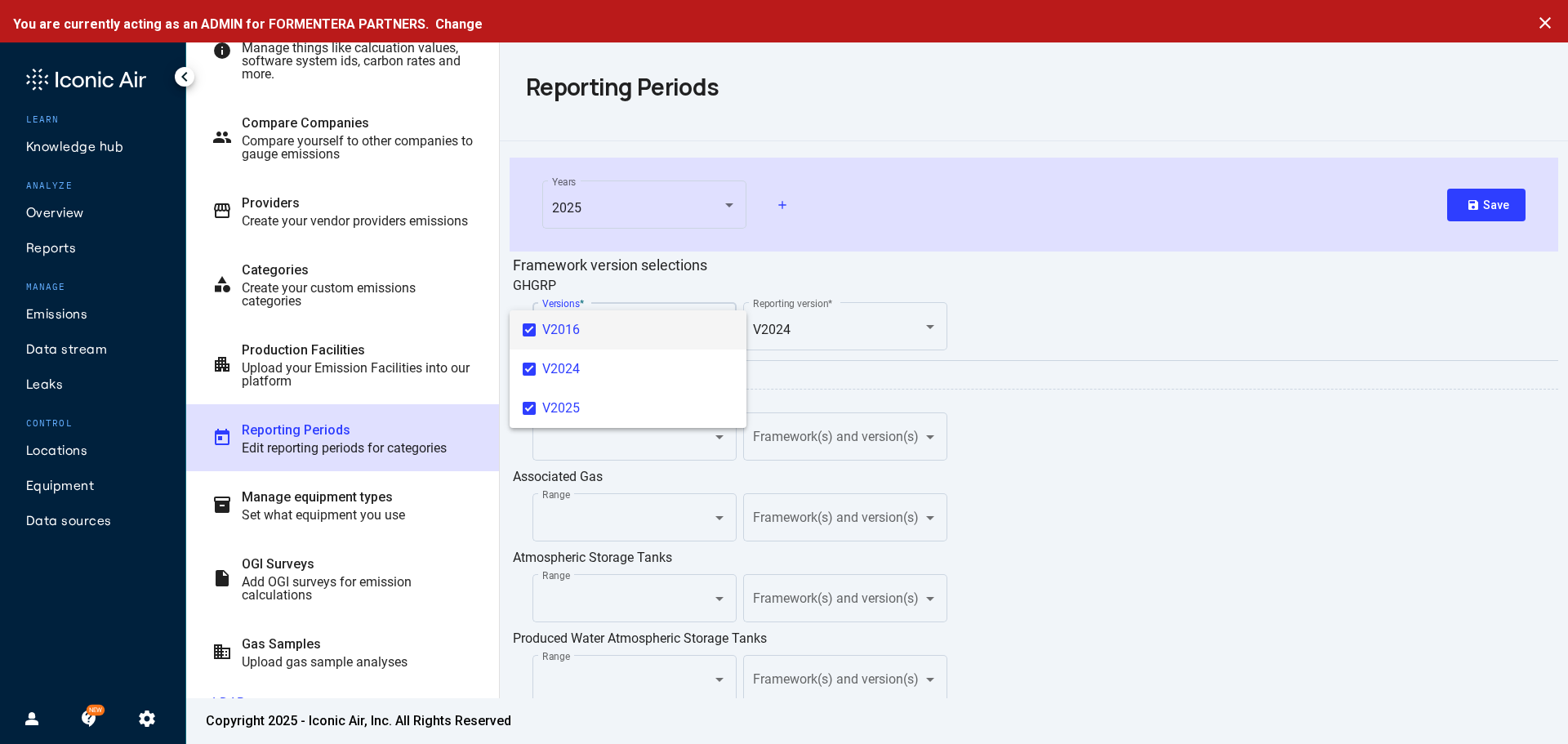 click on "V2016" at bounding box center [638, 330] 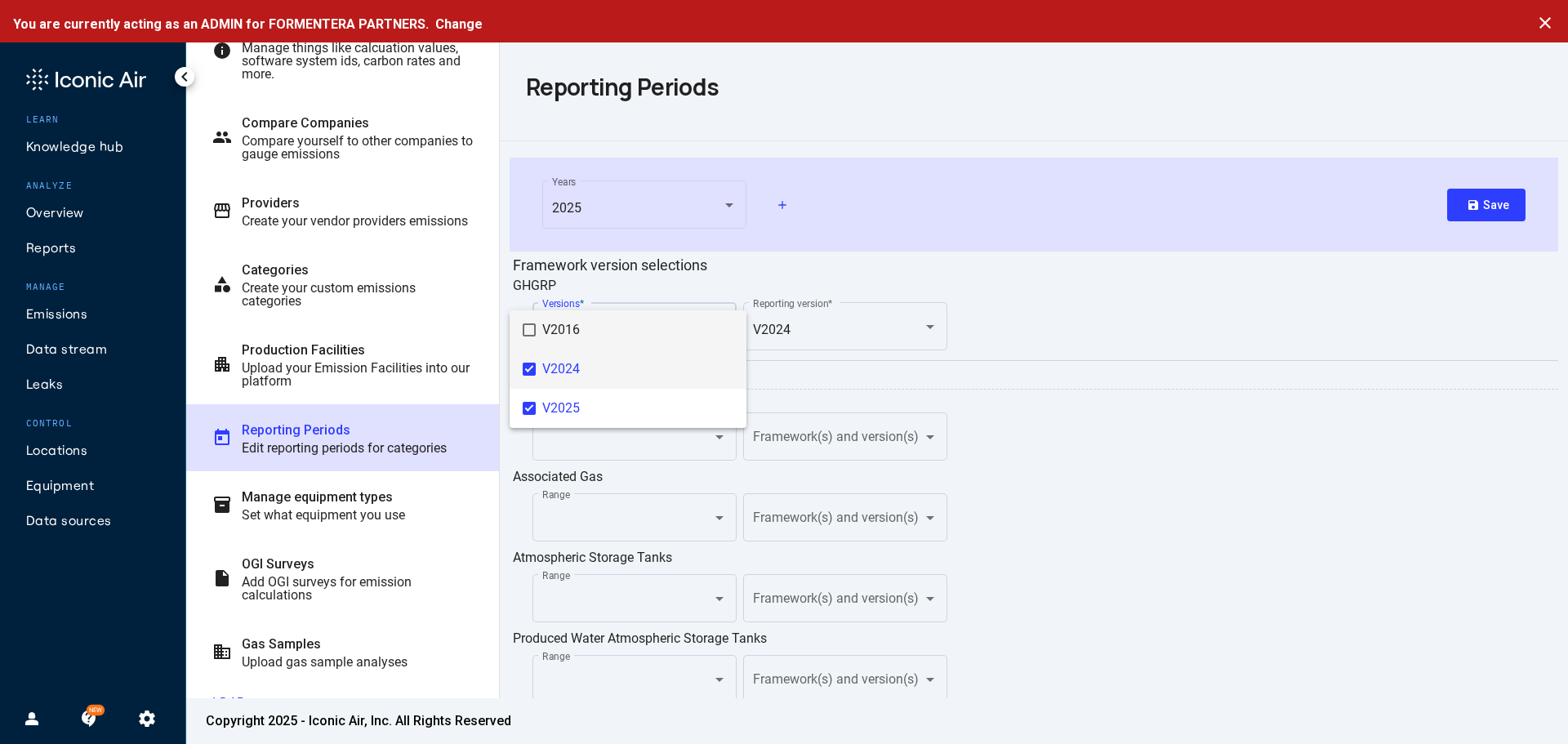 click on "V2024" at bounding box center [638, 369] 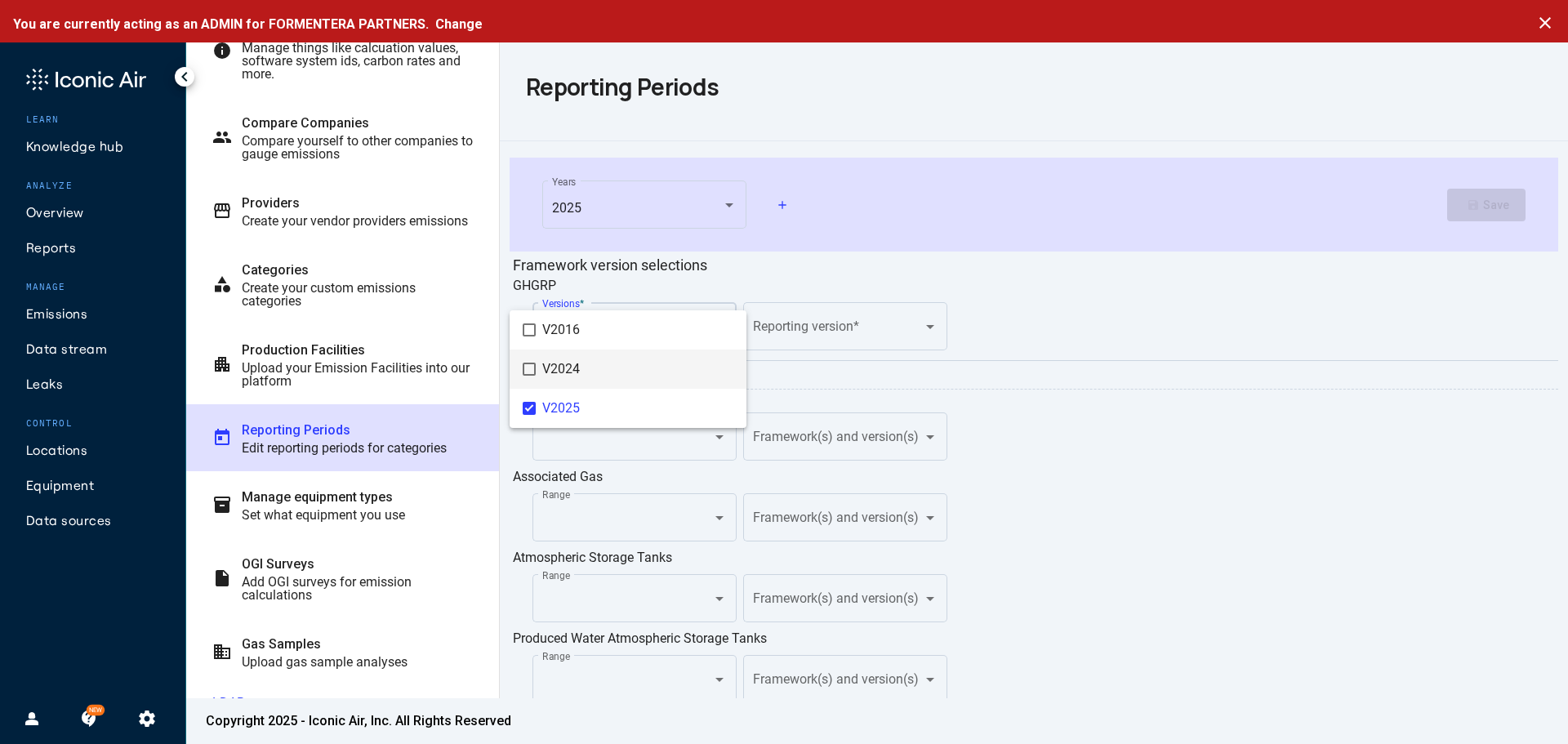 click at bounding box center (784, 372) 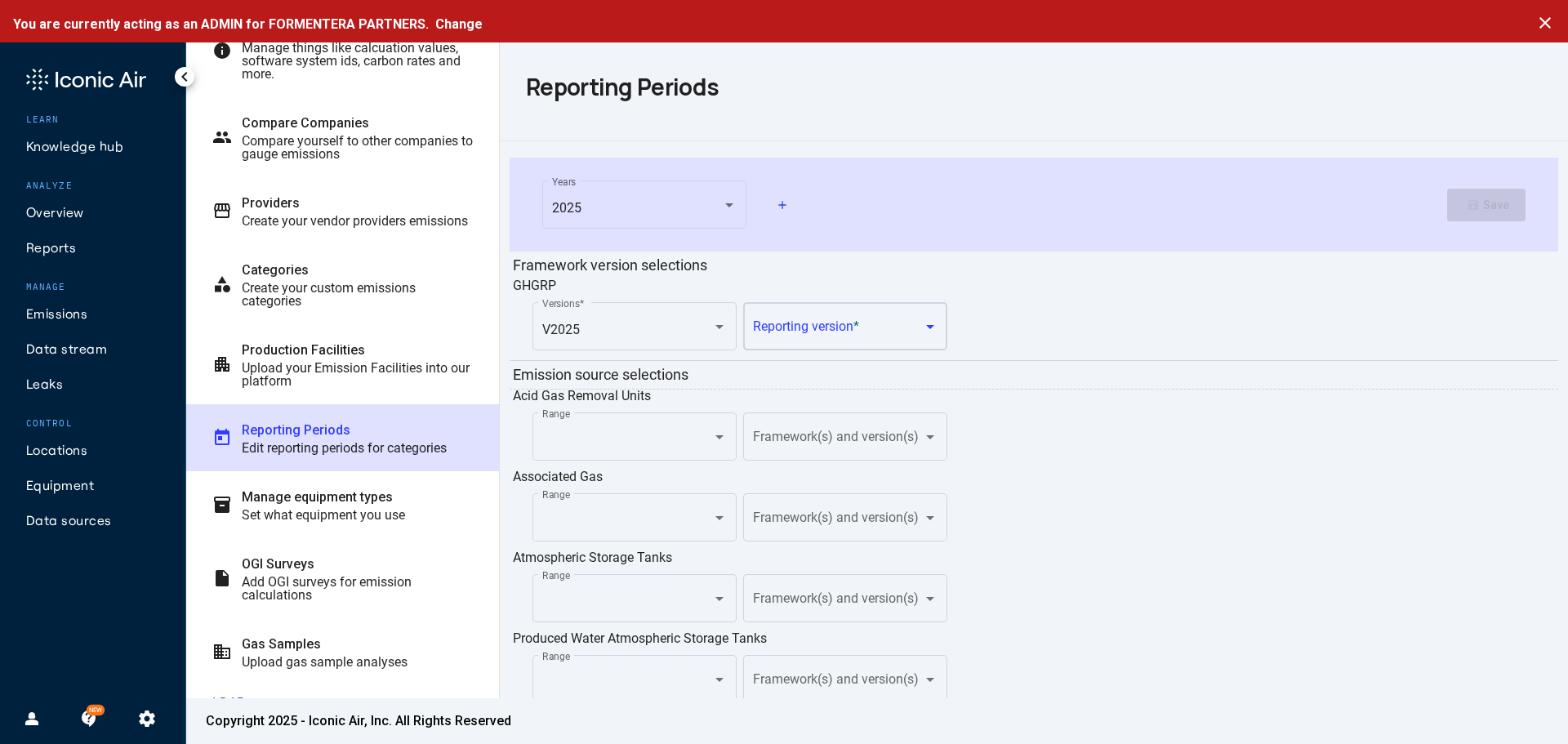 click at bounding box center (839, 330) 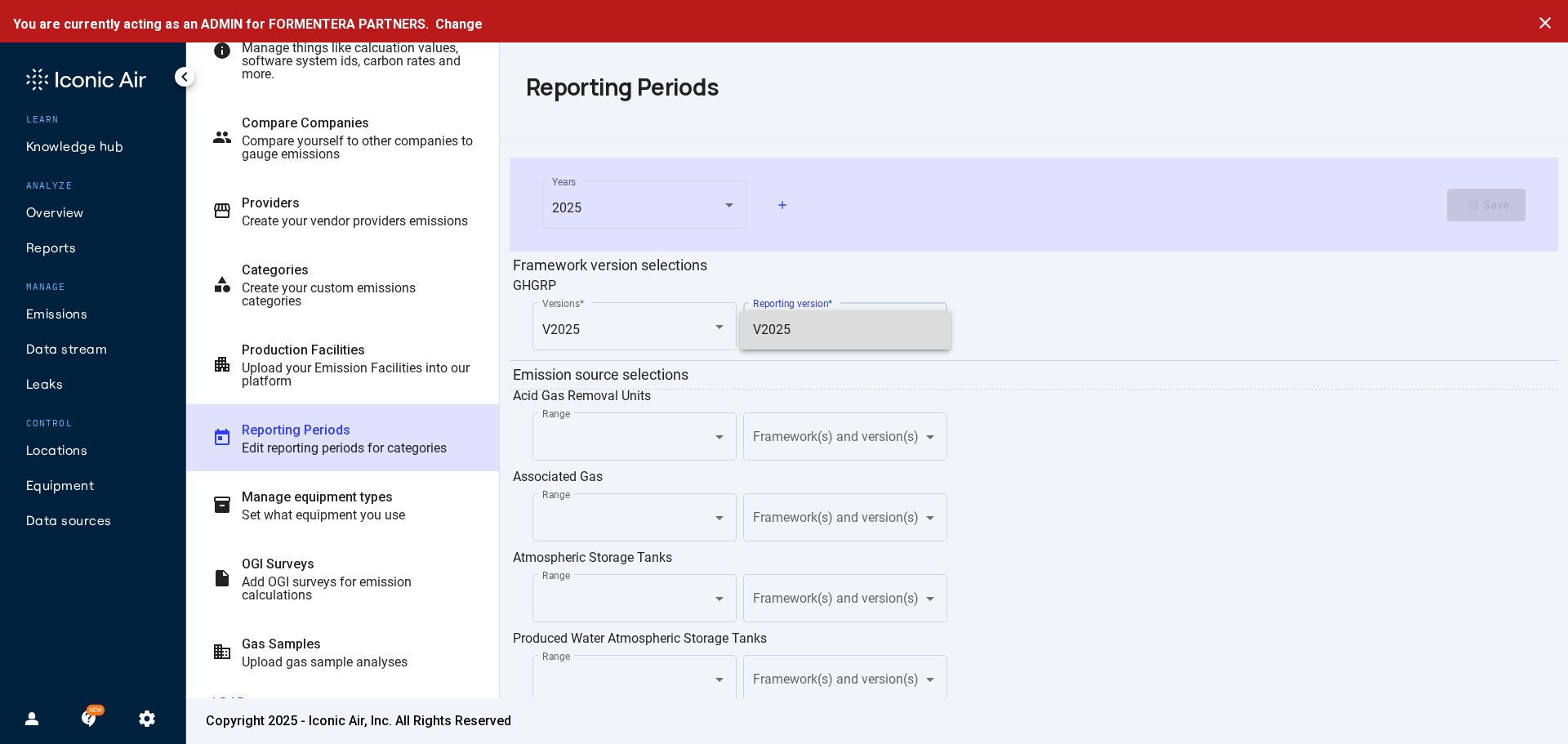 click on "V2025" at bounding box center (845, 330) 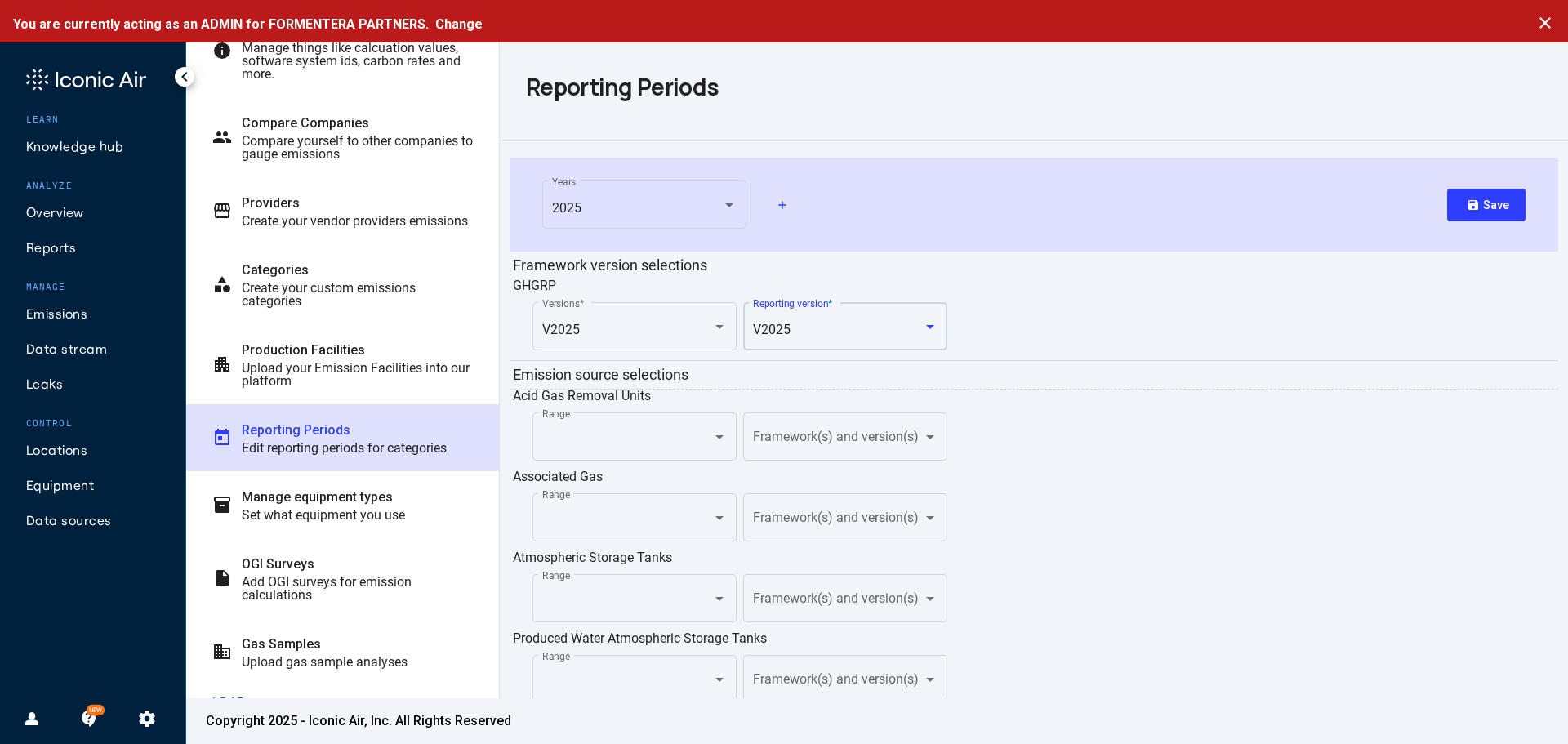 click on "Range Framework(s) and version(s)" 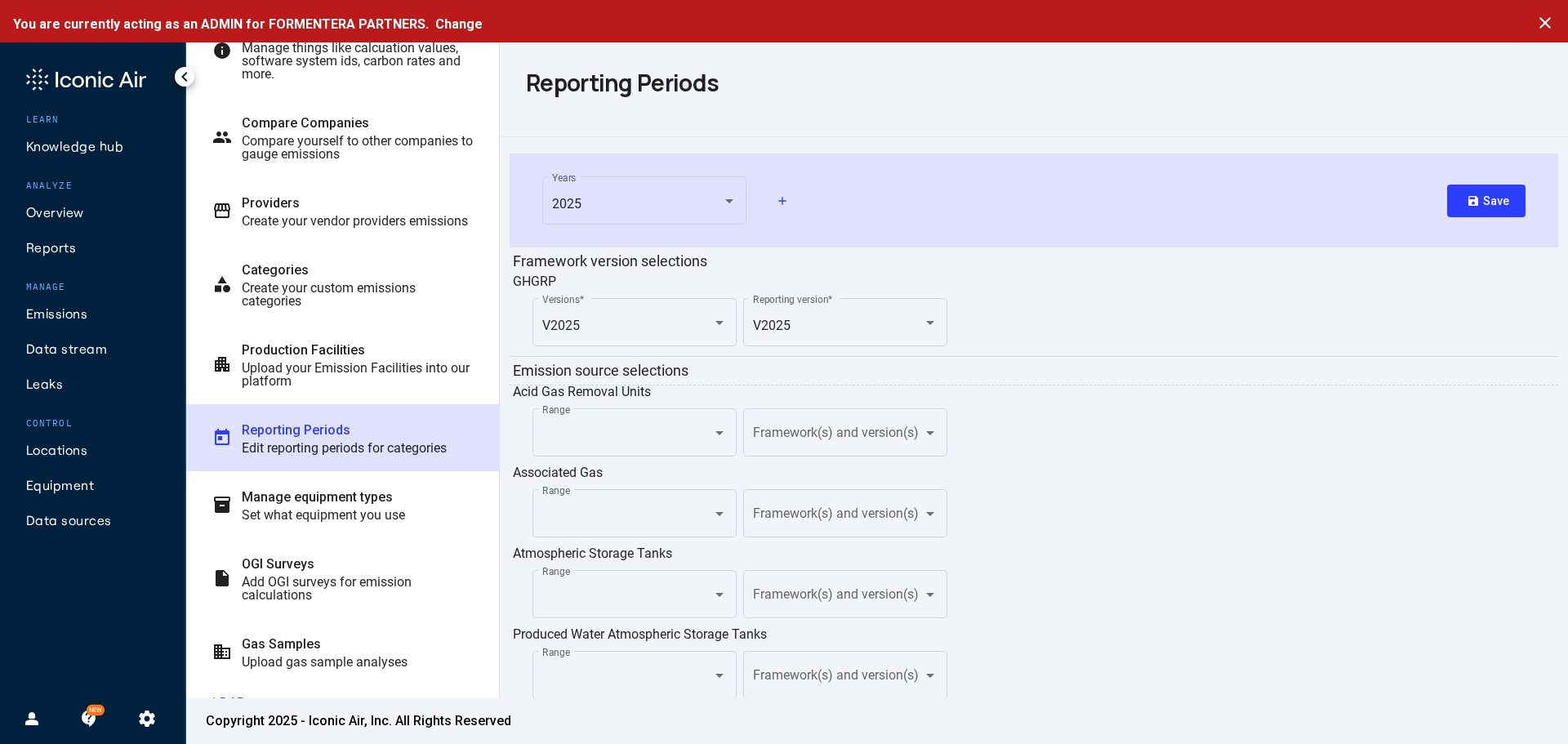 scroll, scrollTop: 0, scrollLeft: 0, axis: both 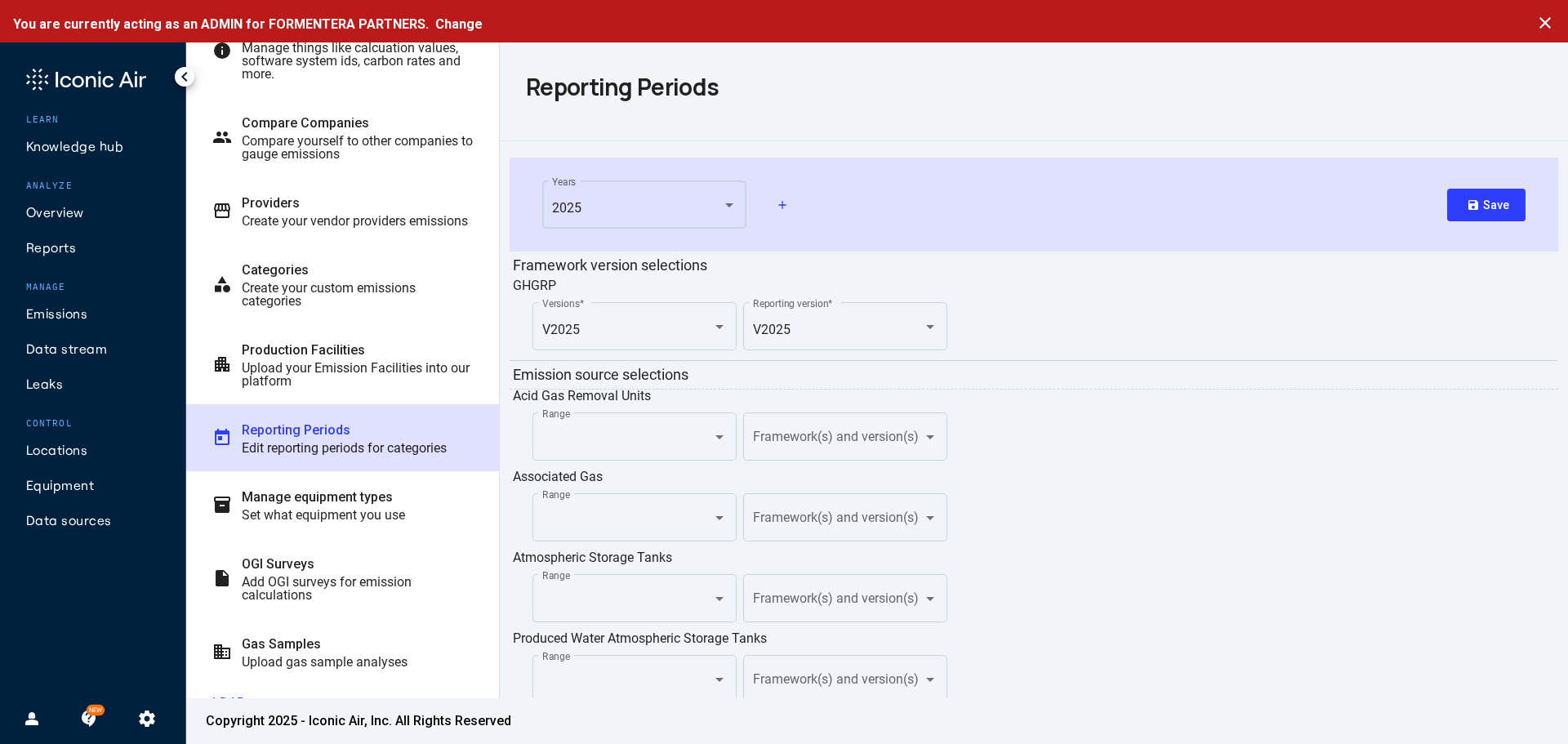 click on "2025" at bounding box center (638, 208) 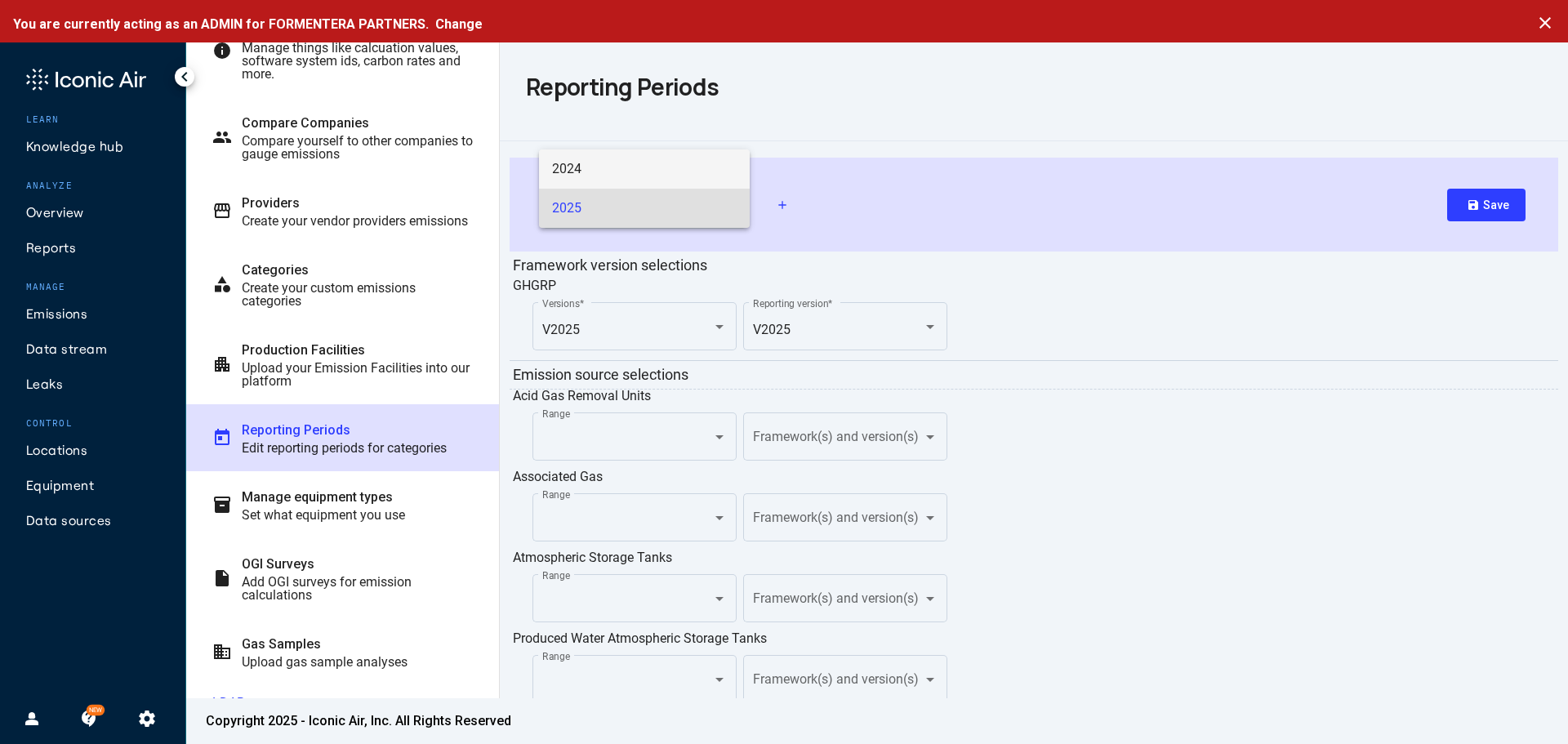 click on "2024" at bounding box center [644, 169] 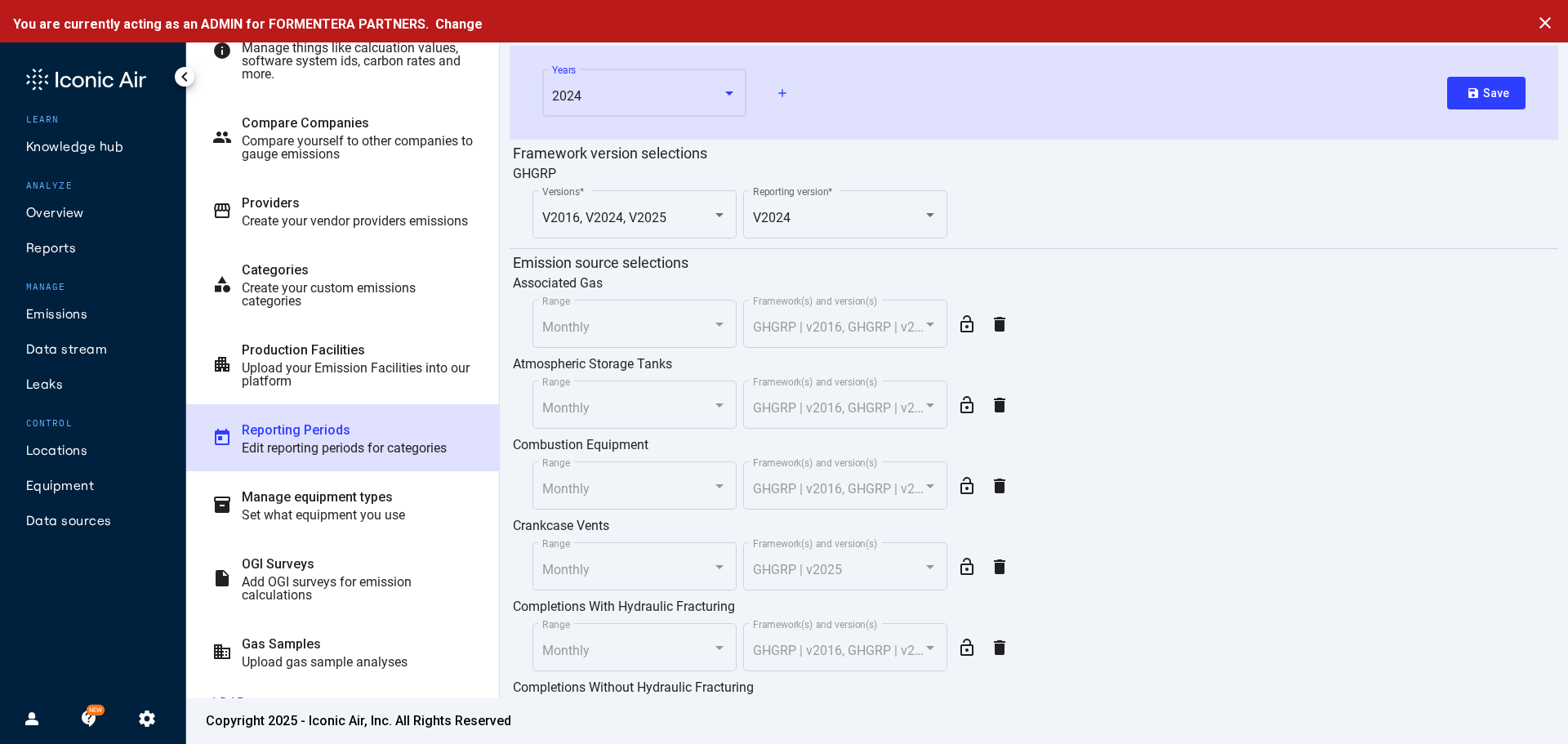 scroll, scrollTop: 0, scrollLeft: 0, axis: both 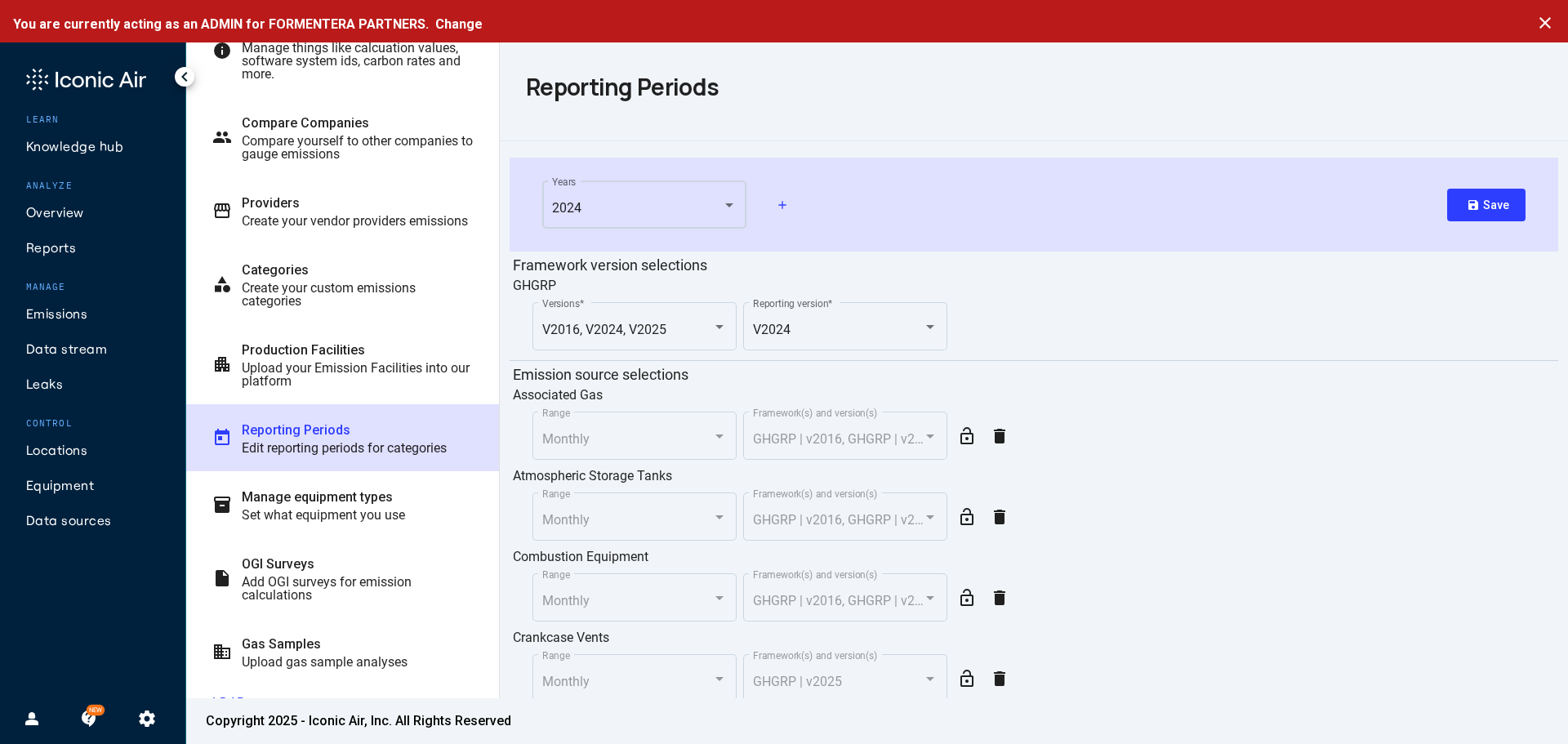 click on "2024 Years" 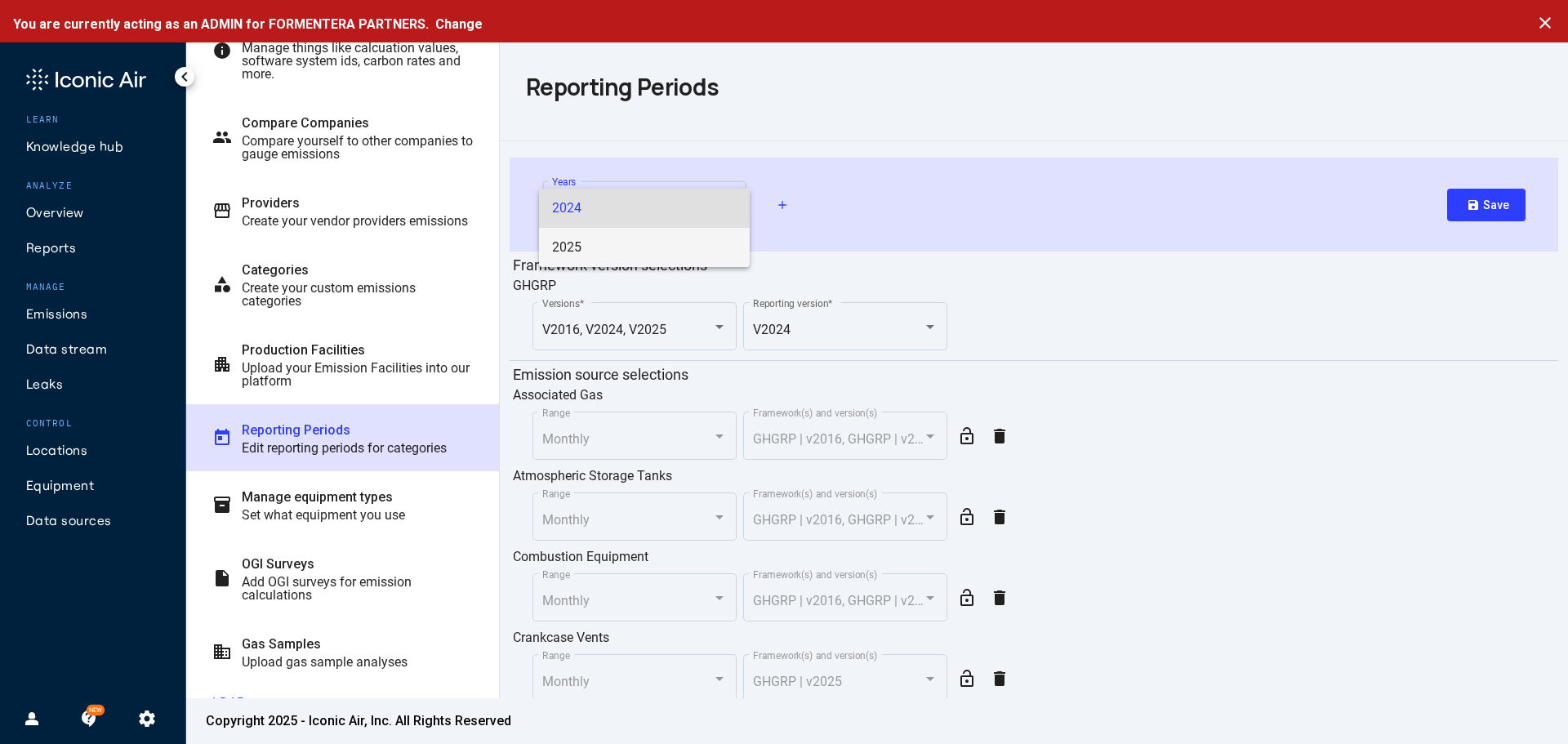 click on "2025" at bounding box center [644, 247] 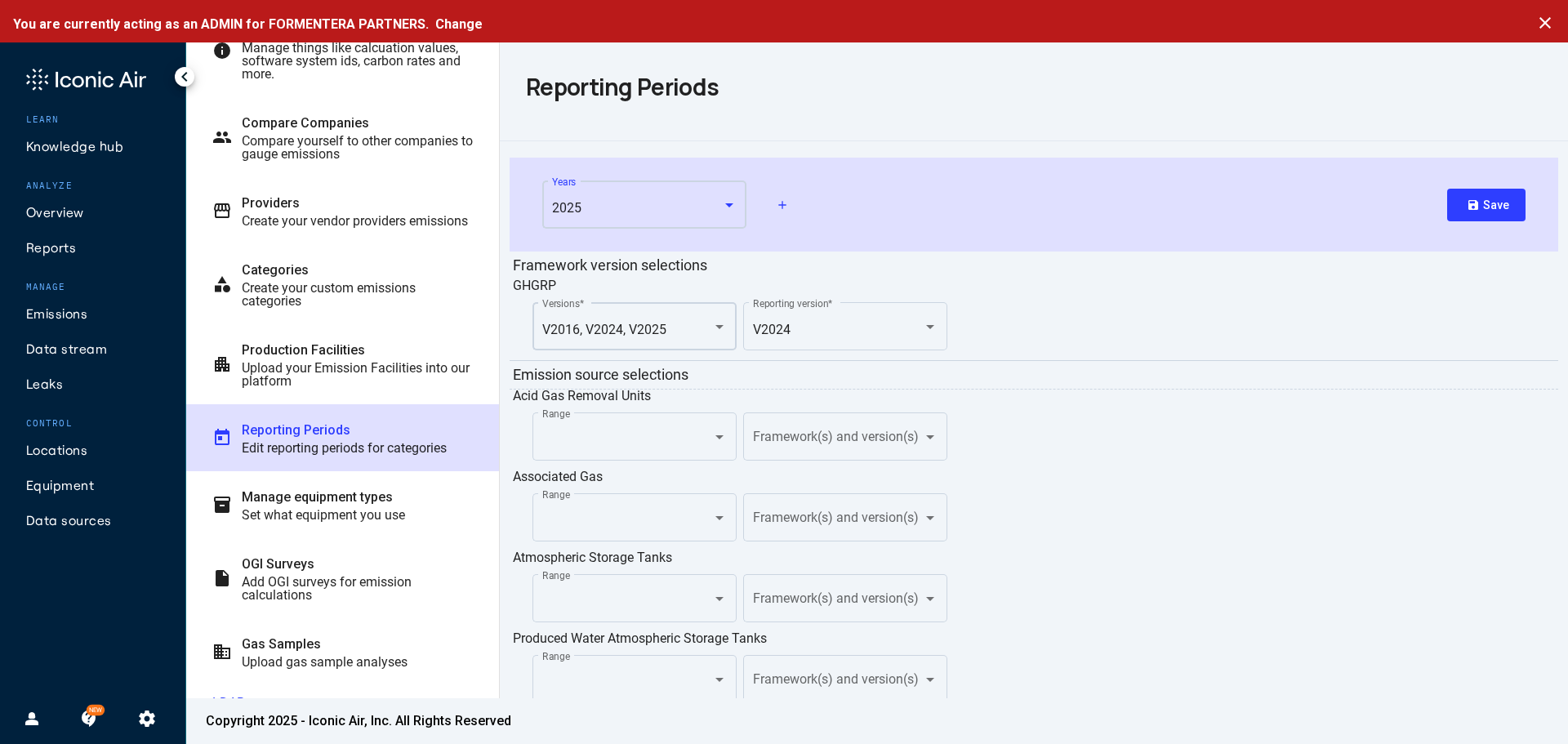click on "V2016, V2024, V2025" at bounding box center [628, 330] 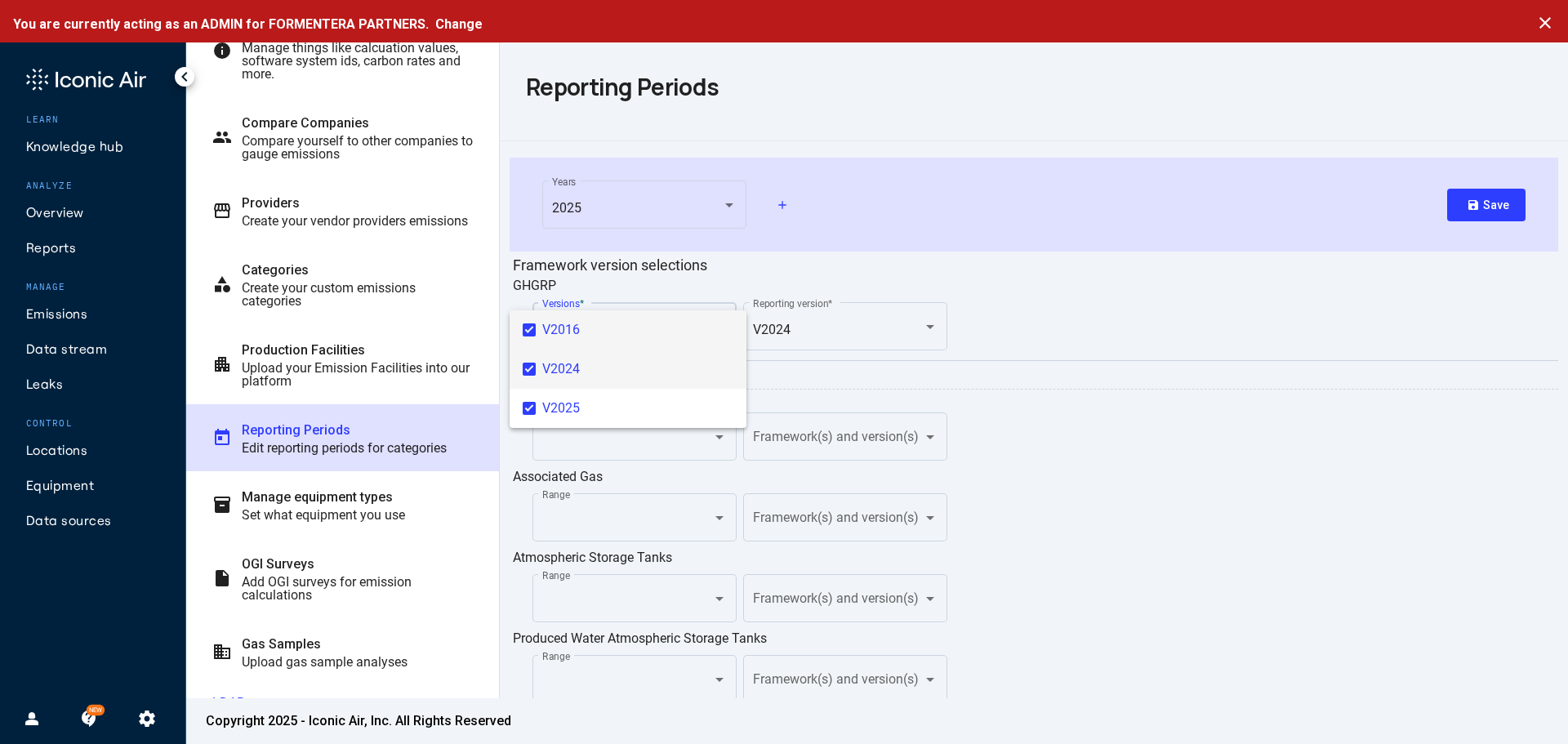 click on "V2016" at bounding box center [638, 330] 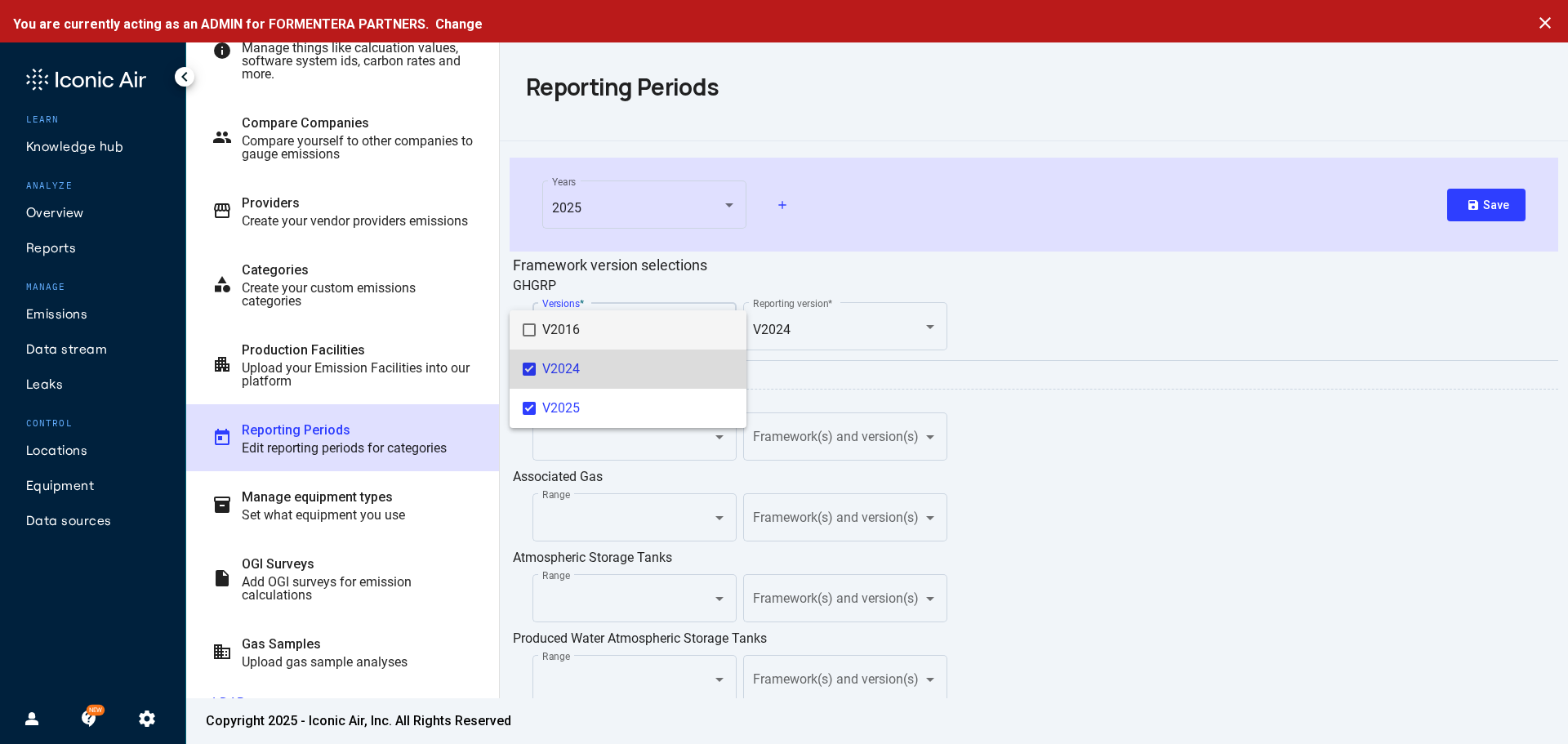 click on "V2024" at bounding box center [638, 369] 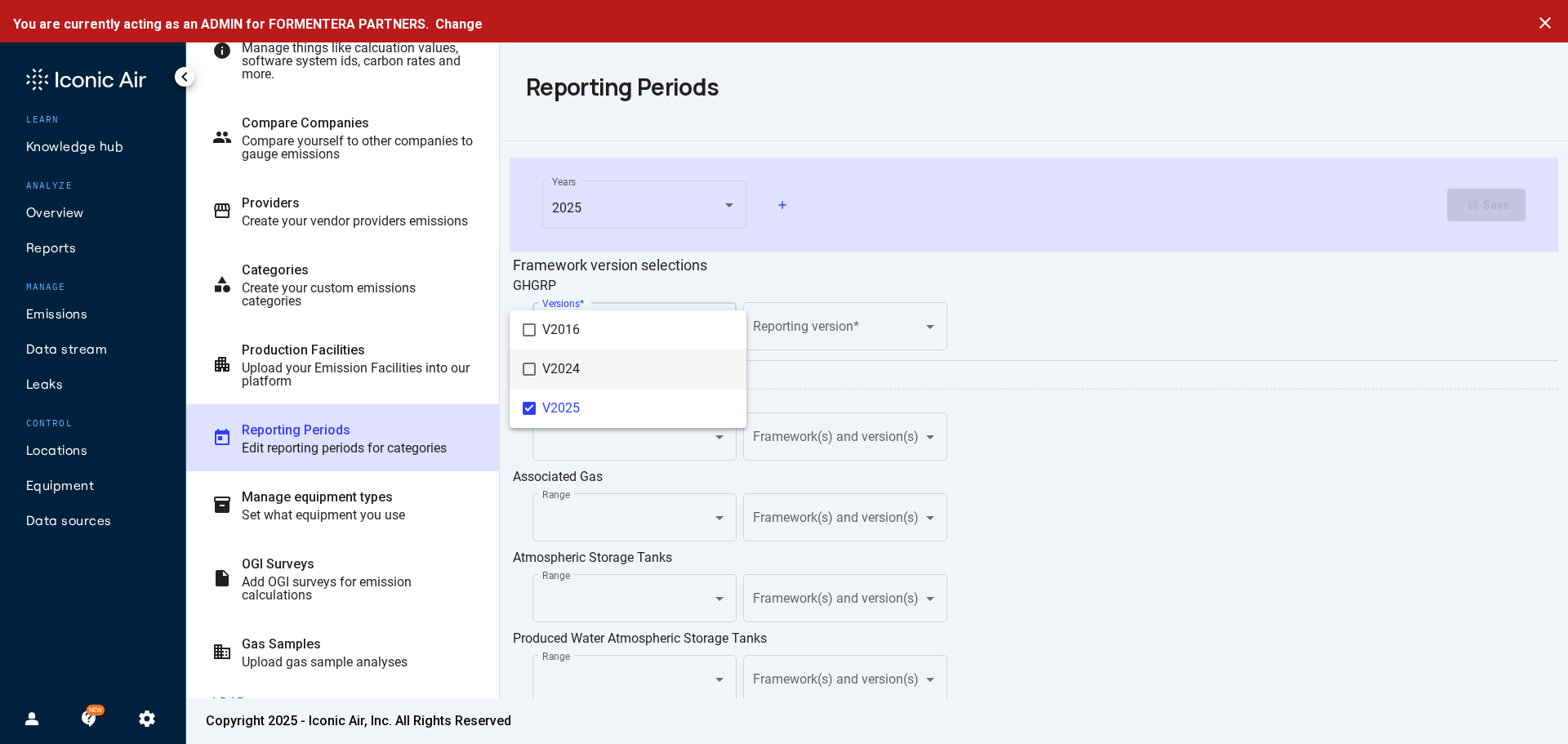 click at bounding box center [784, 372] 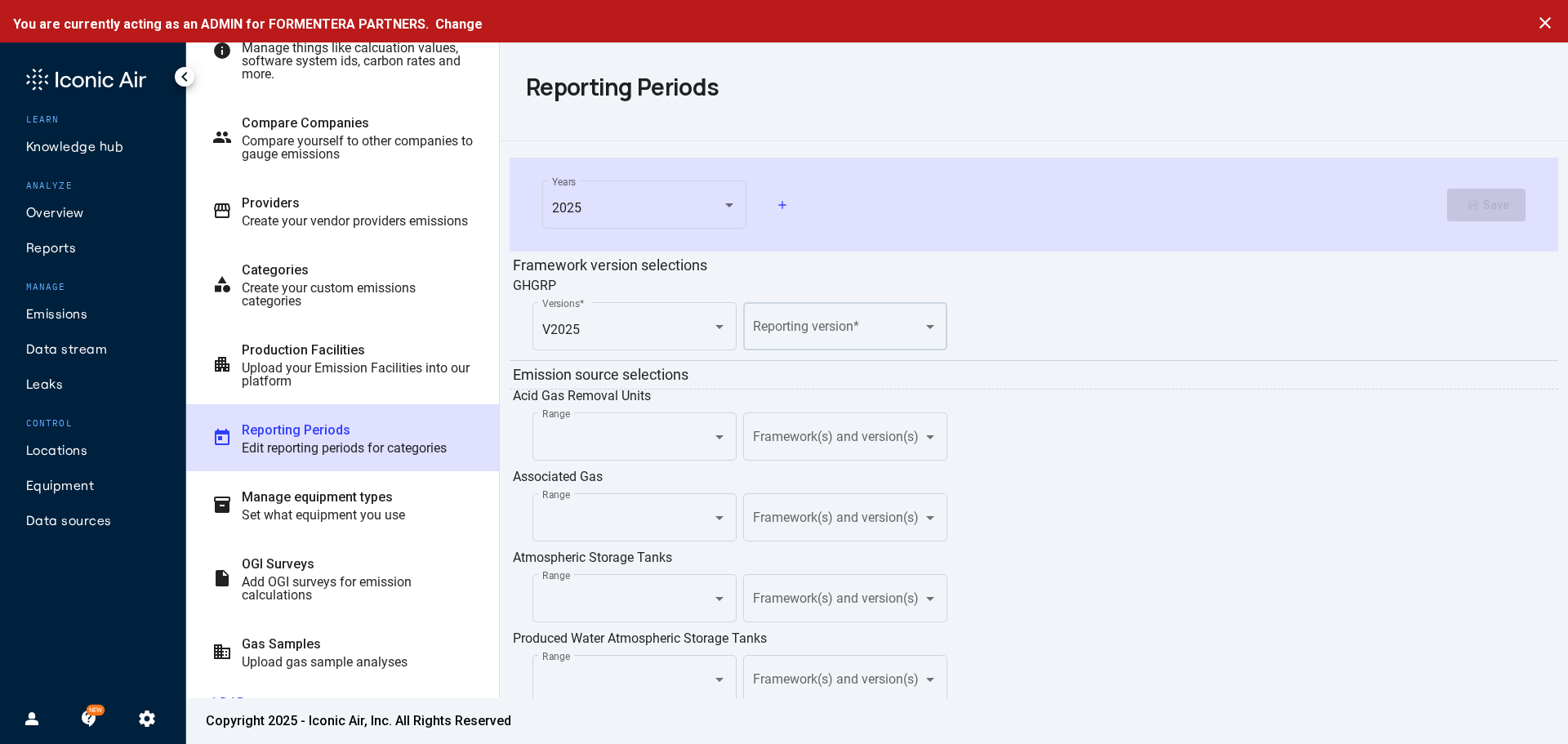 click on "Reporting version  *" 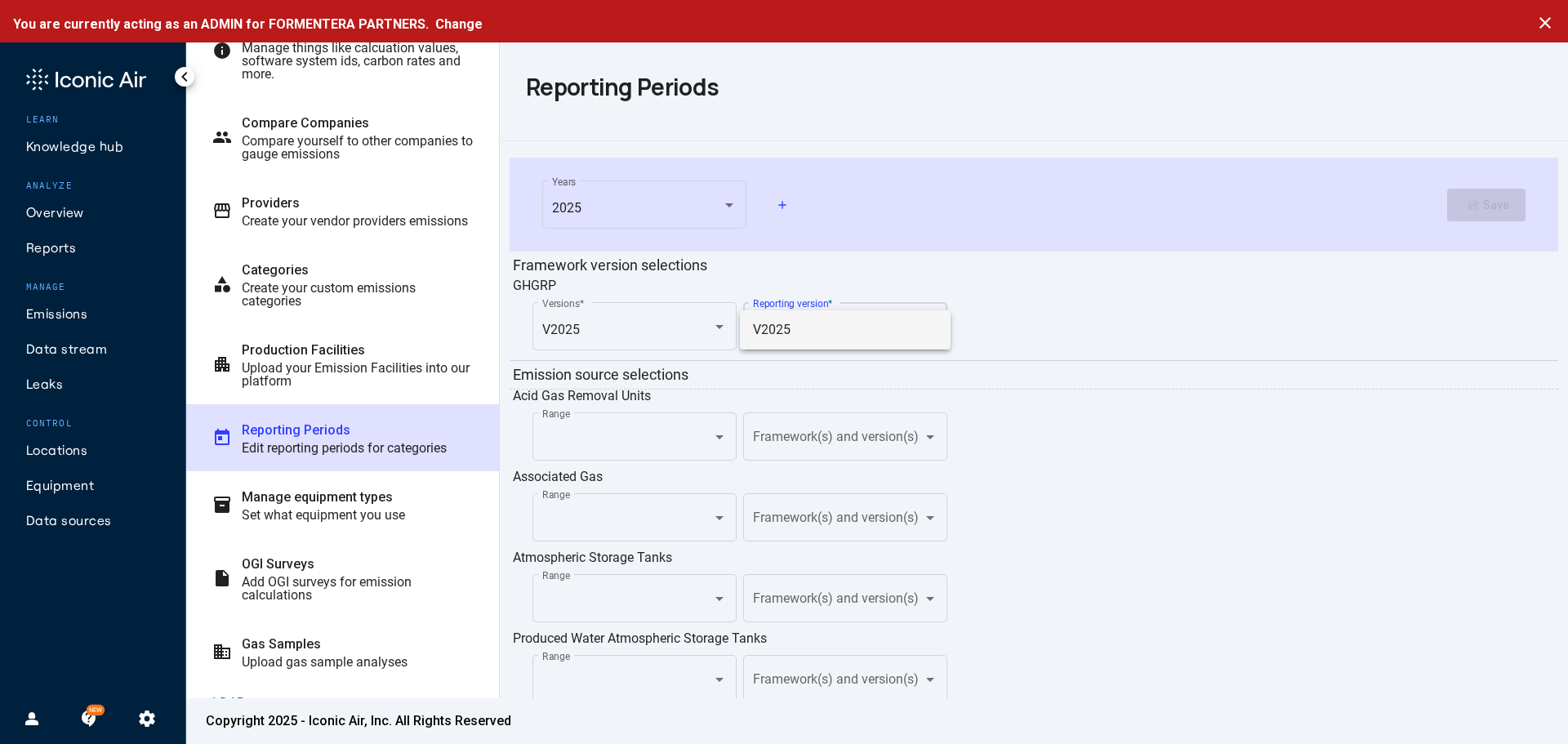 click on "V2025" at bounding box center [845, 330] 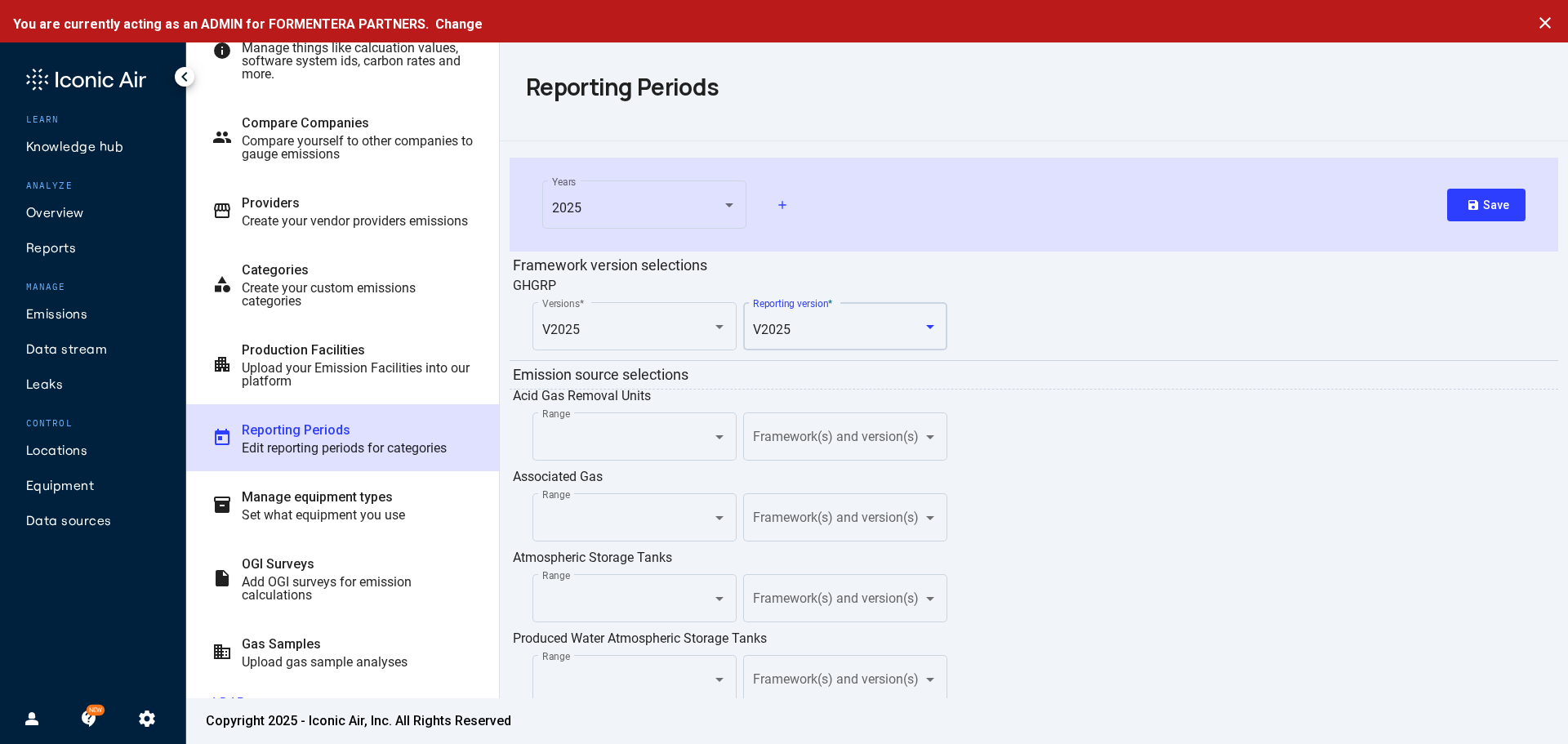 click on "Range Framework(s) and version(s)" 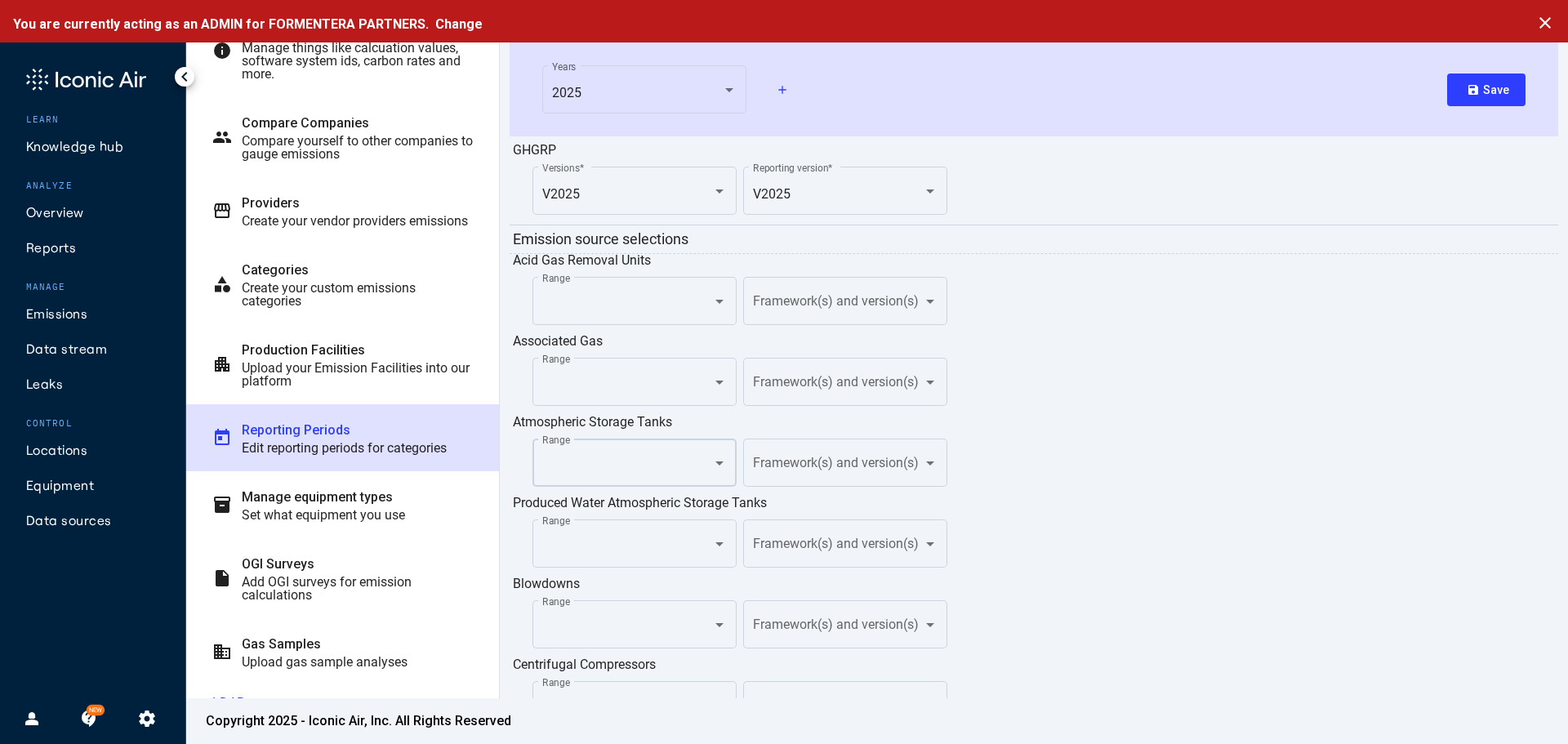 scroll, scrollTop: 163, scrollLeft: 0, axis: vertical 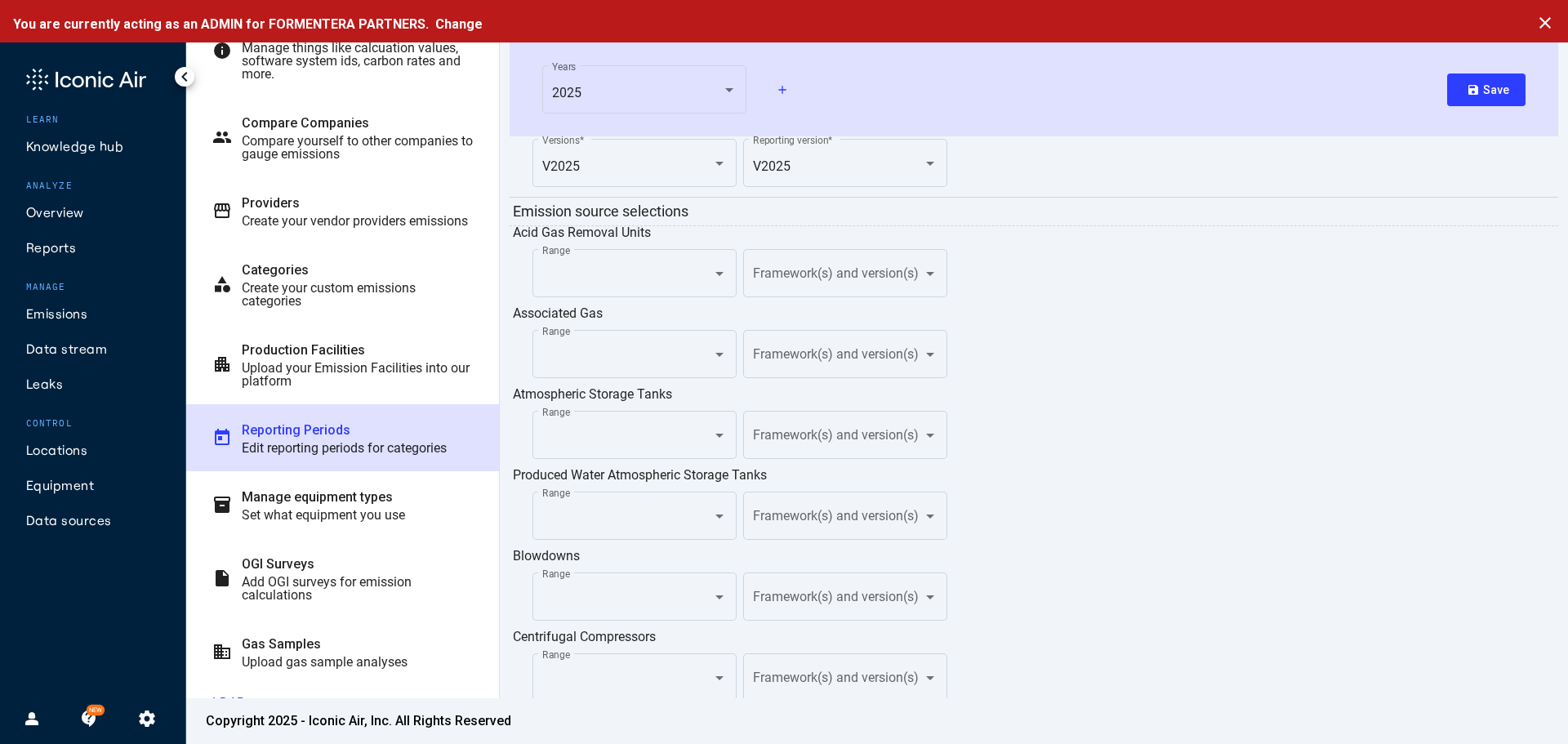 click on "Range Framework(s) and version(s)" 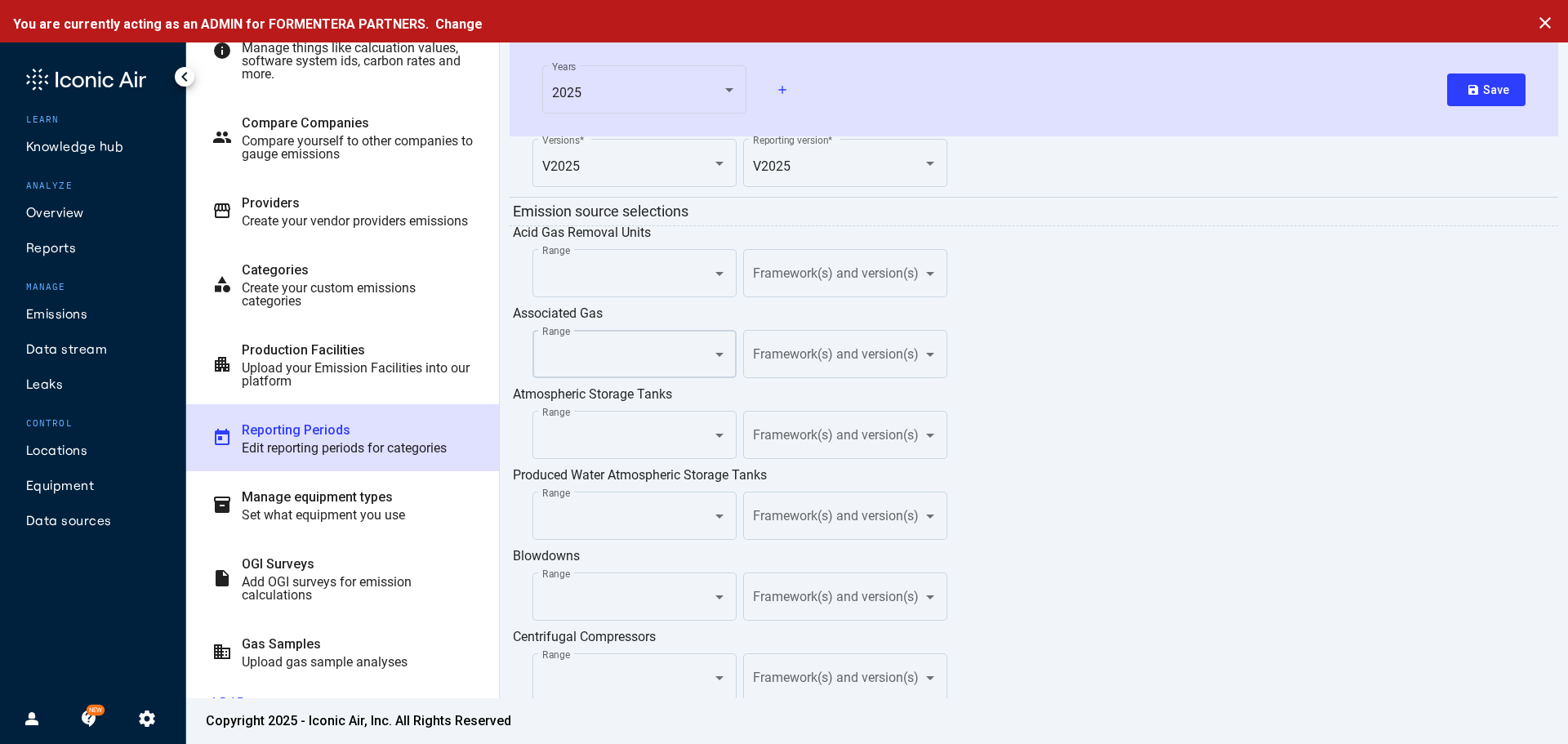click on "Range" 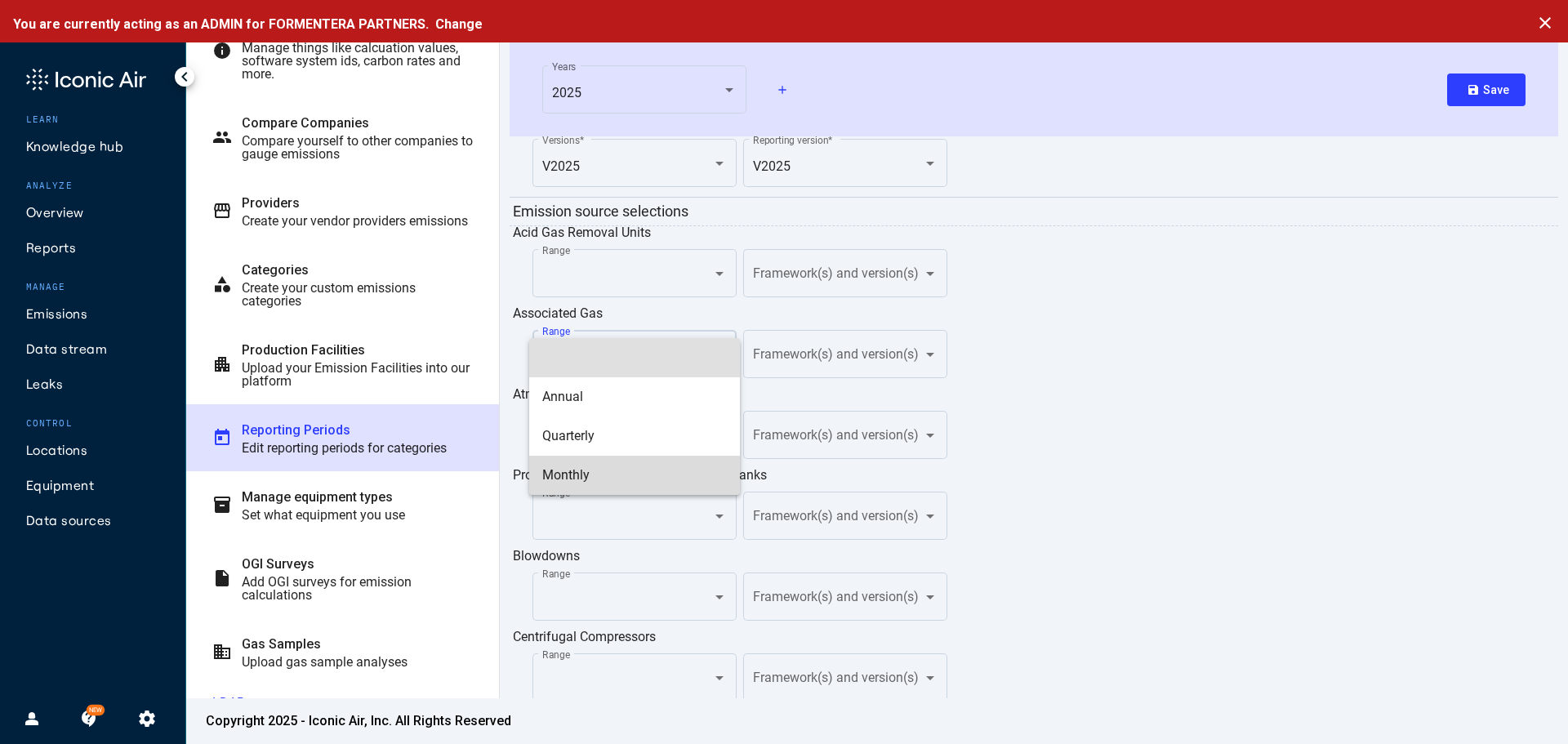 click on "Monthly" at bounding box center [635, 475] 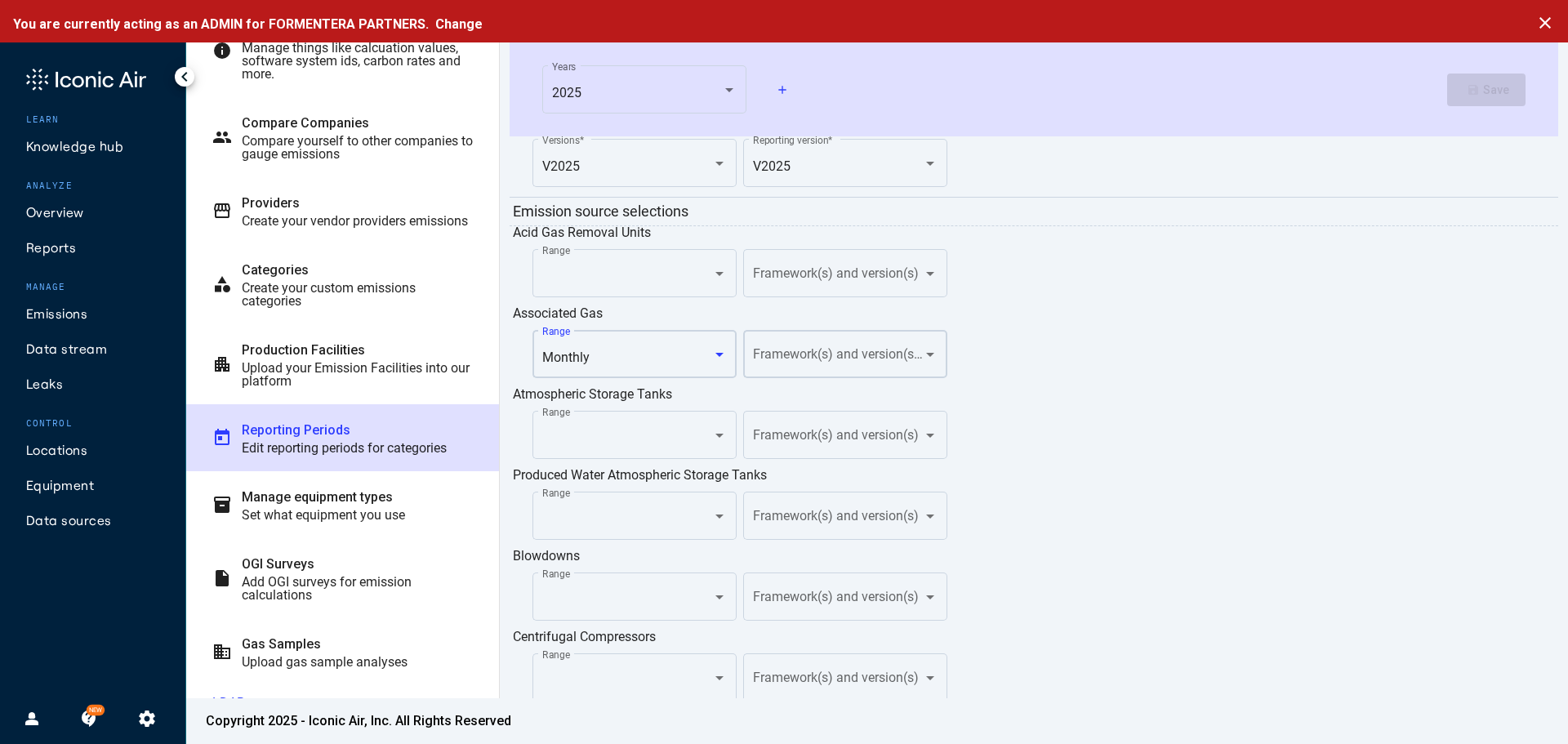 click at bounding box center [839, 358] 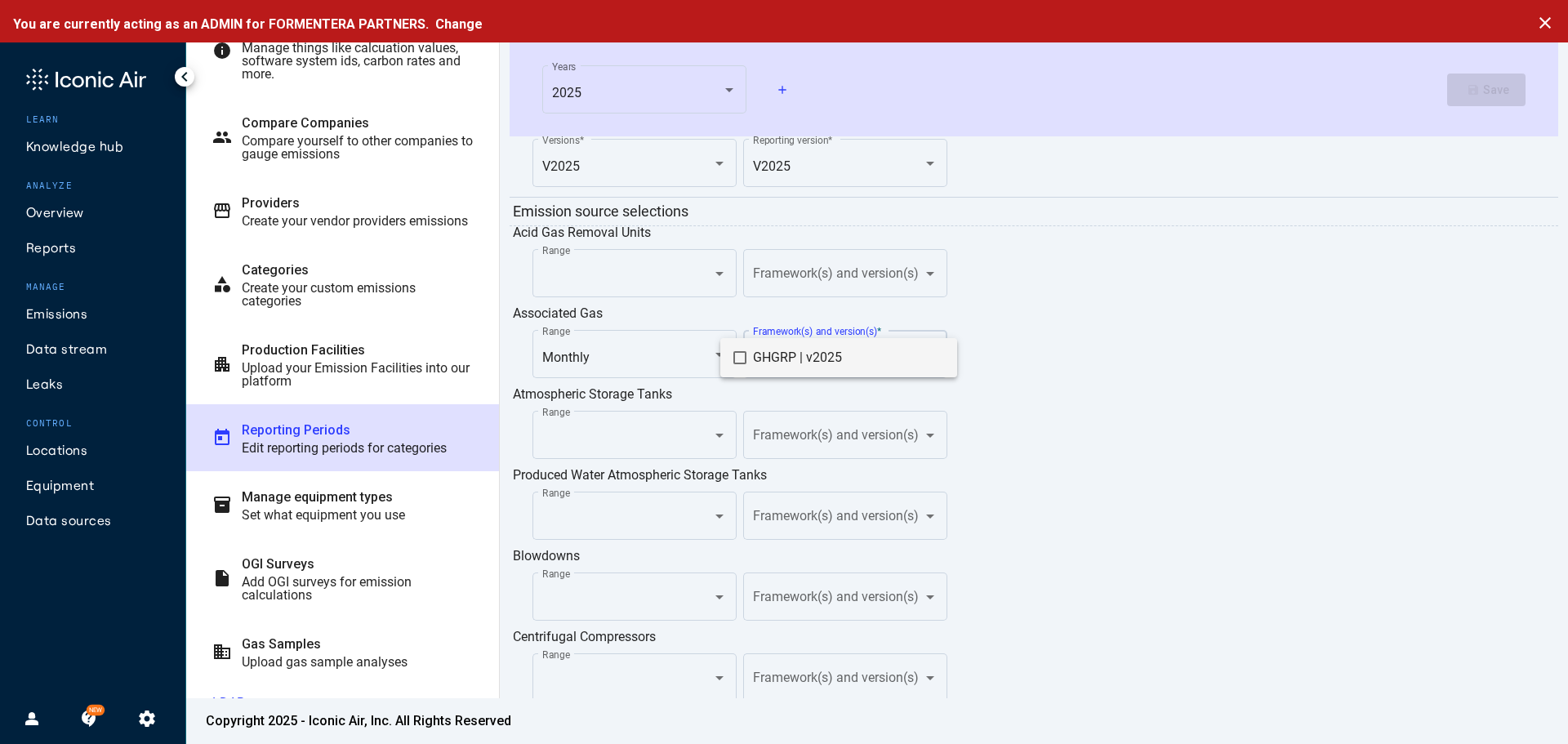 click on "GHGRP | v2025" at bounding box center [849, 358] 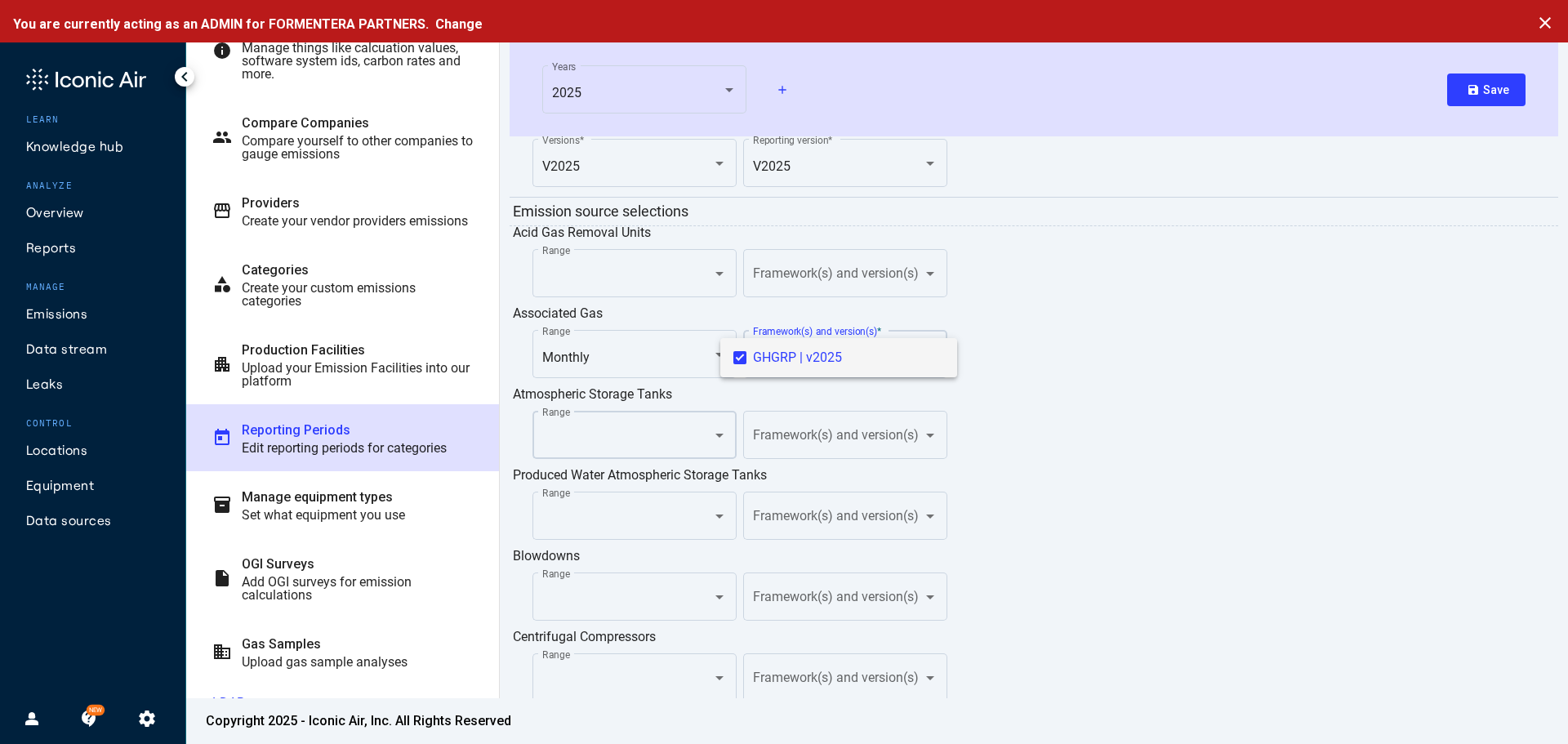 click at bounding box center (784, 372) 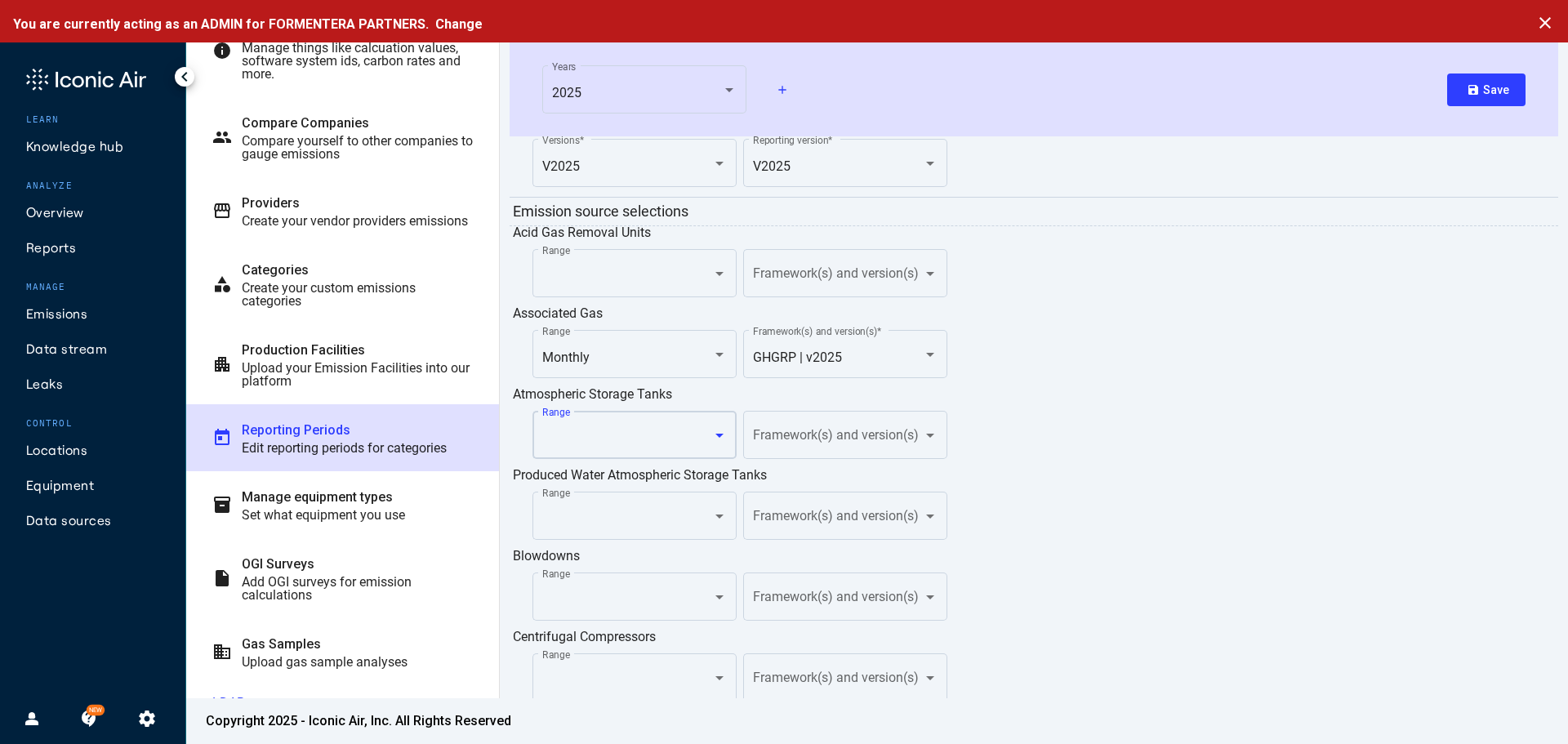 click at bounding box center [628, 439] 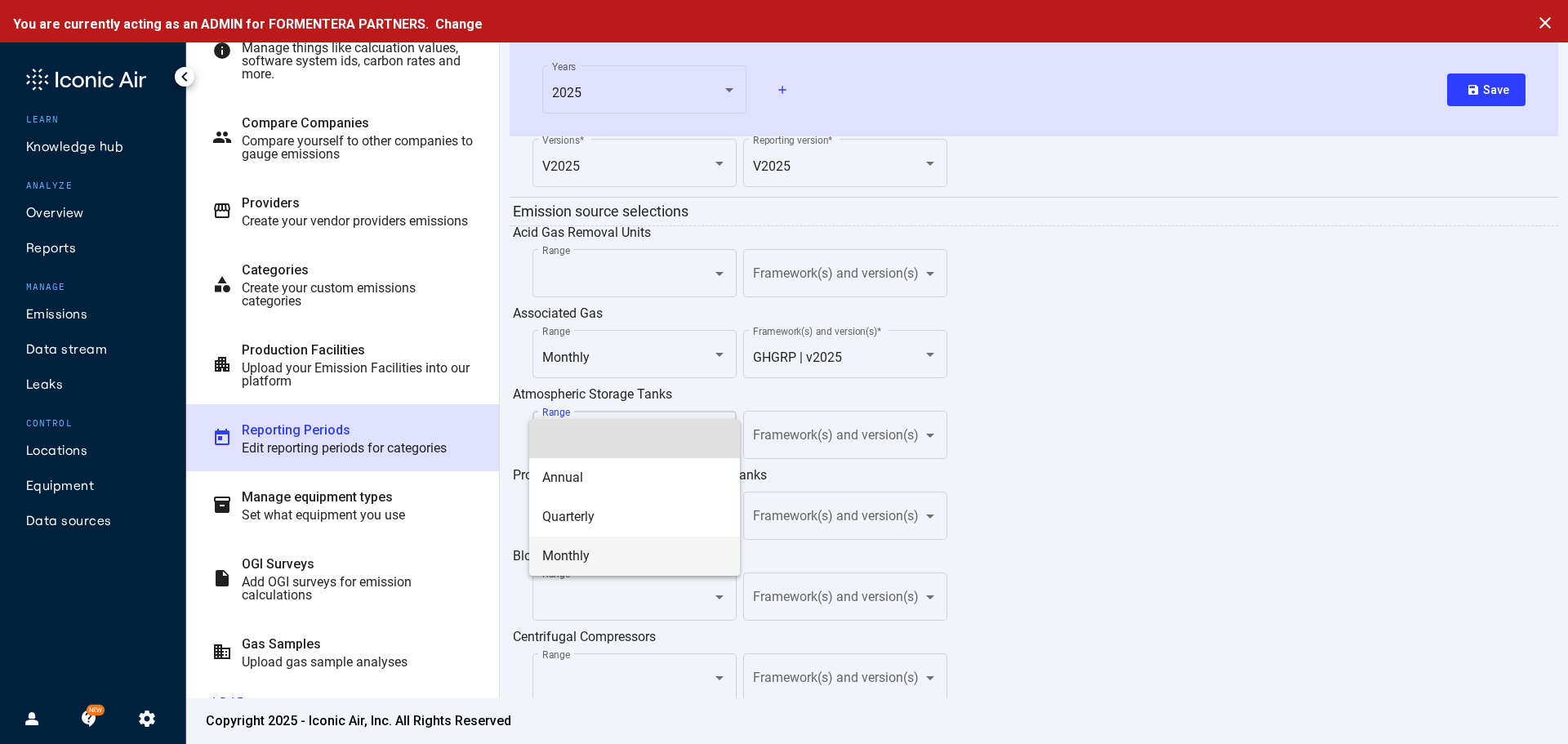 click on "Monthly" at bounding box center (635, 556) 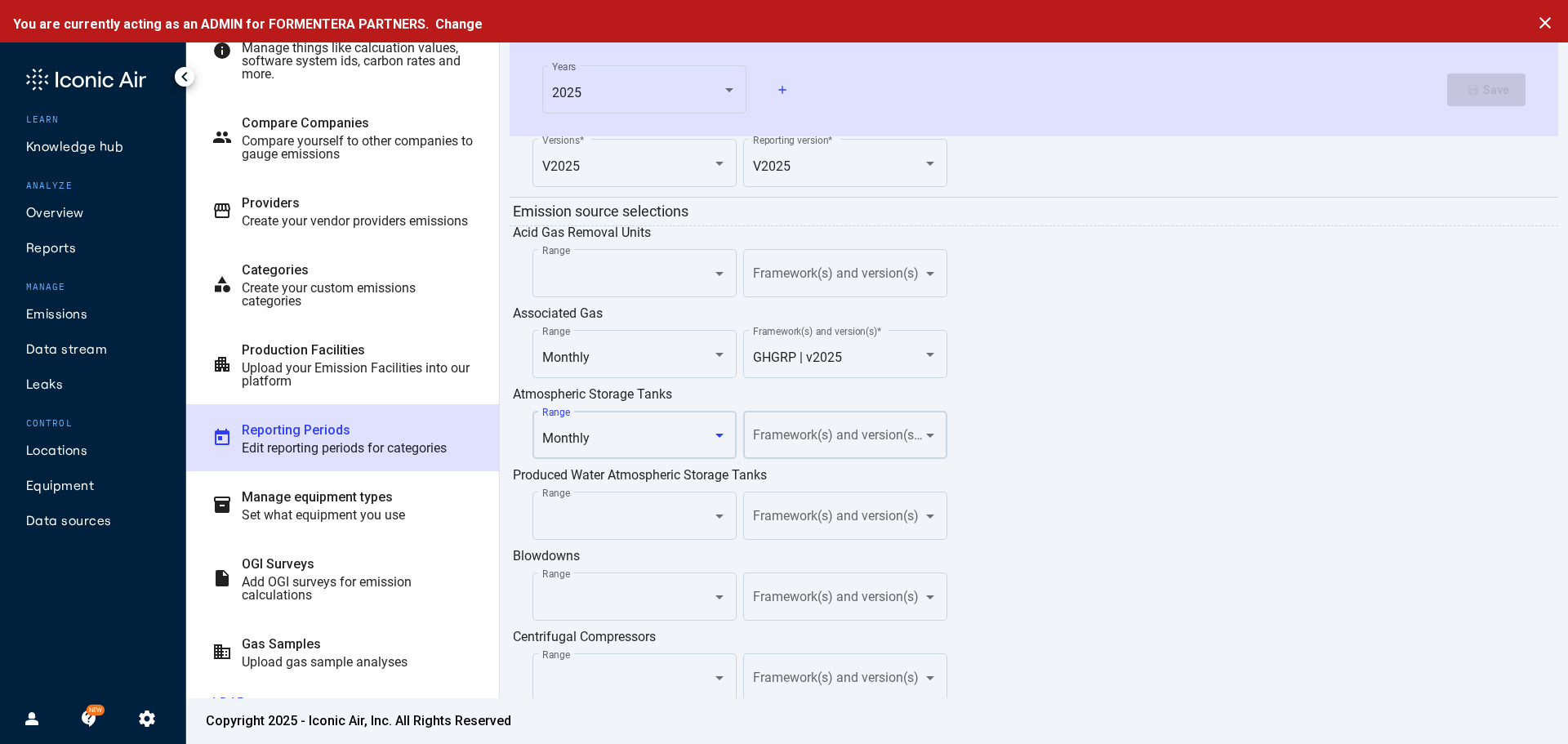 click at bounding box center (839, 439) 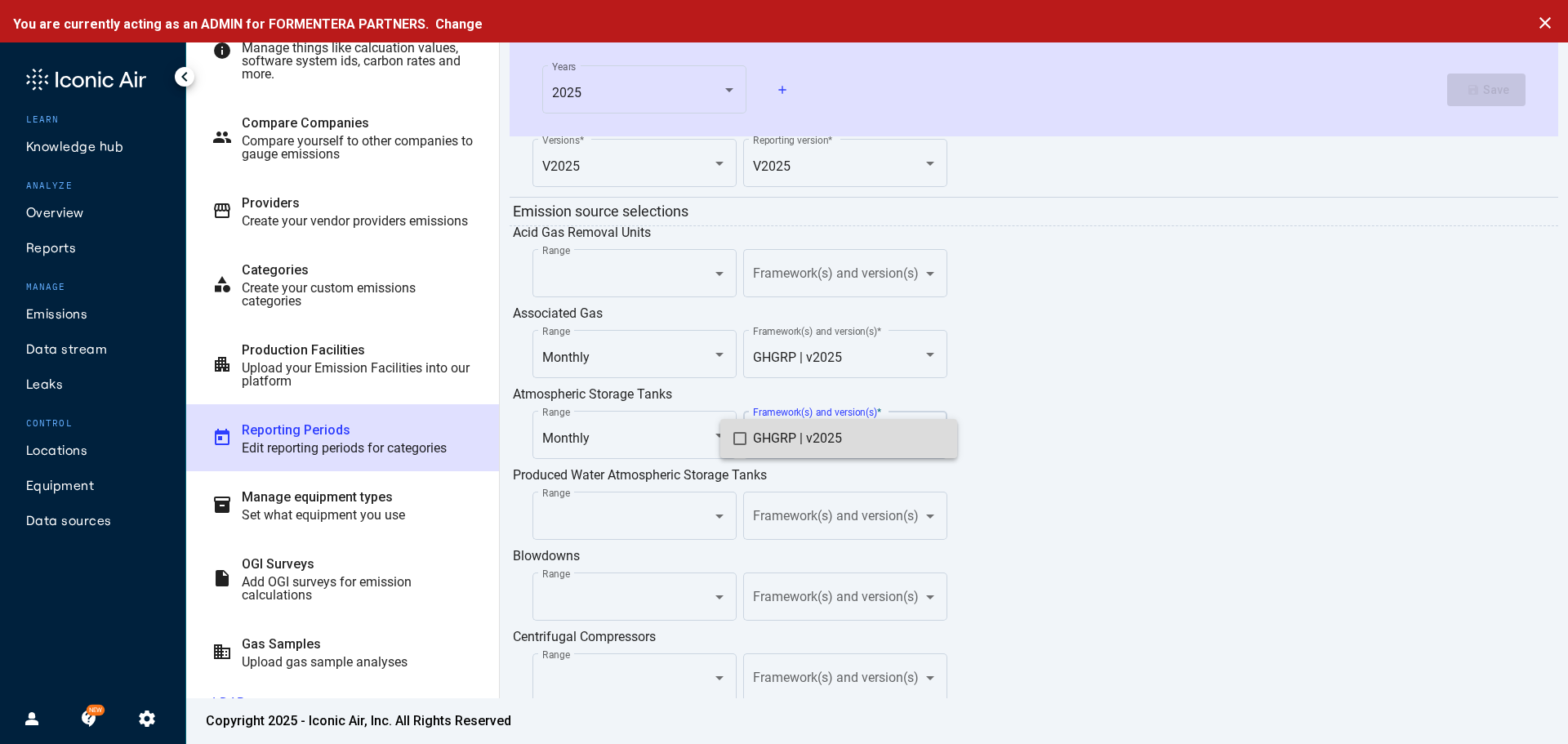 click on "GHGRP | v2025" at bounding box center [849, 439] 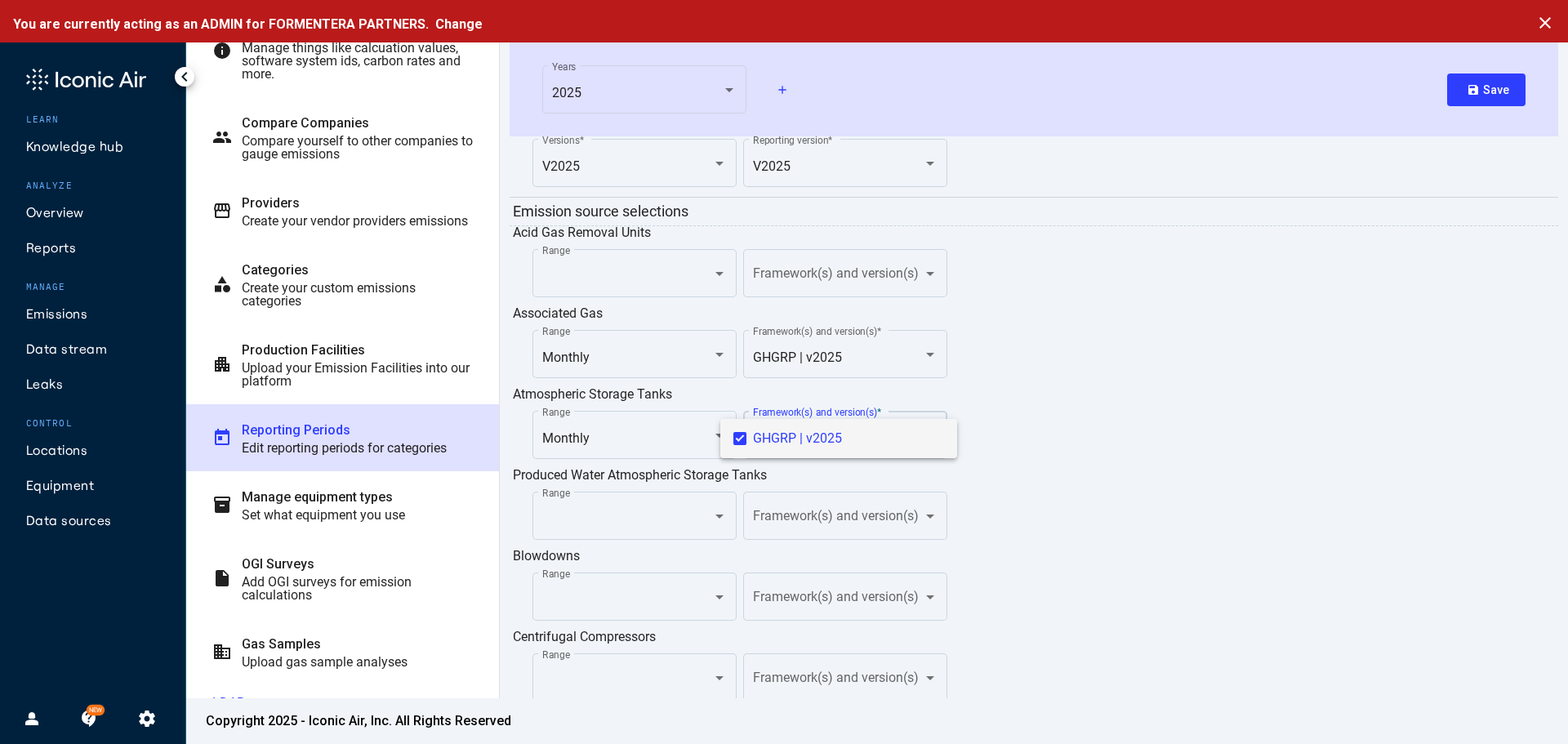 drag, startPoint x: 1174, startPoint y: 517, endPoint x: 1163, endPoint y: 515, distance: 11.18034 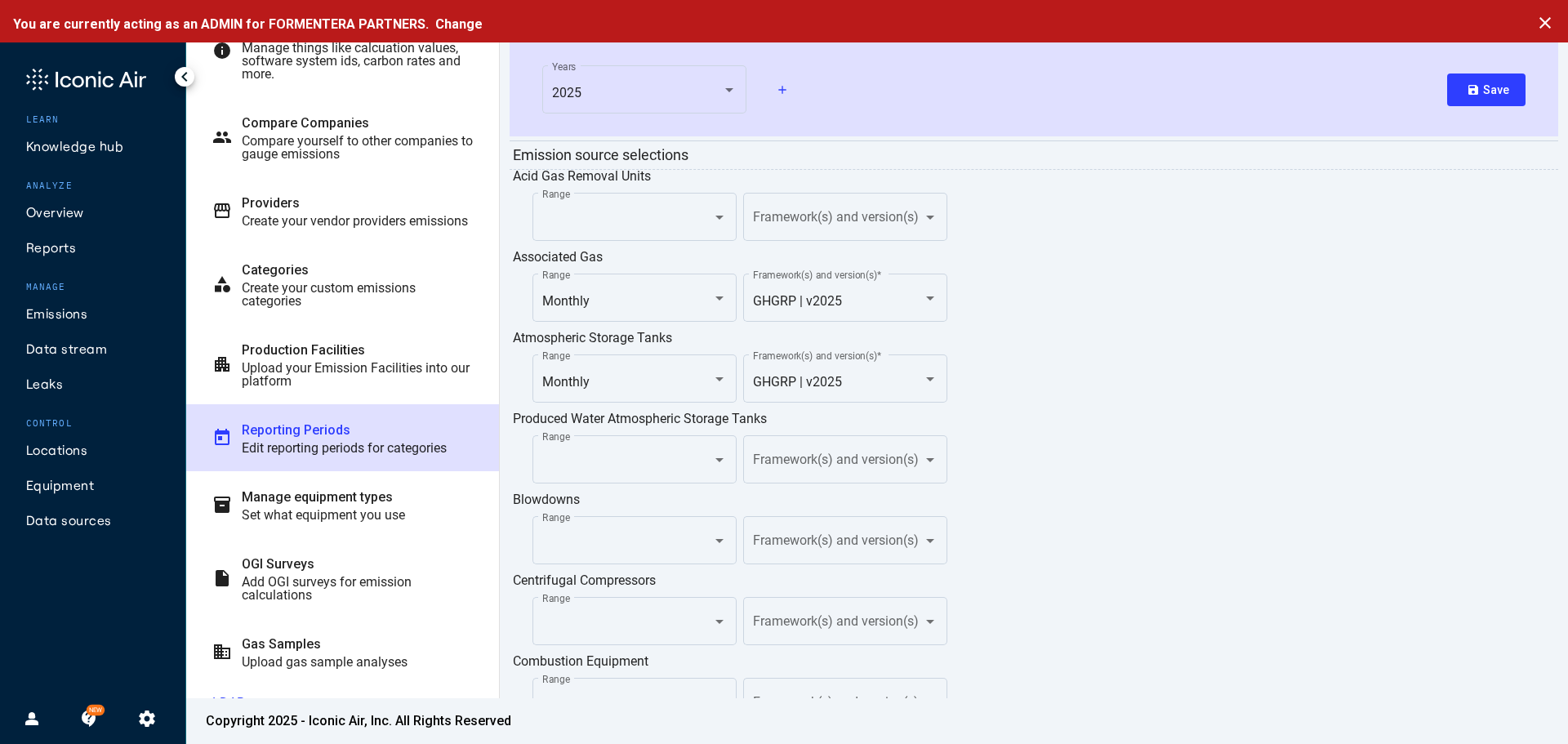 scroll, scrollTop: 245, scrollLeft: 0, axis: vertical 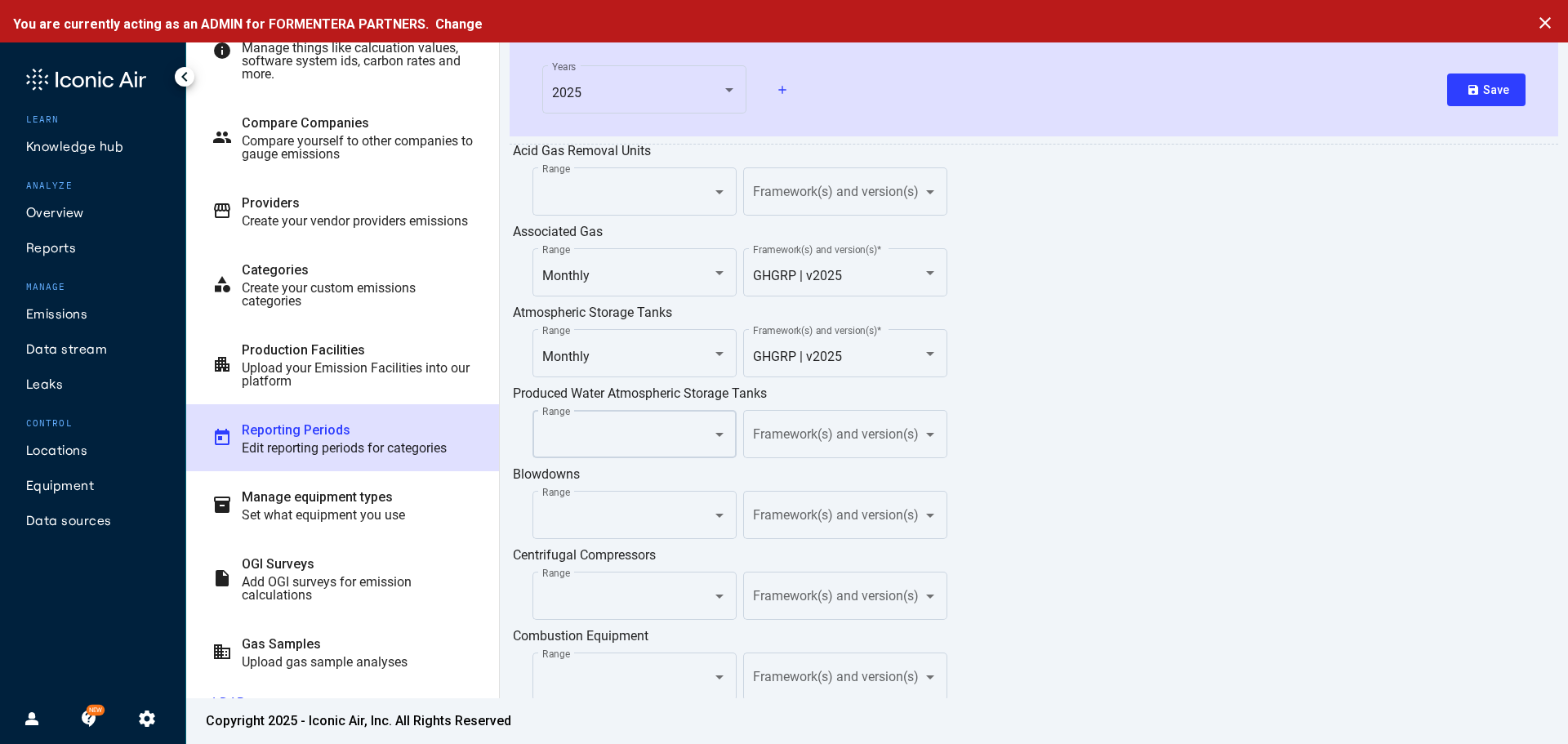 click on "Range" 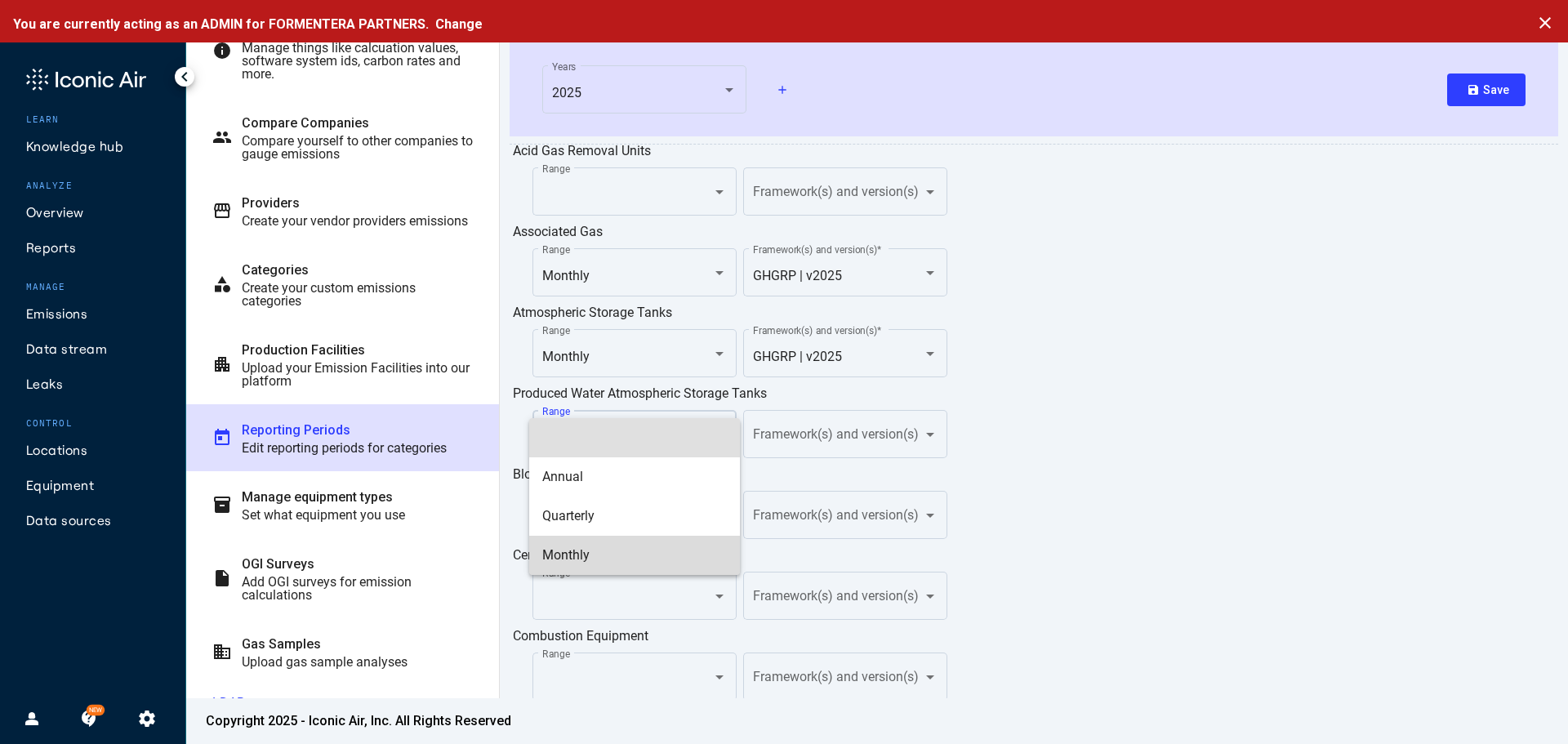click on "Monthly" at bounding box center [635, 555] 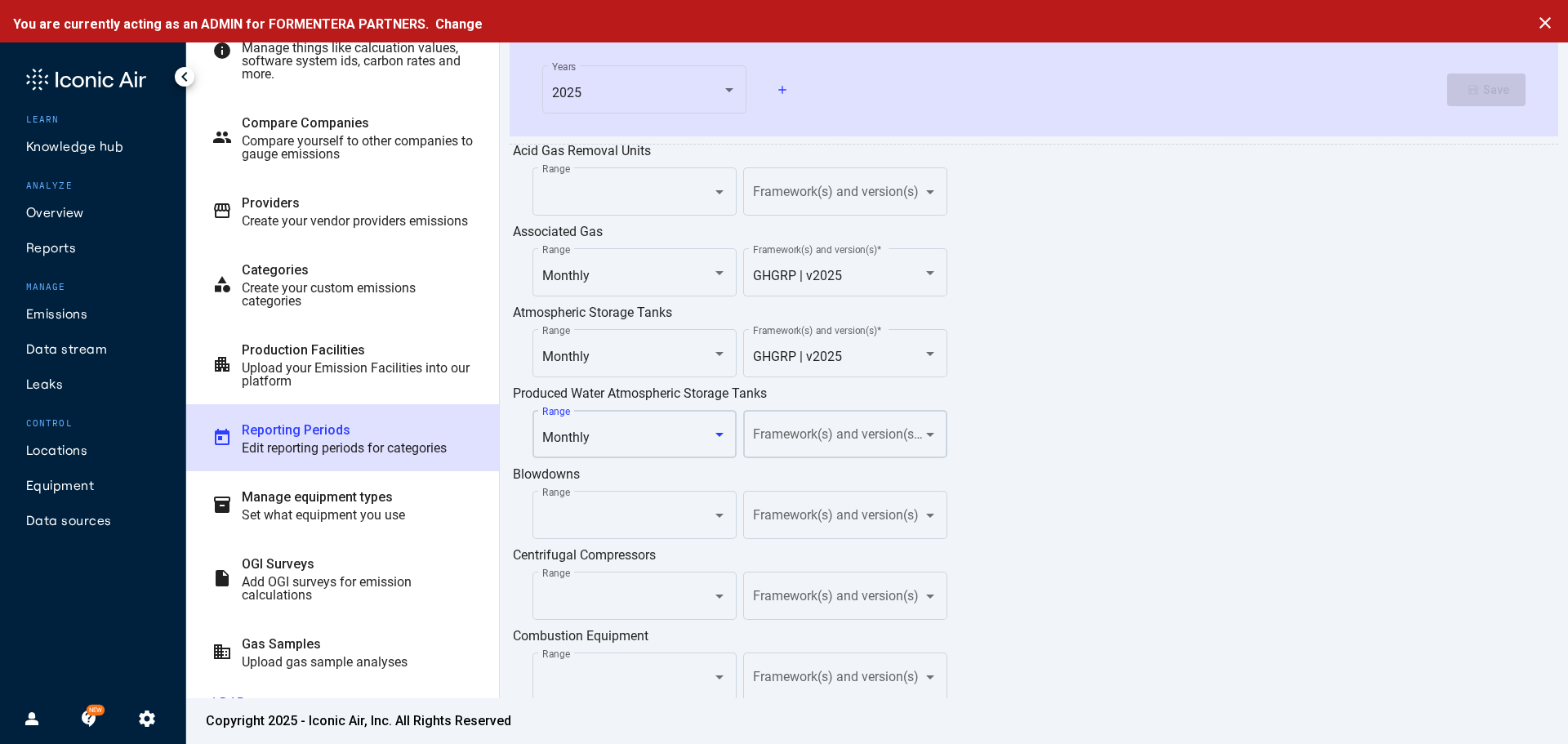 click at bounding box center [839, 438] 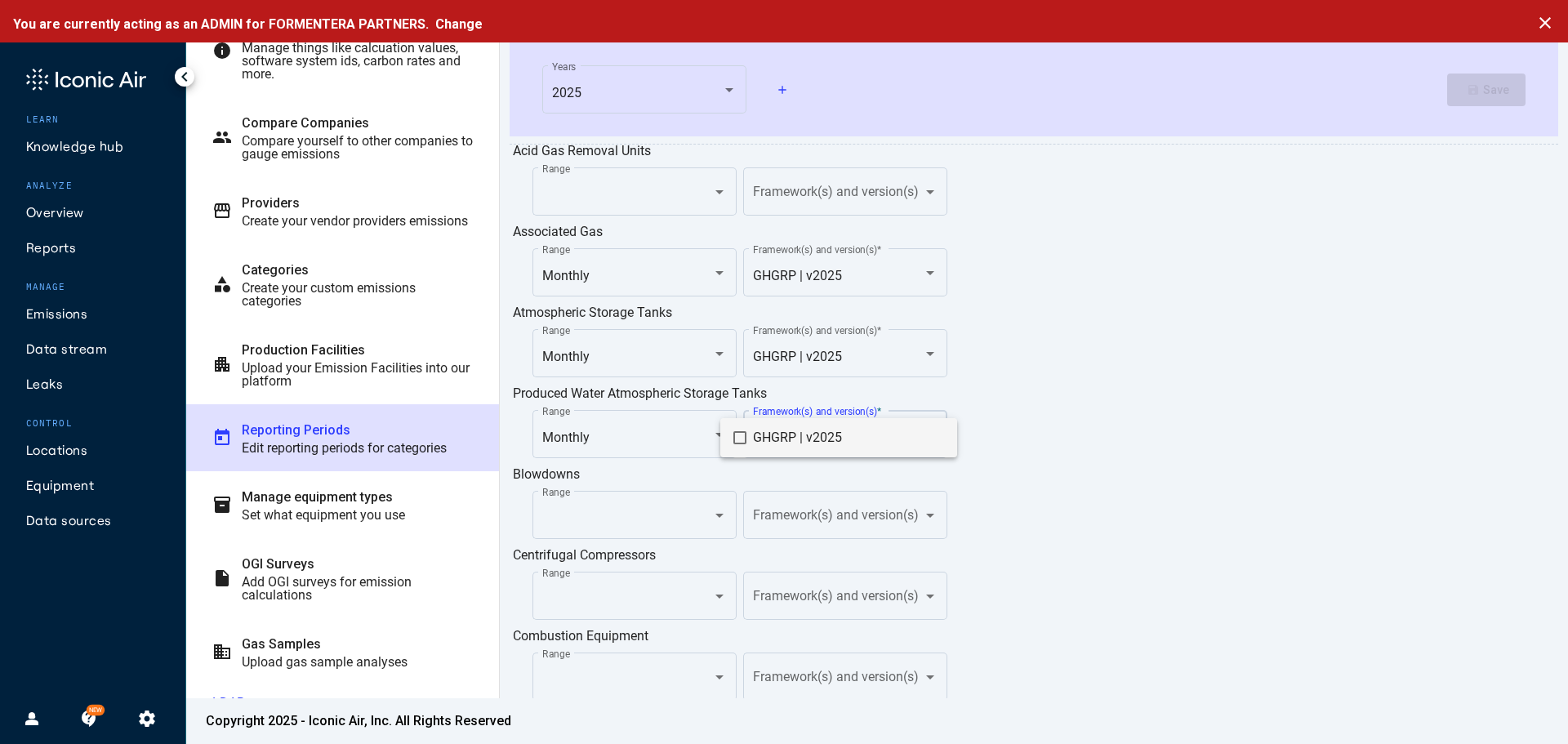 click on "GHGRP | v2025" at bounding box center (849, 438) 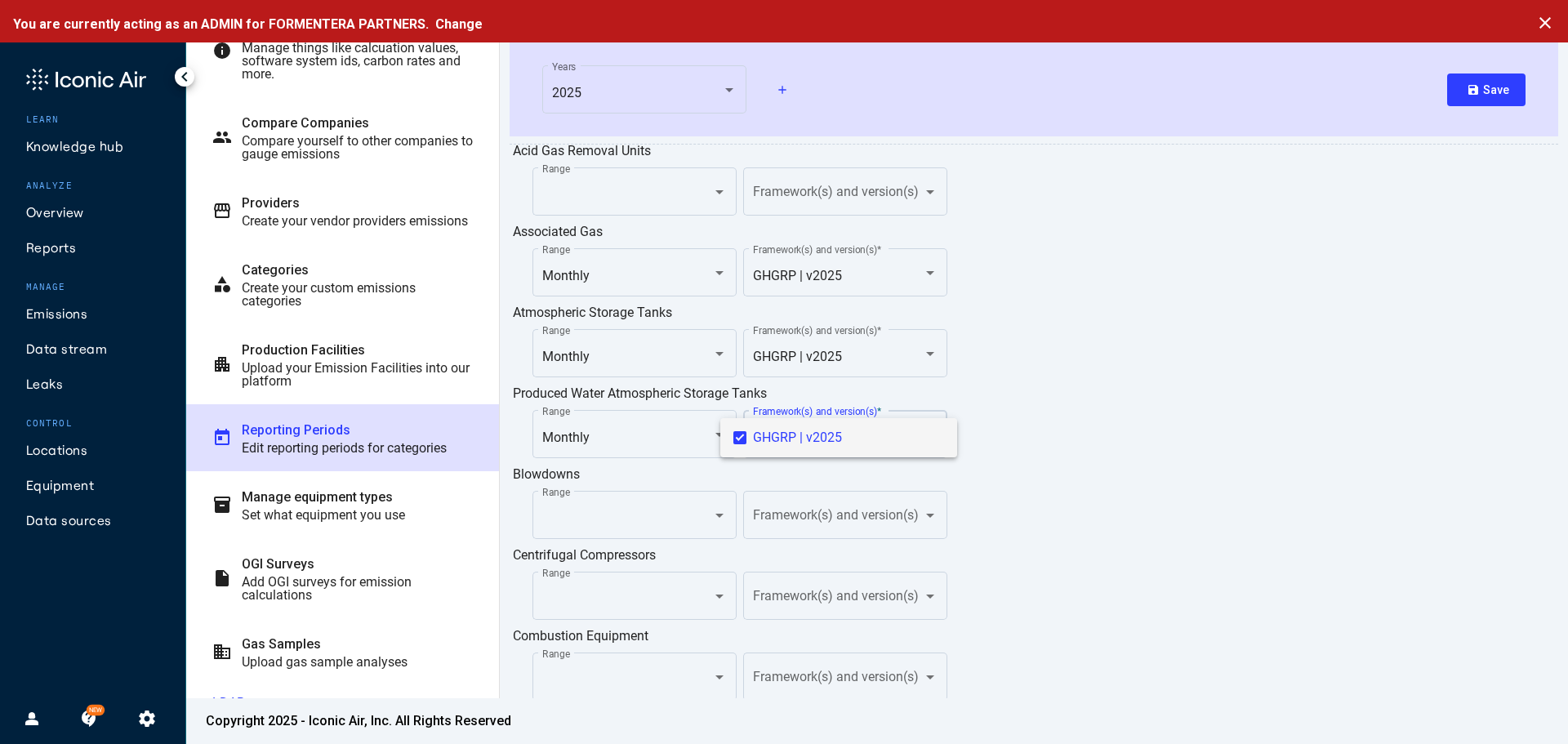 click at bounding box center (784, 372) 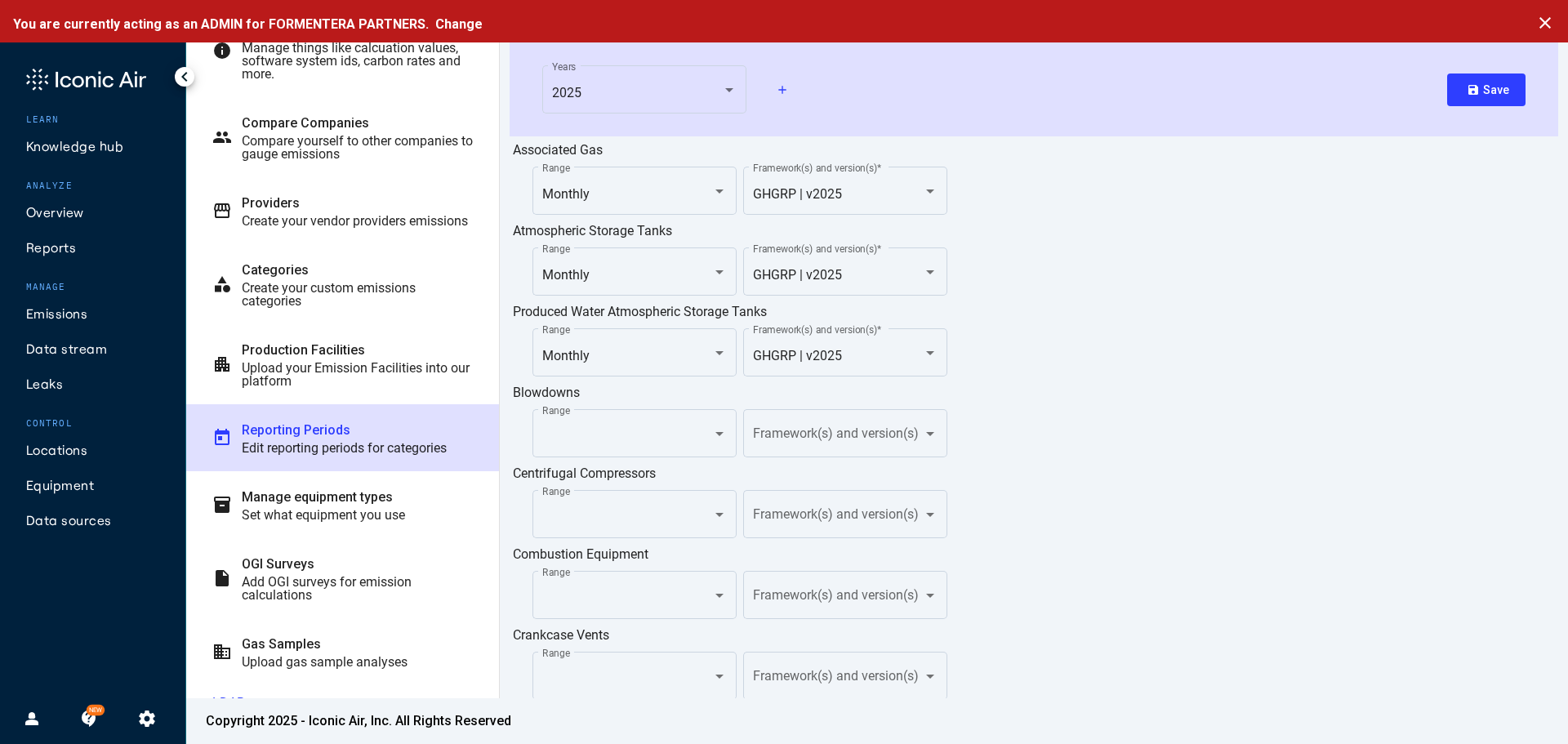 scroll, scrollTop: 408, scrollLeft: 0, axis: vertical 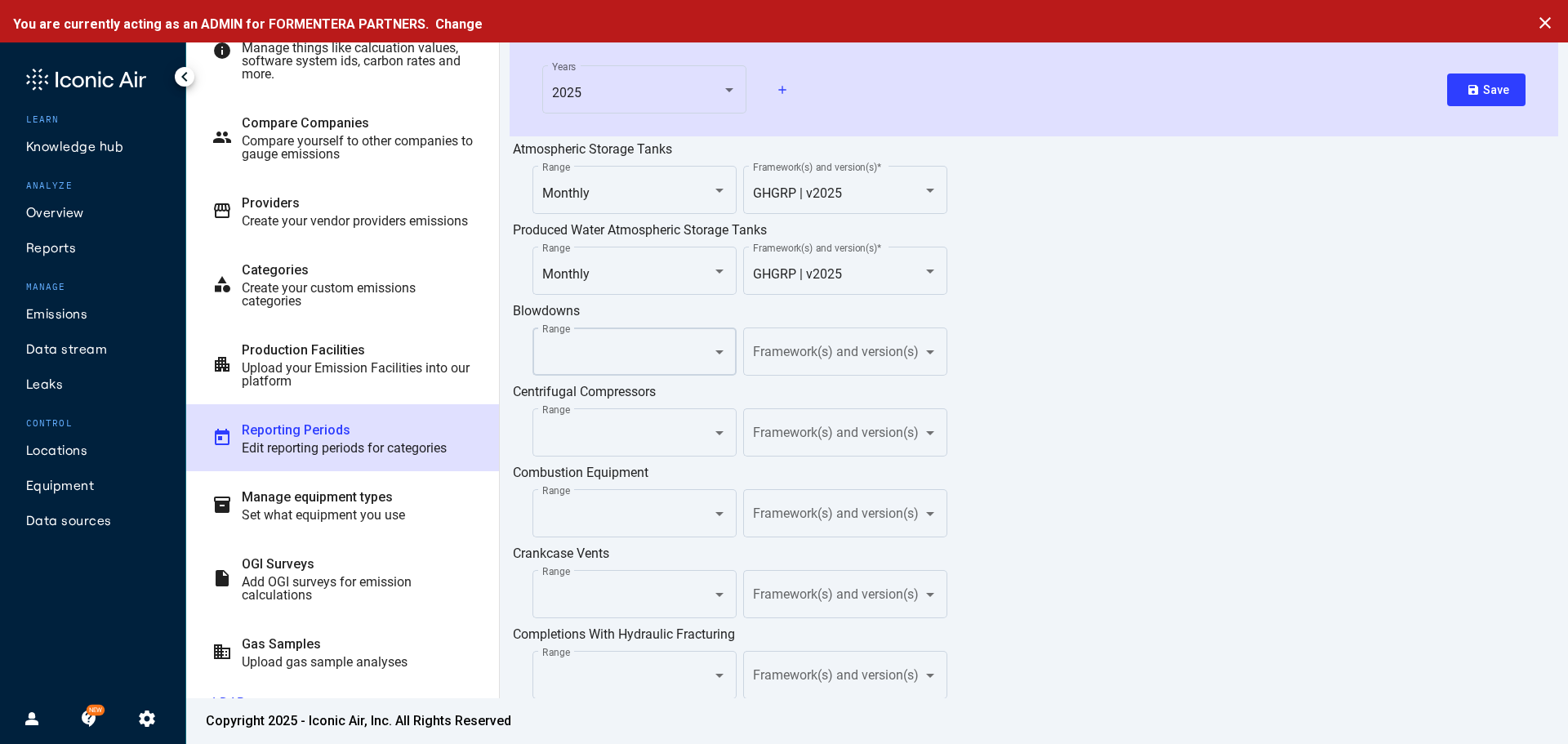 click on "Range" 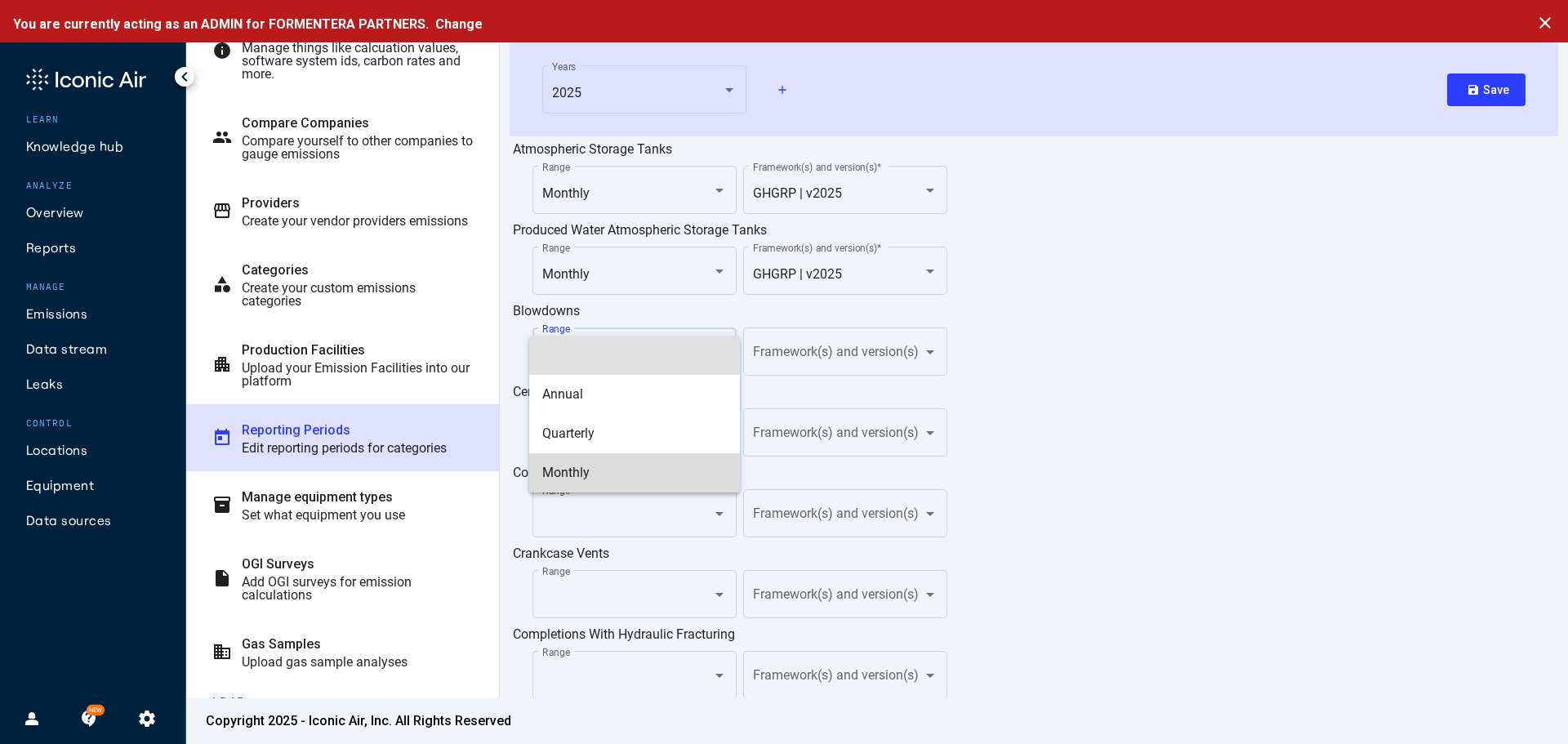 click on "Monthly" at bounding box center [635, 473] 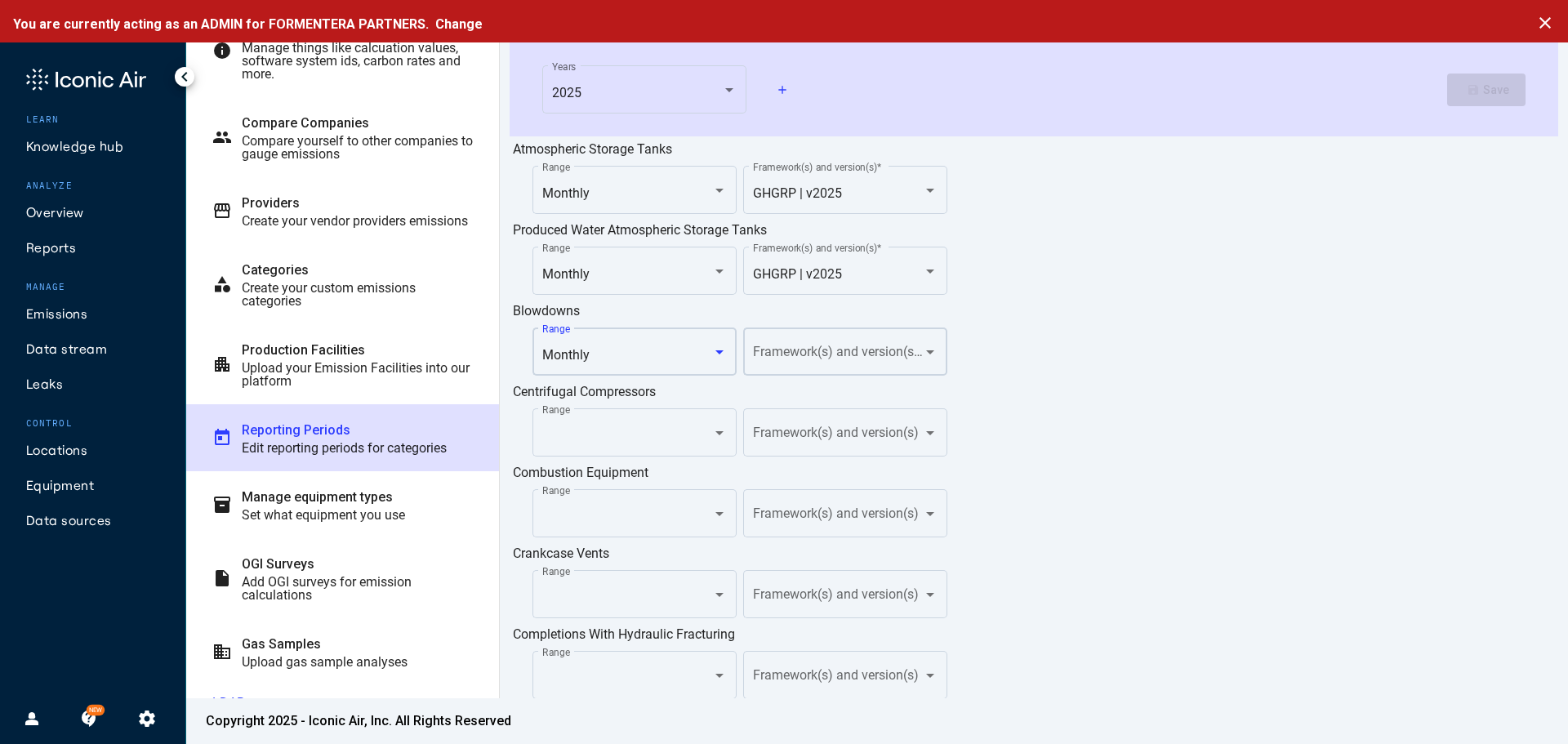 click on "Framework(s) and version(s)  *" 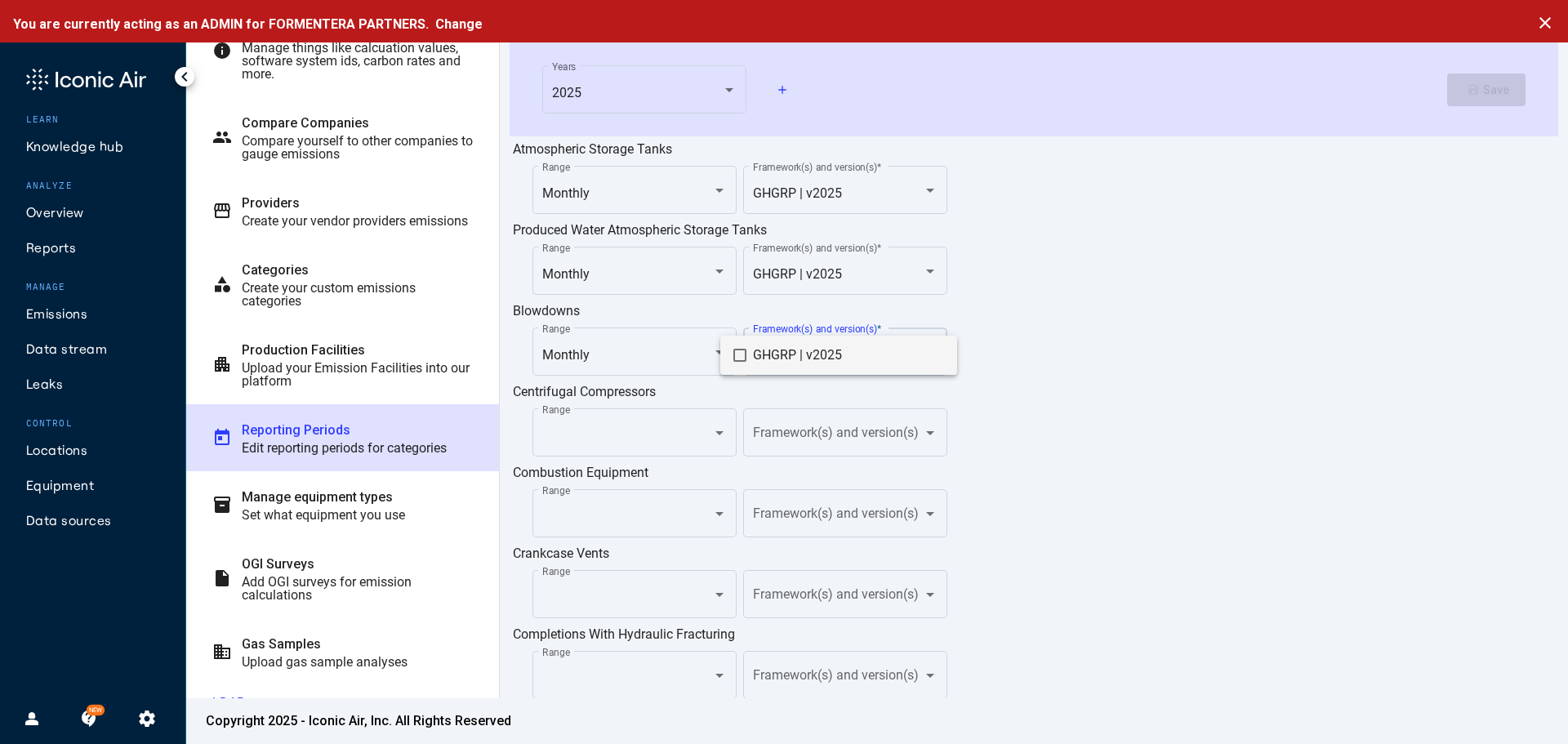 click on "GHGRP | v2025" at bounding box center (849, 355) 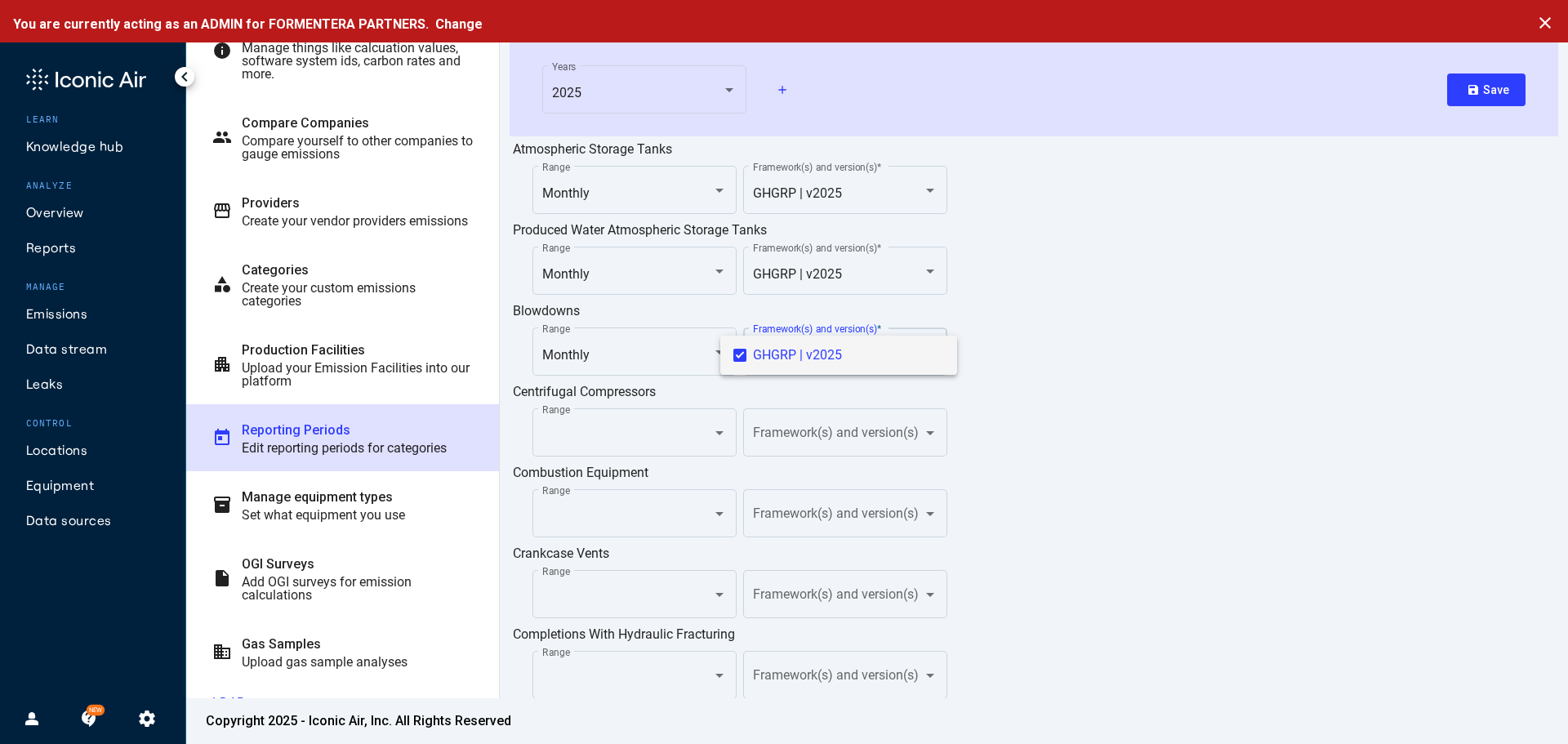 click at bounding box center (784, 372) 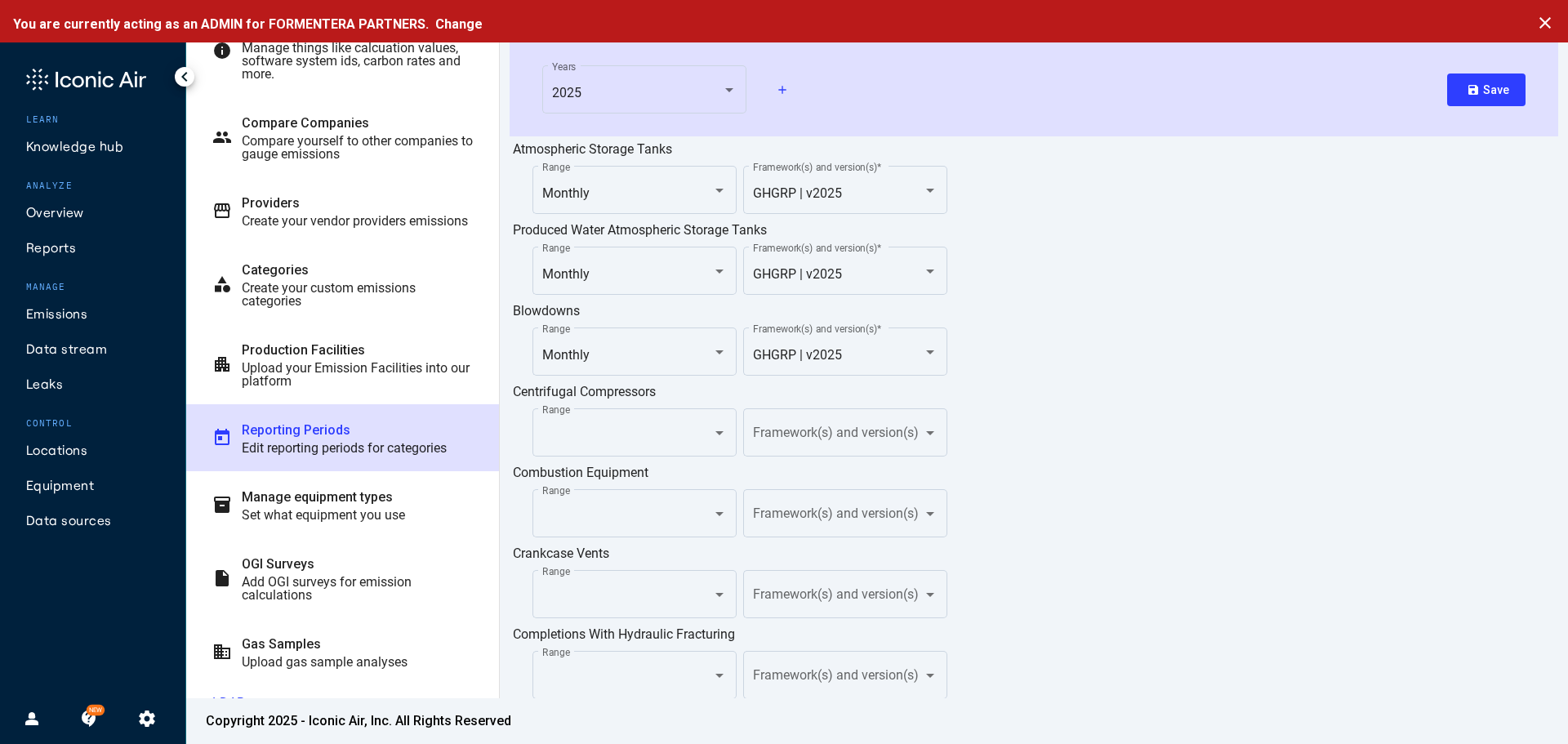 scroll, scrollTop: 490, scrollLeft: 0, axis: vertical 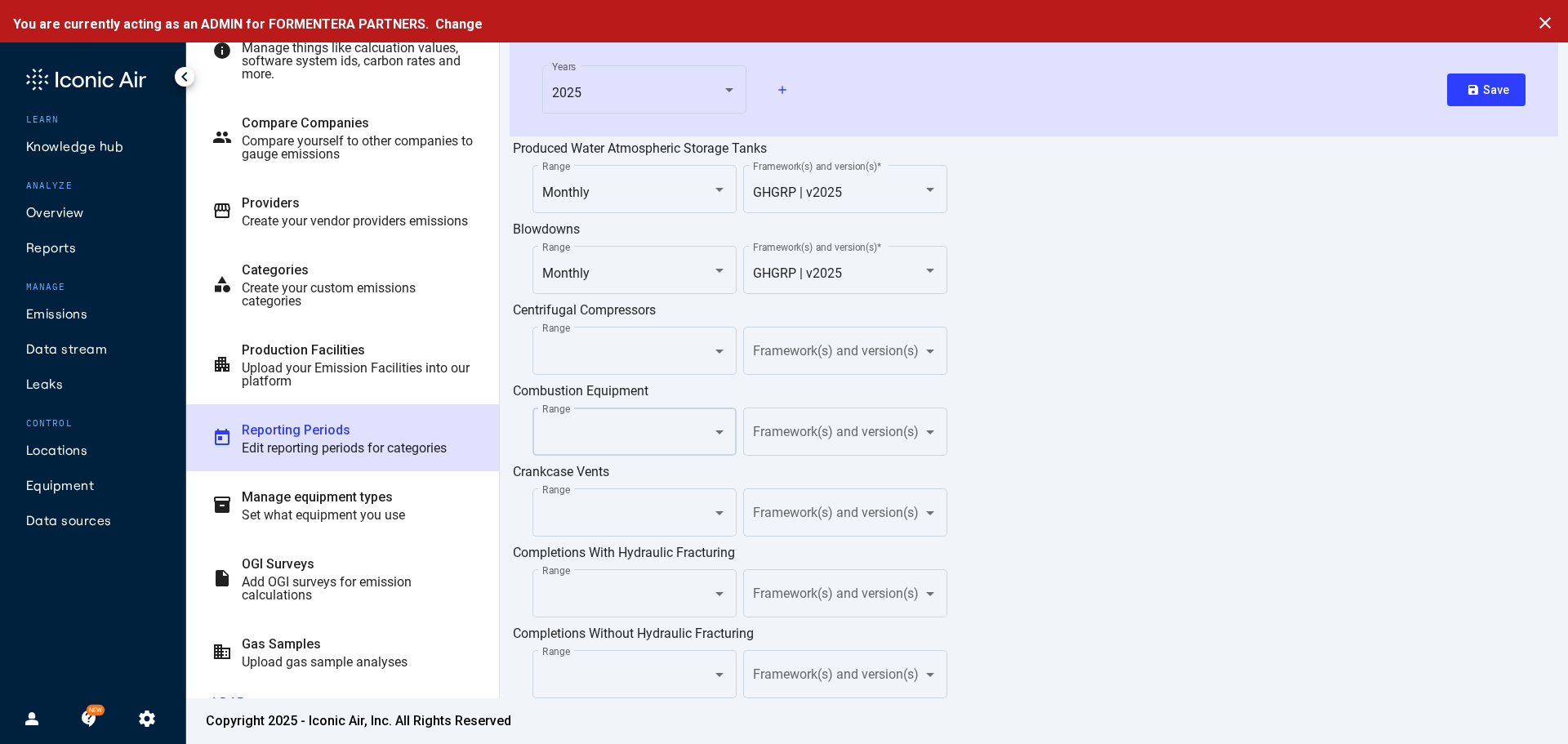 click at bounding box center (628, 435) 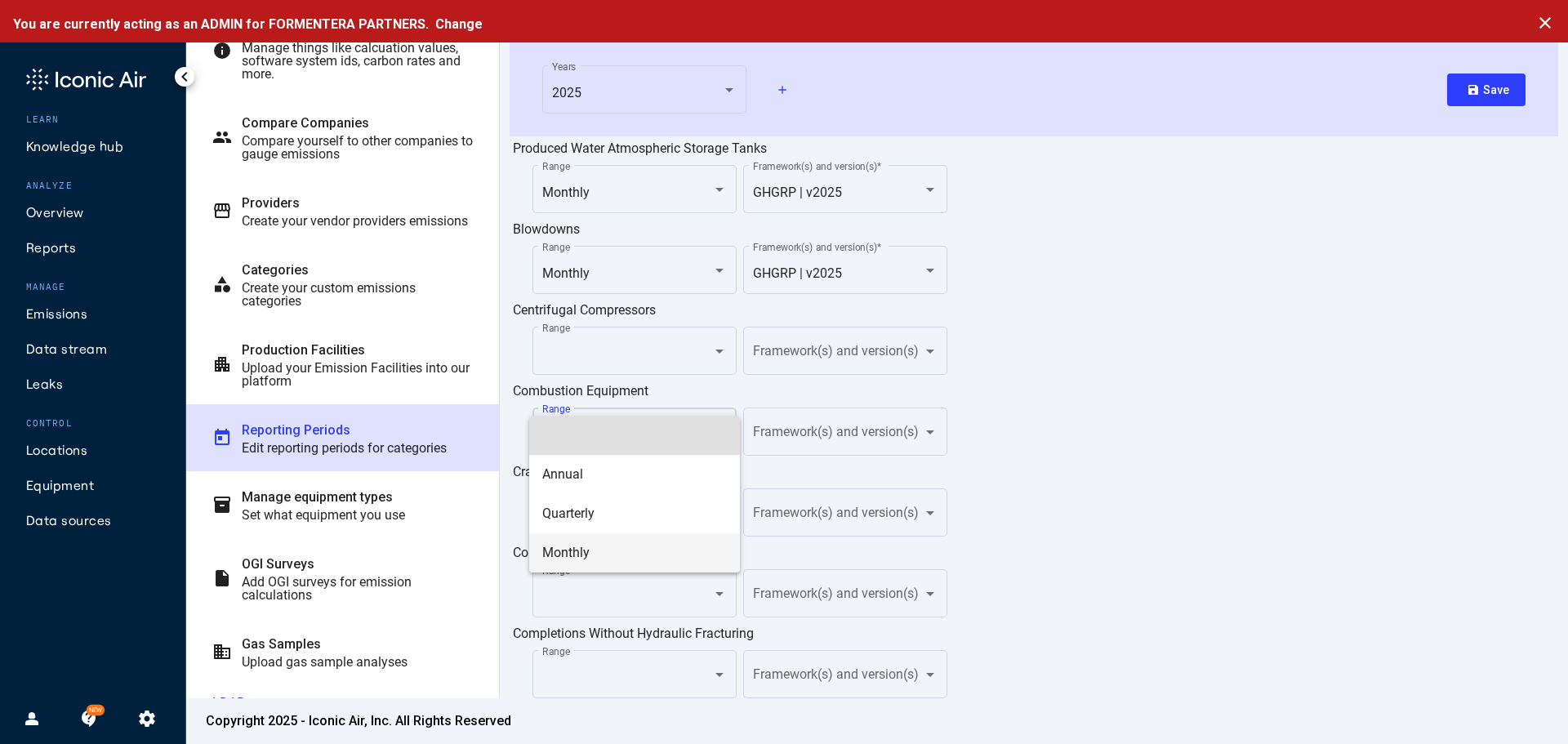 click on "Monthly" at bounding box center [635, 553] 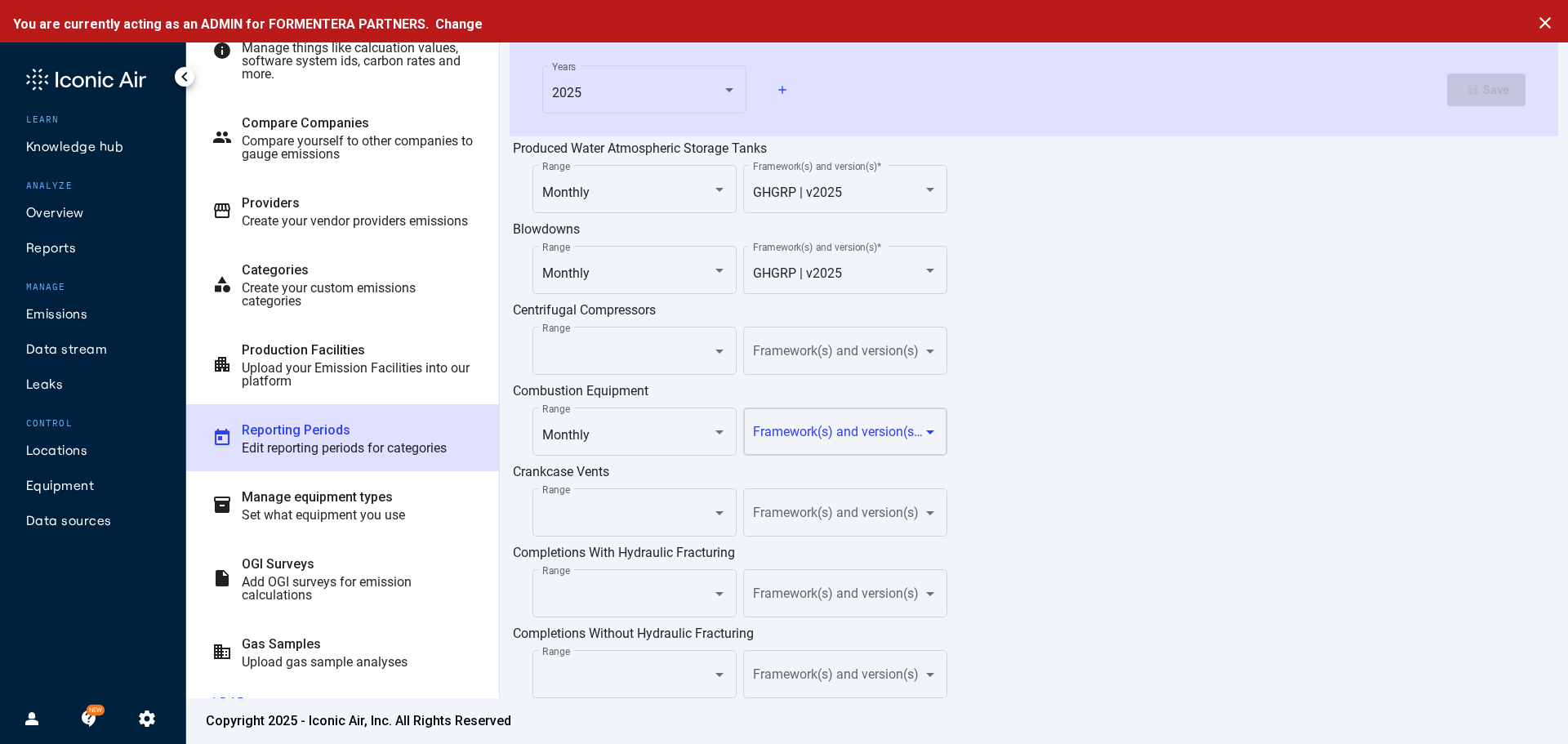click at bounding box center (839, 435) 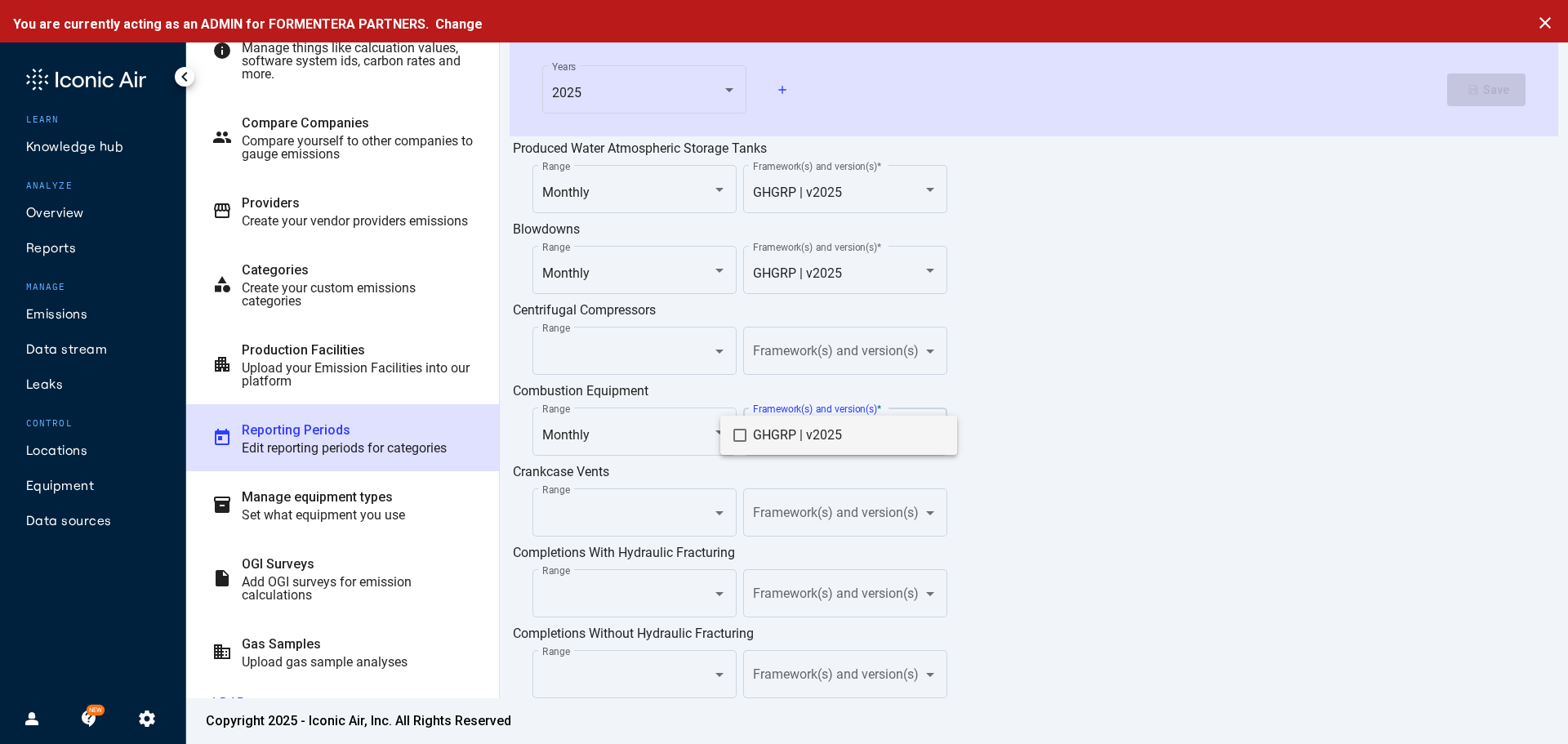 click on "GHGRP | v2025" at bounding box center (849, 435) 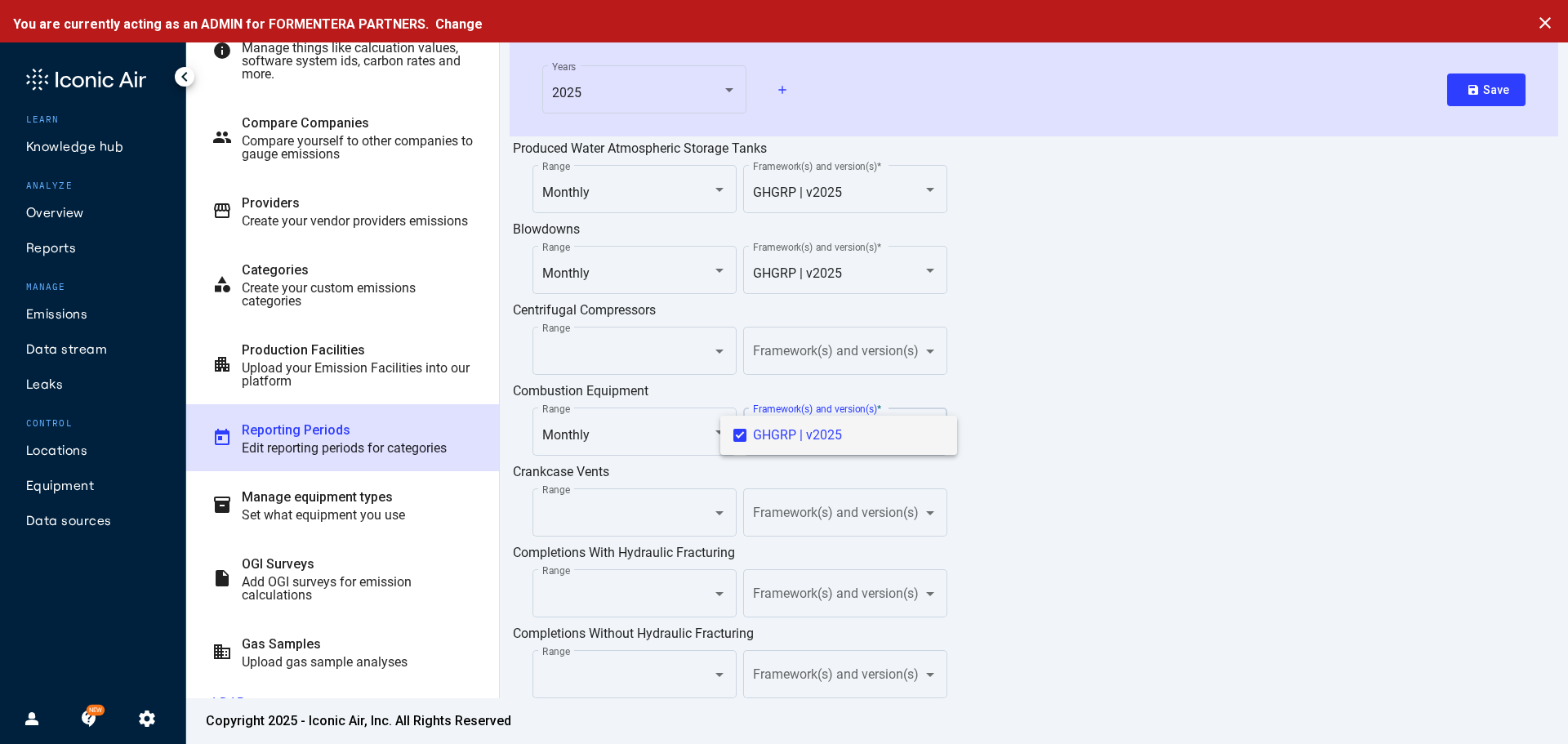 click at bounding box center [784, 372] 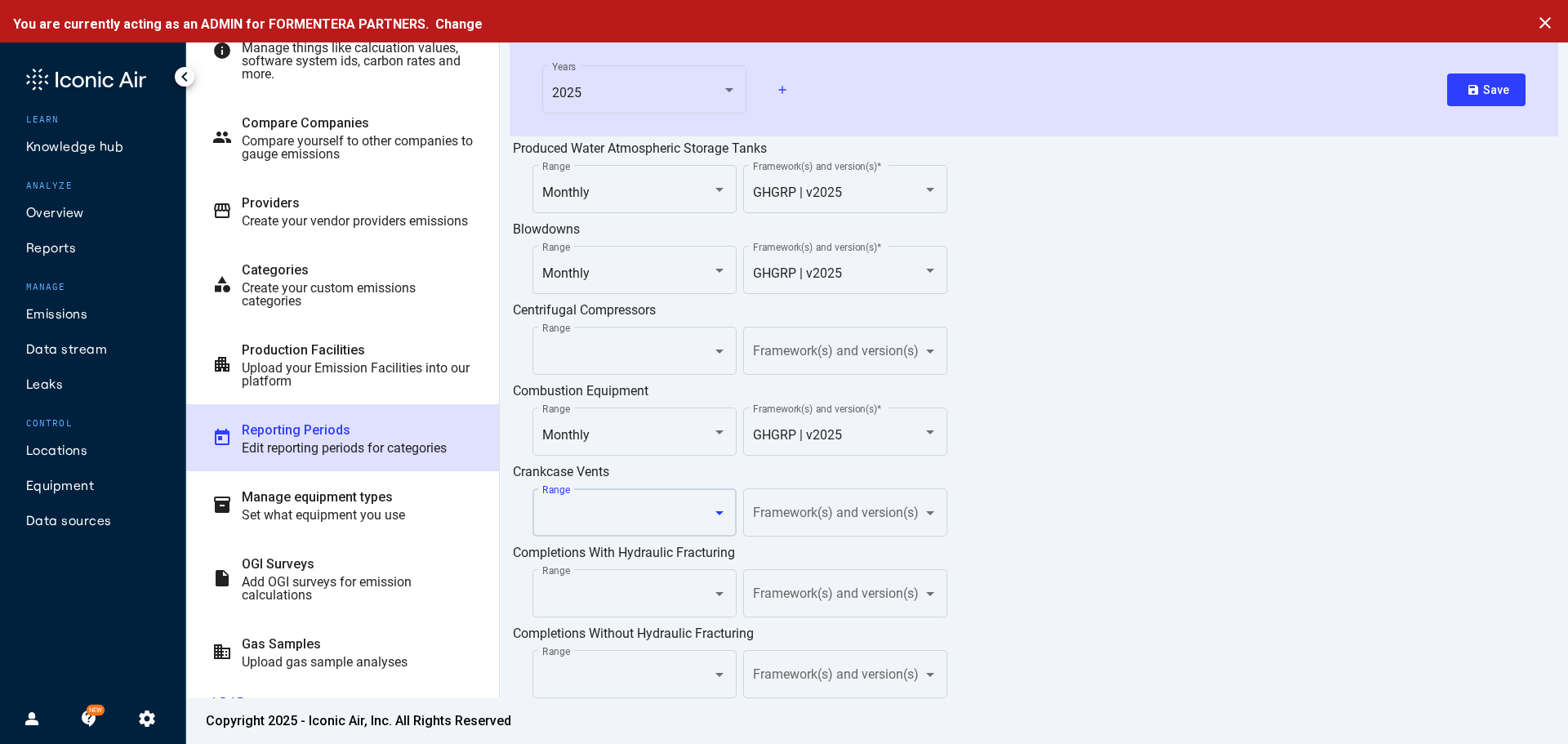 click at bounding box center (628, 516) 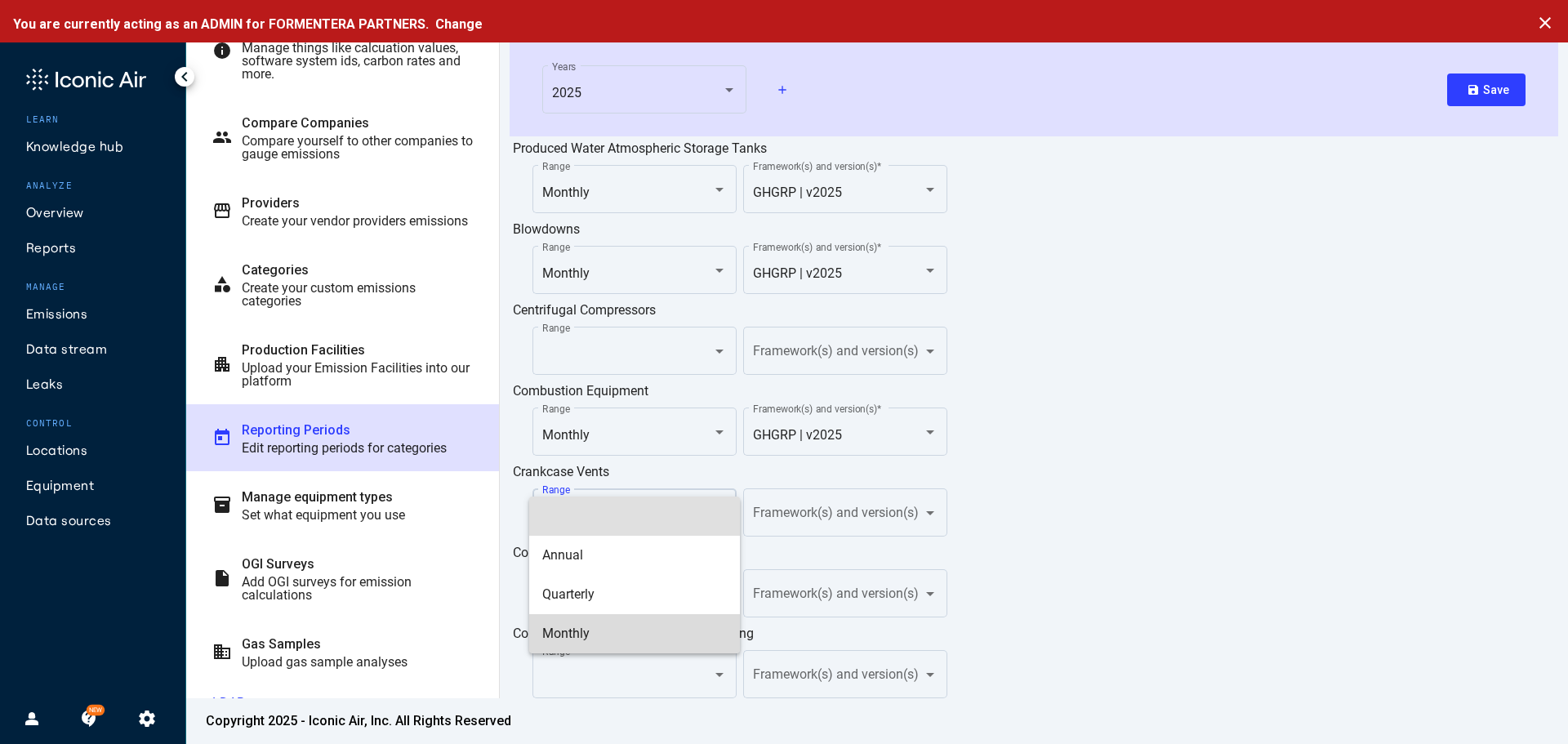 drag, startPoint x: 576, startPoint y: 647, endPoint x: 663, endPoint y: 570, distance: 116.18089 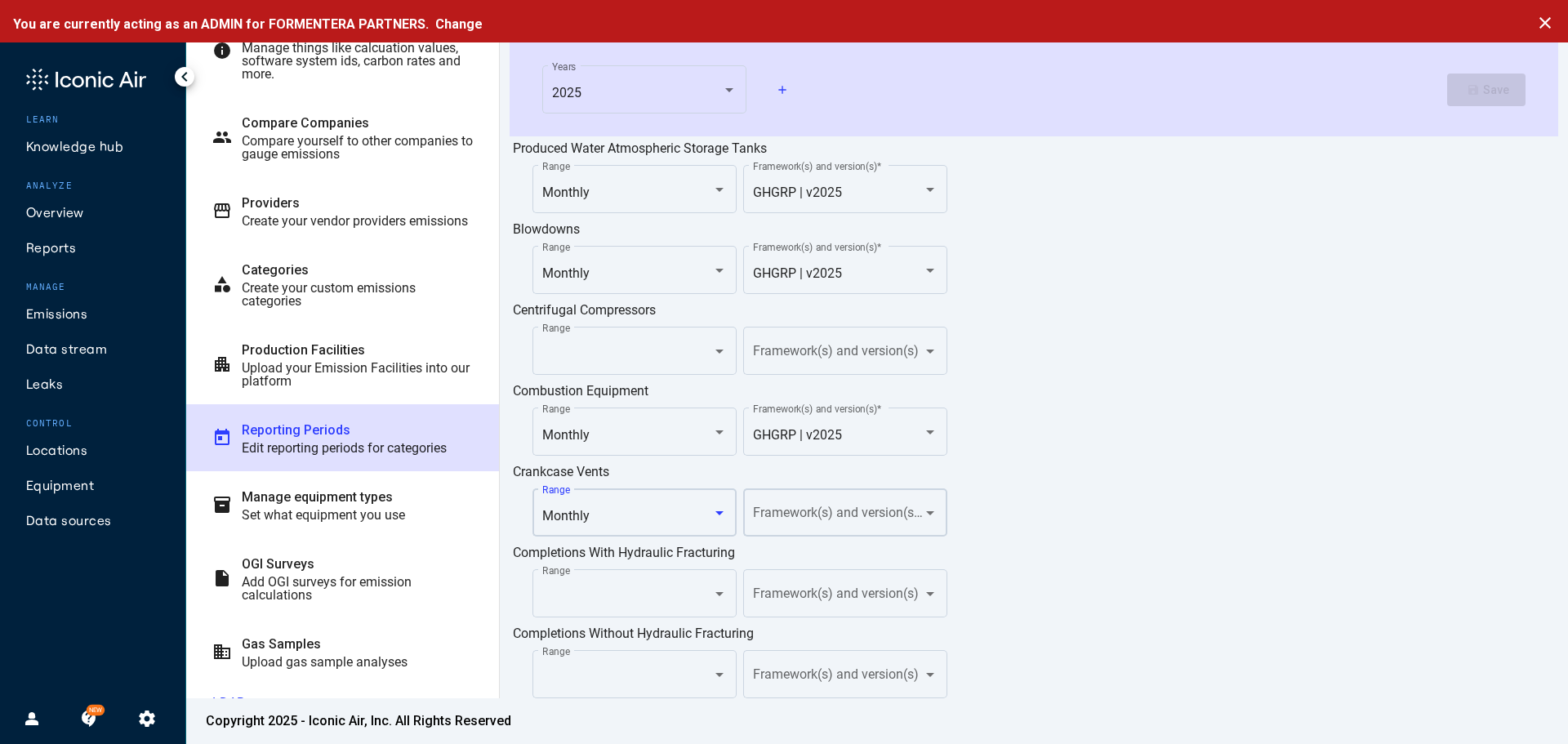 click at bounding box center [839, 516] 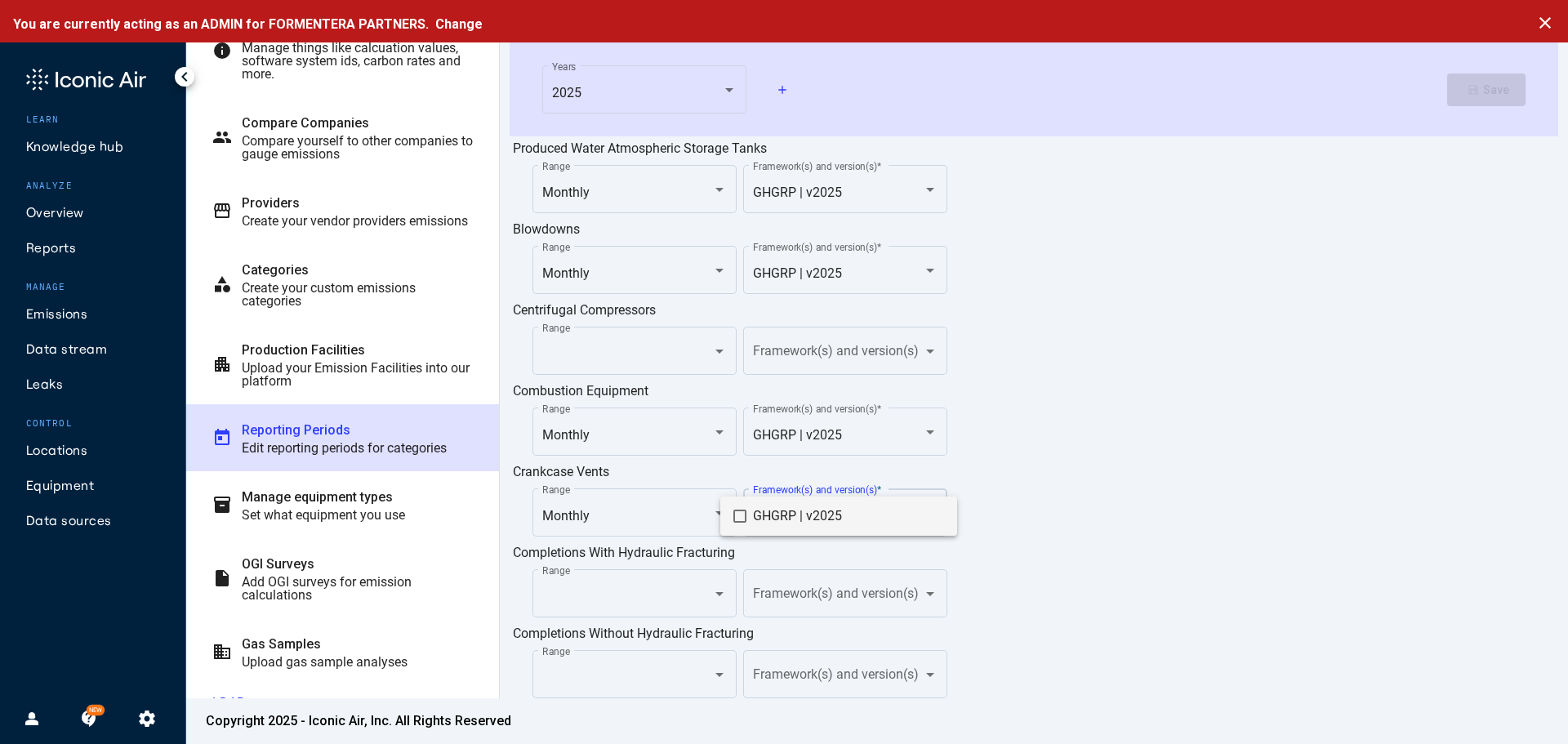 click on "GHGRP | v2025" at bounding box center [849, 516] 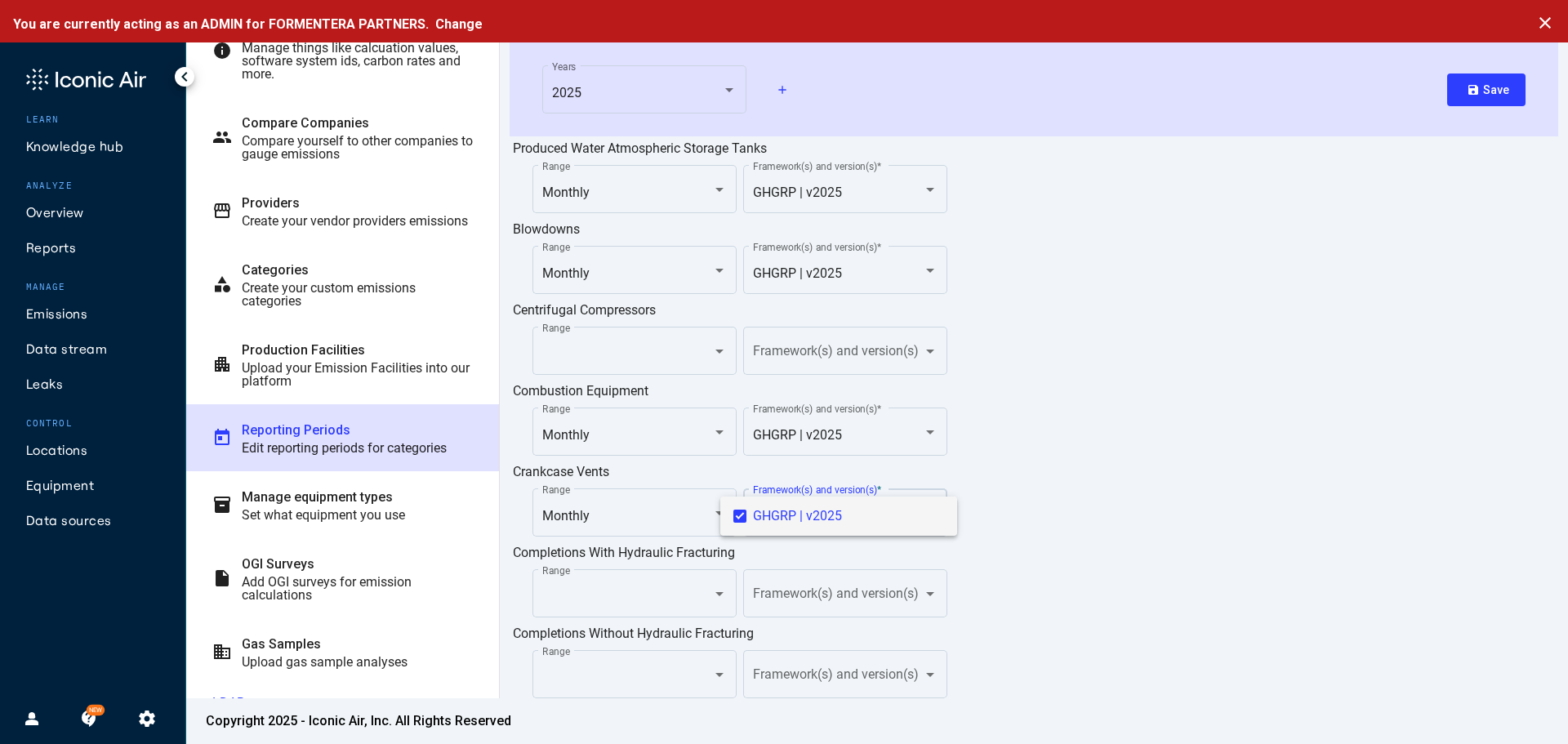 drag, startPoint x: 1316, startPoint y: 569, endPoint x: 1097, endPoint y: 506, distance: 227.8815 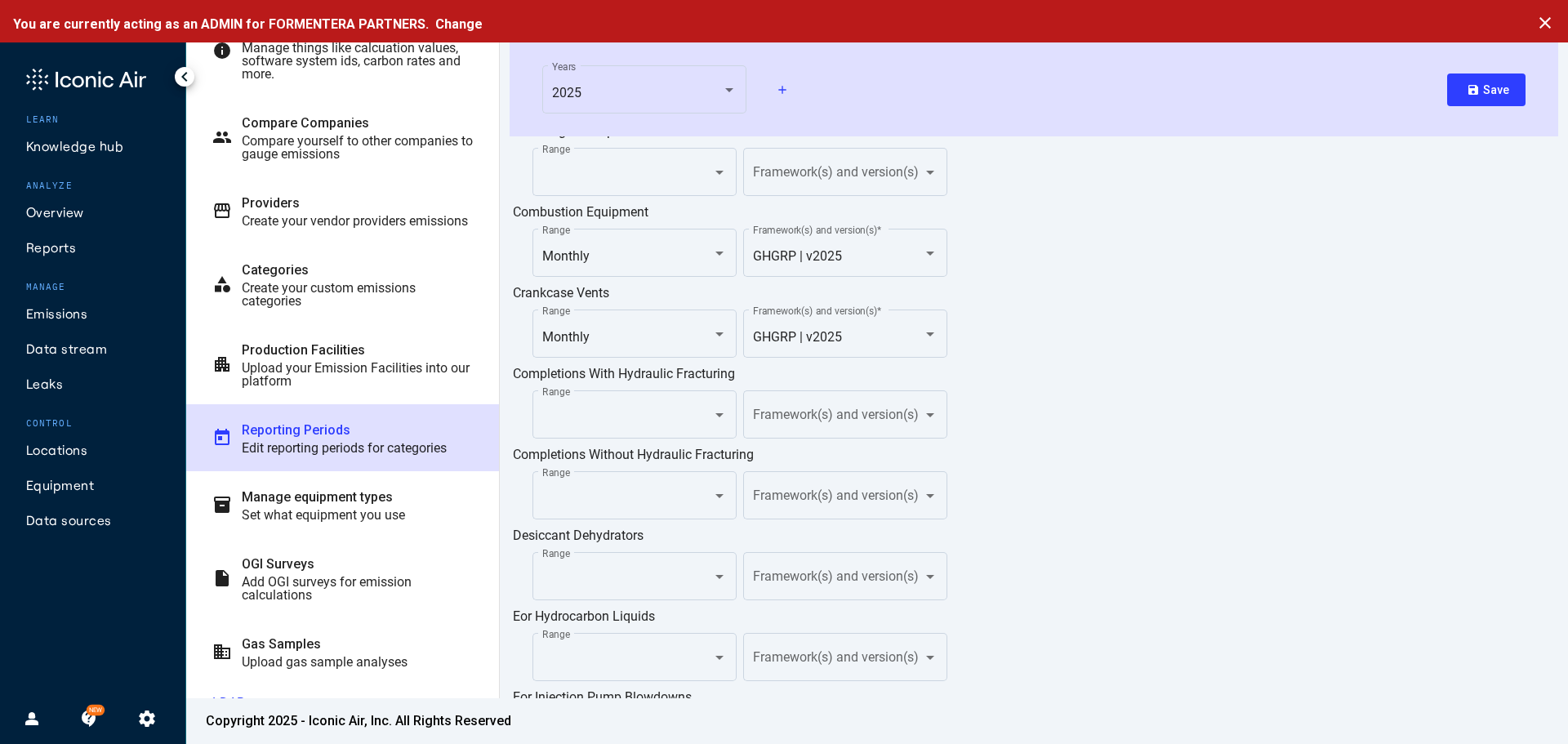 scroll, scrollTop: 735, scrollLeft: 0, axis: vertical 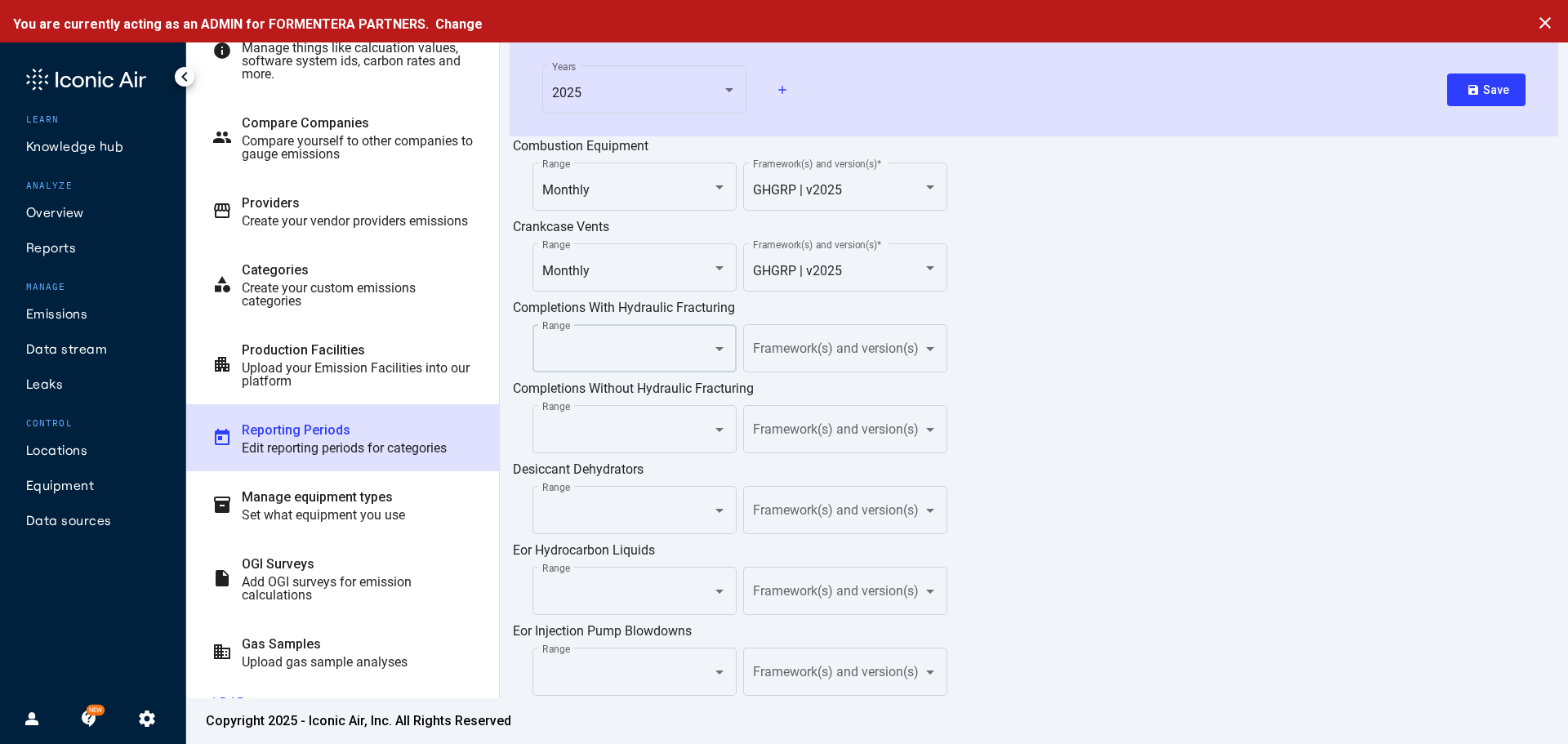 click at bounding box center (628, 352) 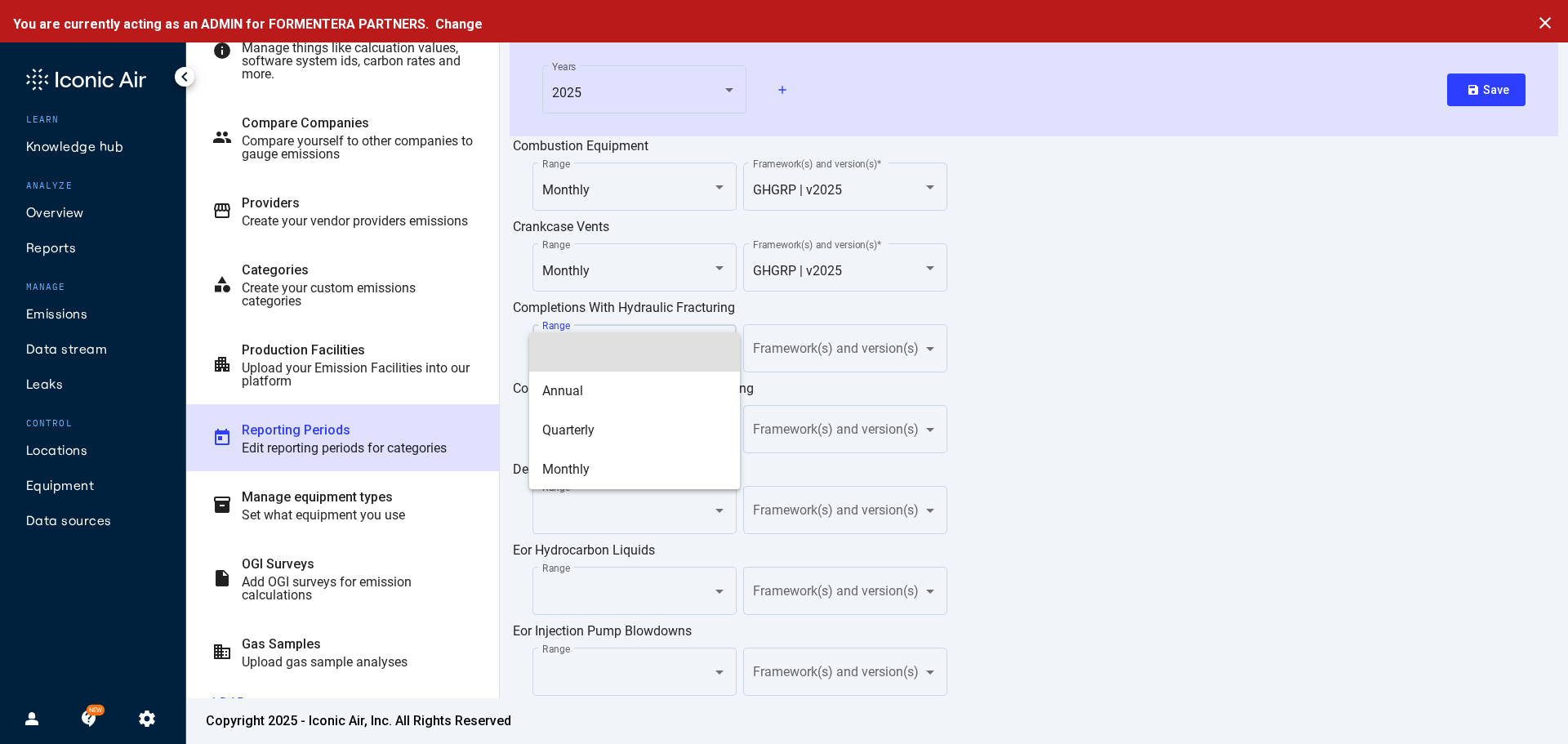 click at bounding box center [784, 372] 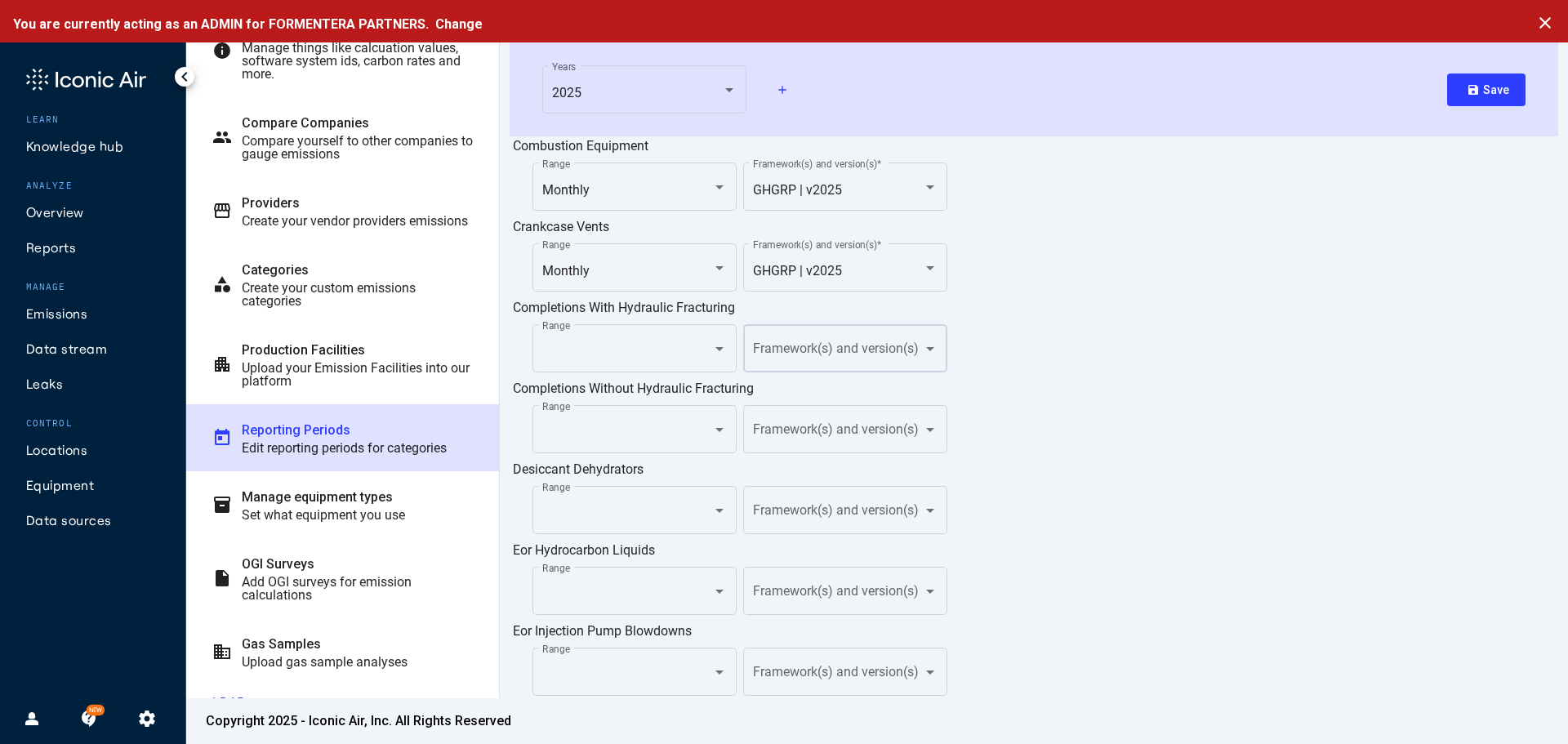 click at bounding box center (839, 352) 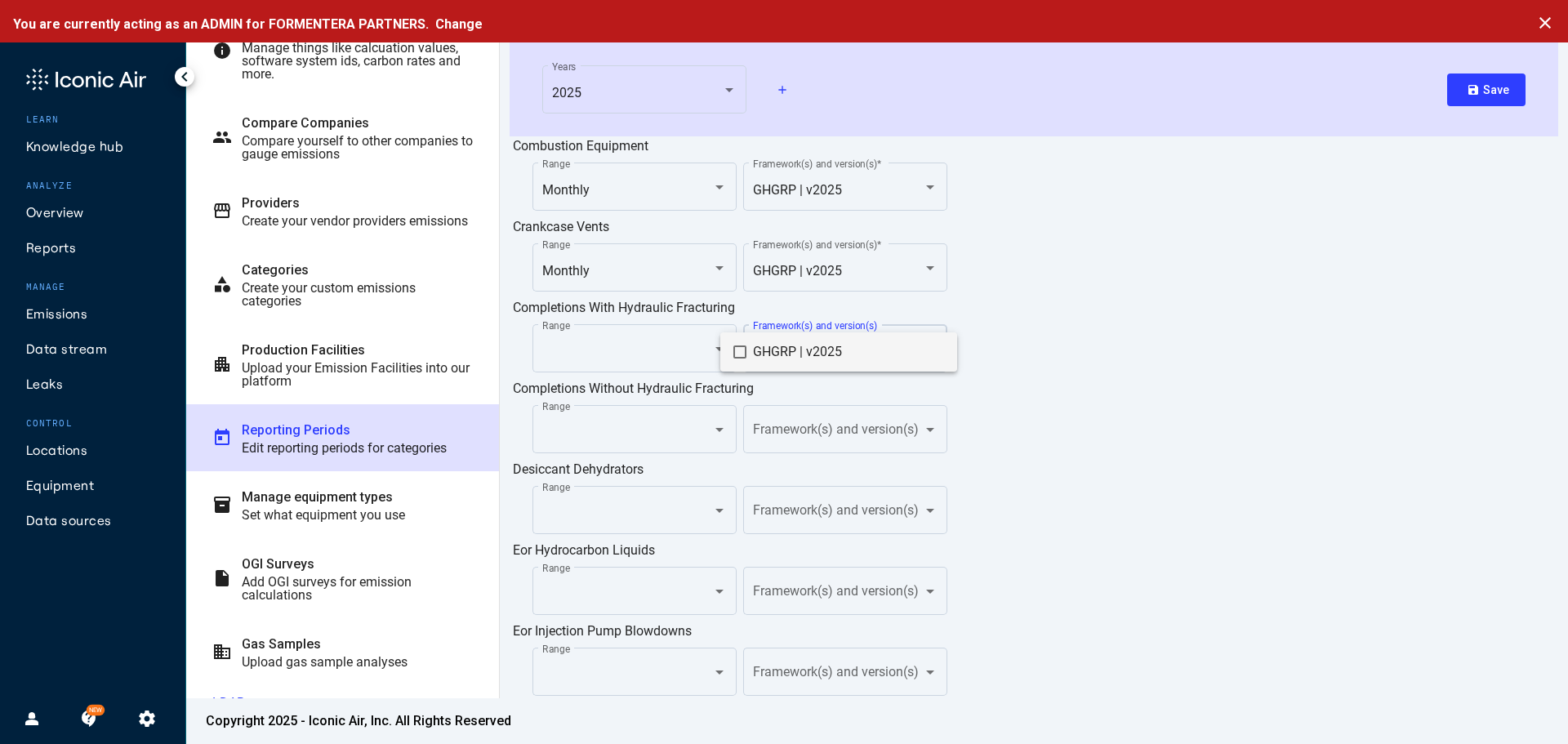 click on "GHGRP | v2025" at bounding box center (849, 352) 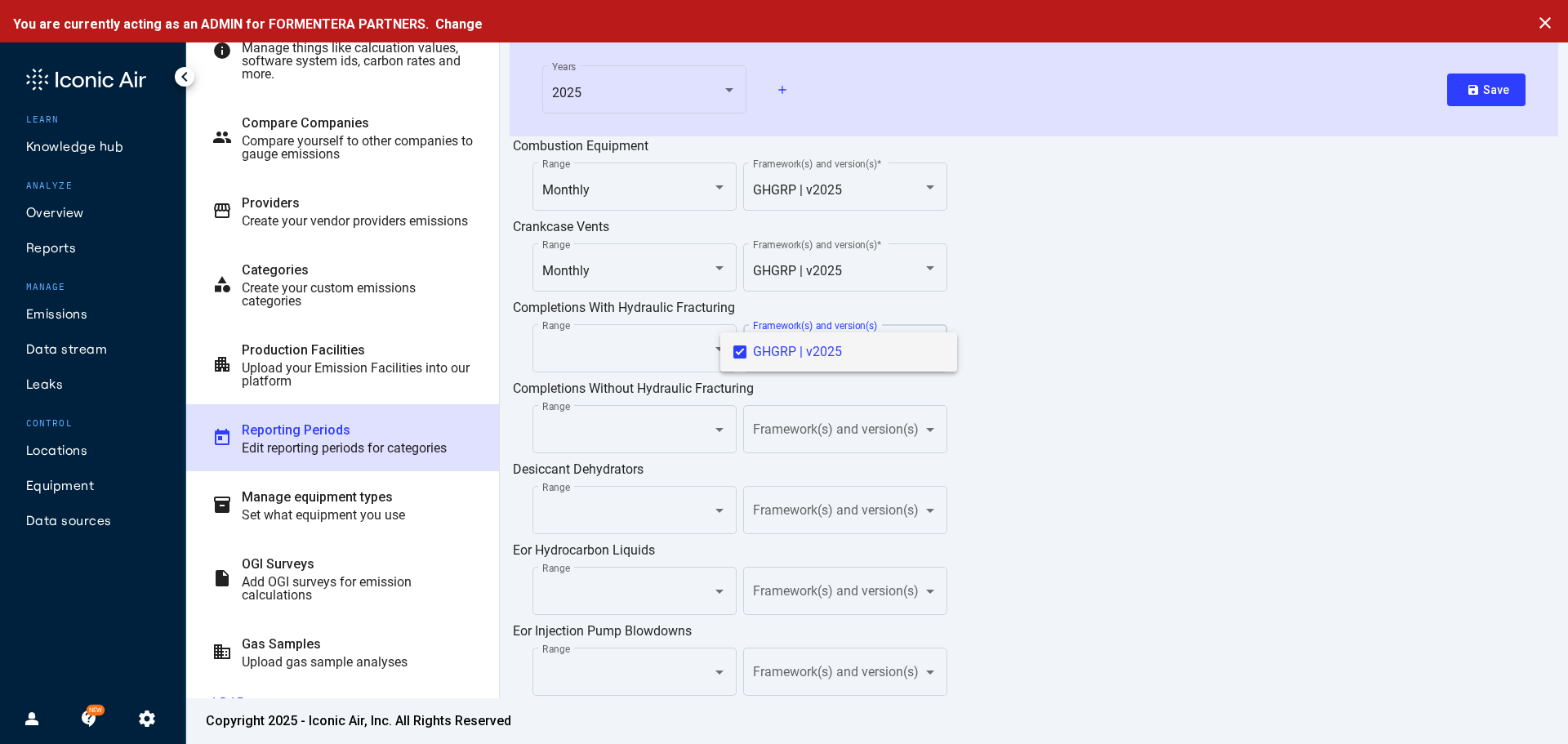 click at bounding box center (784, 372) 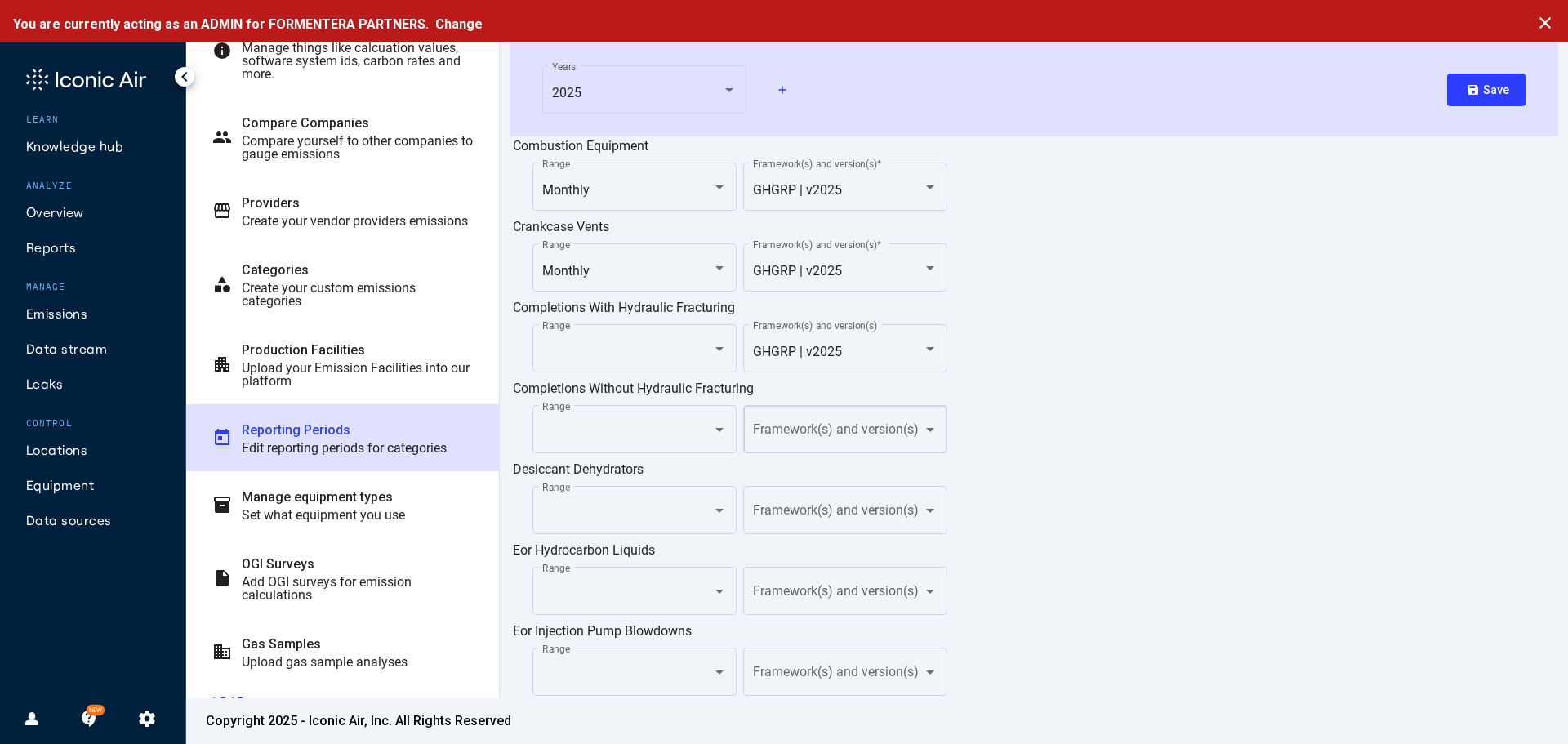 click at bounding box center [839, 433] 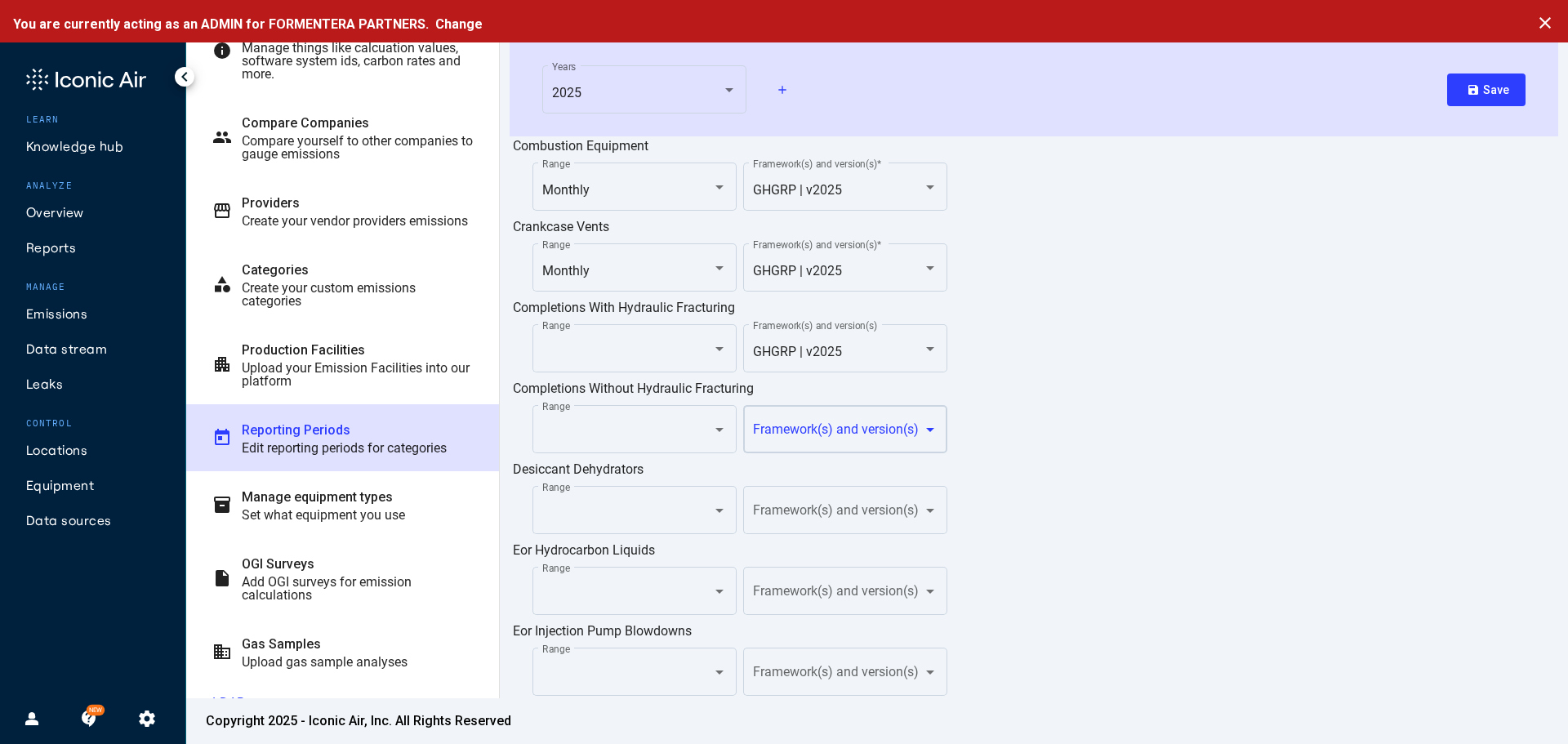 click at bounding box center (839, 433) 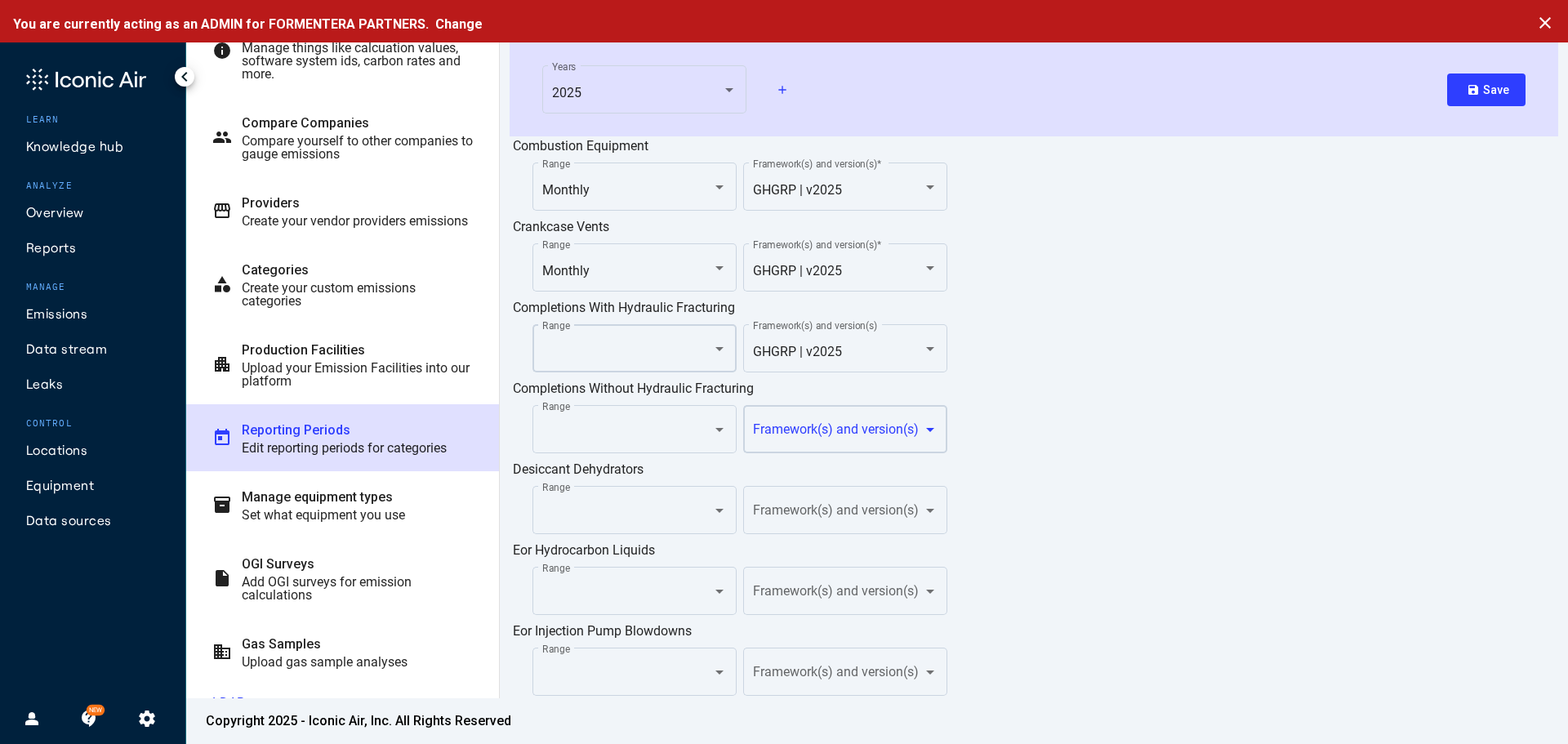 click on "Range" 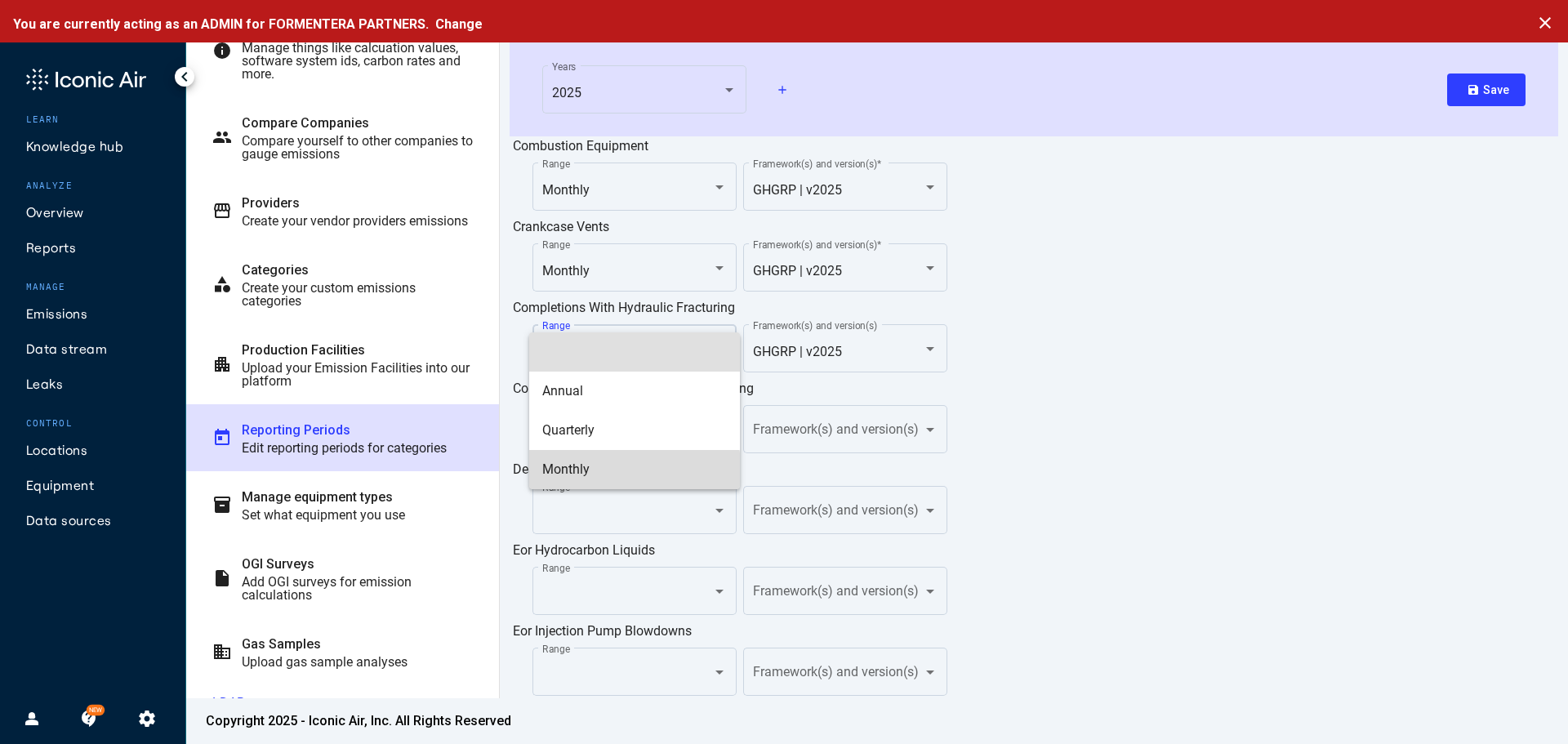 drag, startPoint x: 572, startPoint y: 476, endPoint x: 722, endPoint y: 470, distance: 150.12 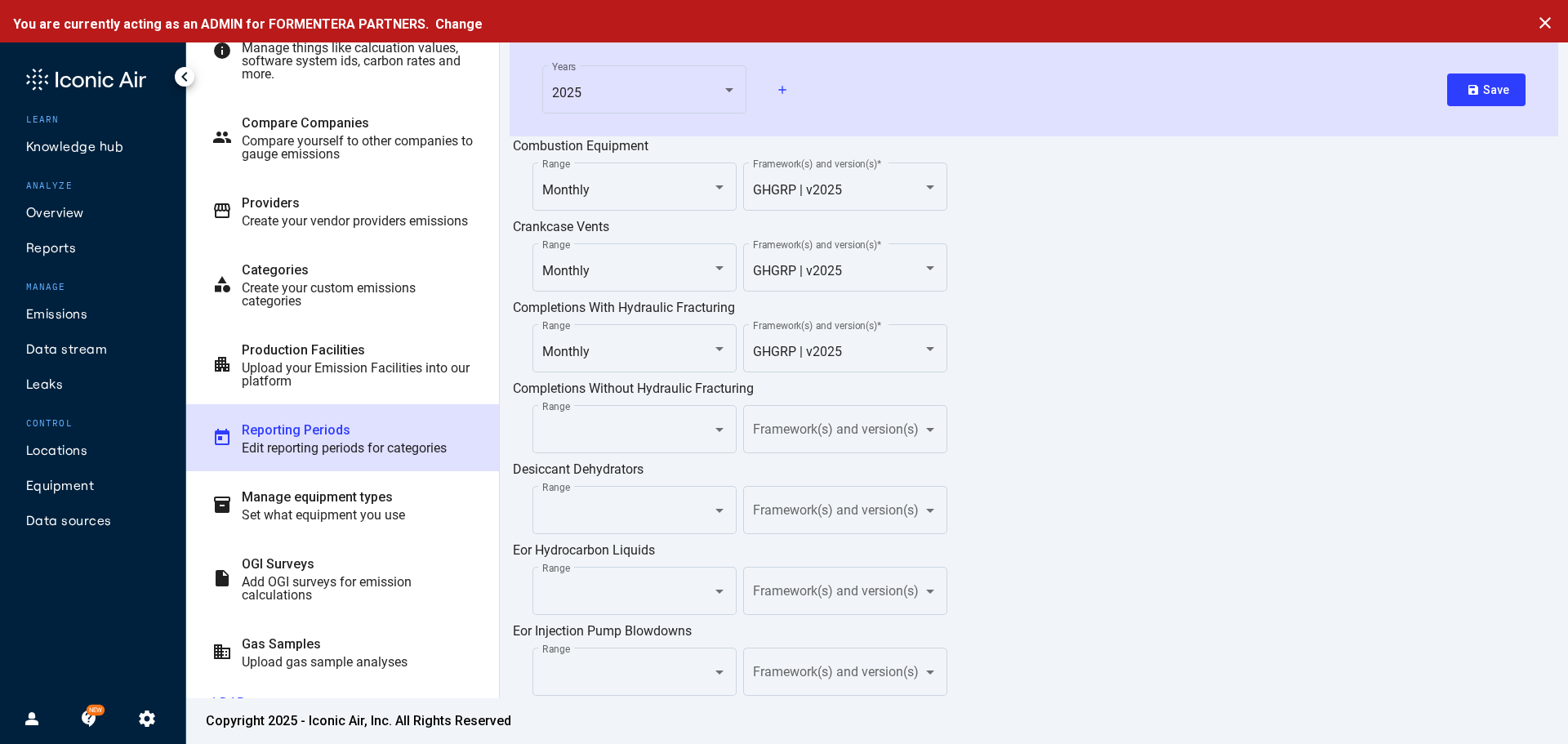 click on "Range Framework(s) and version(s)" 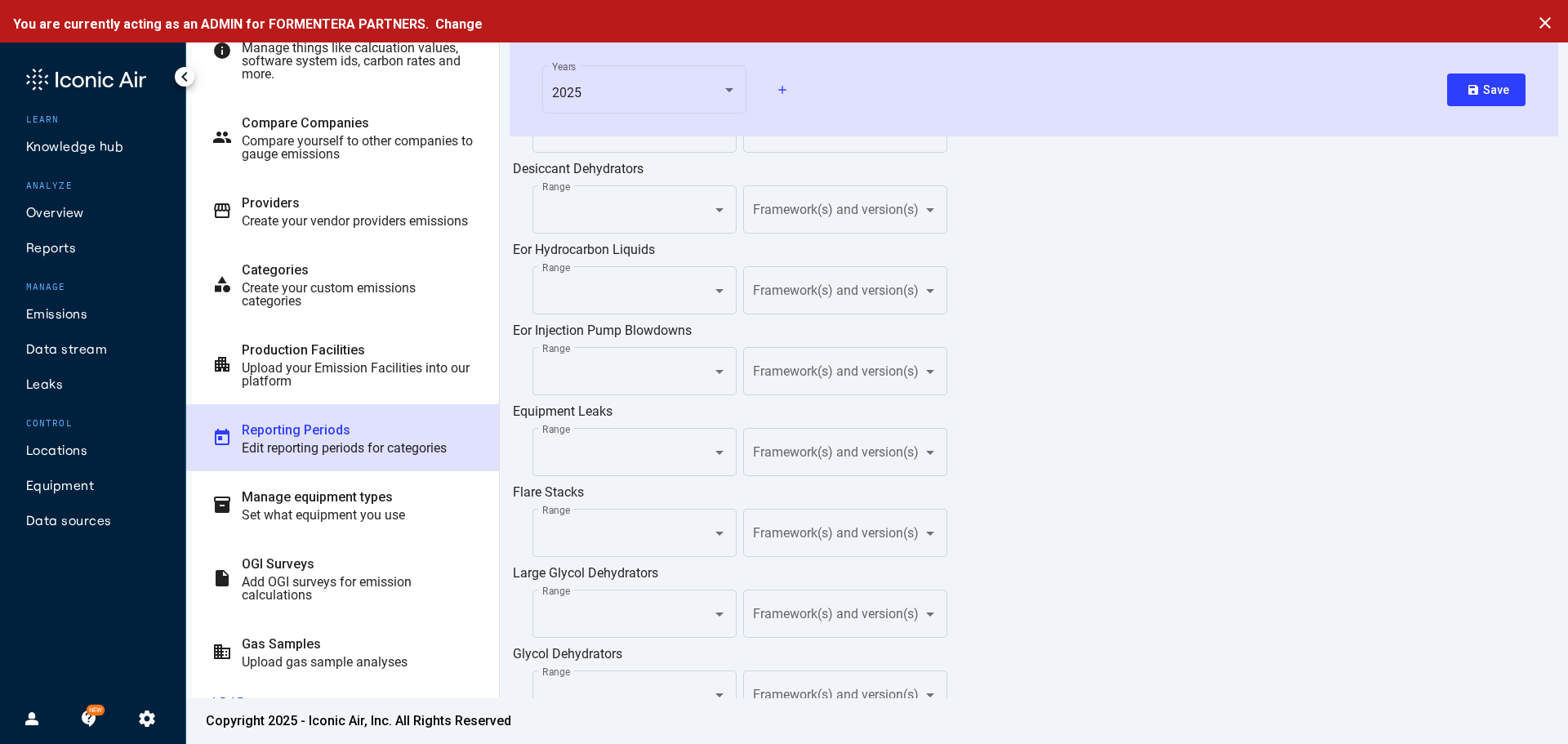 scroll, scrollTop: 1062, scrollLeft: 0, axis: vertical 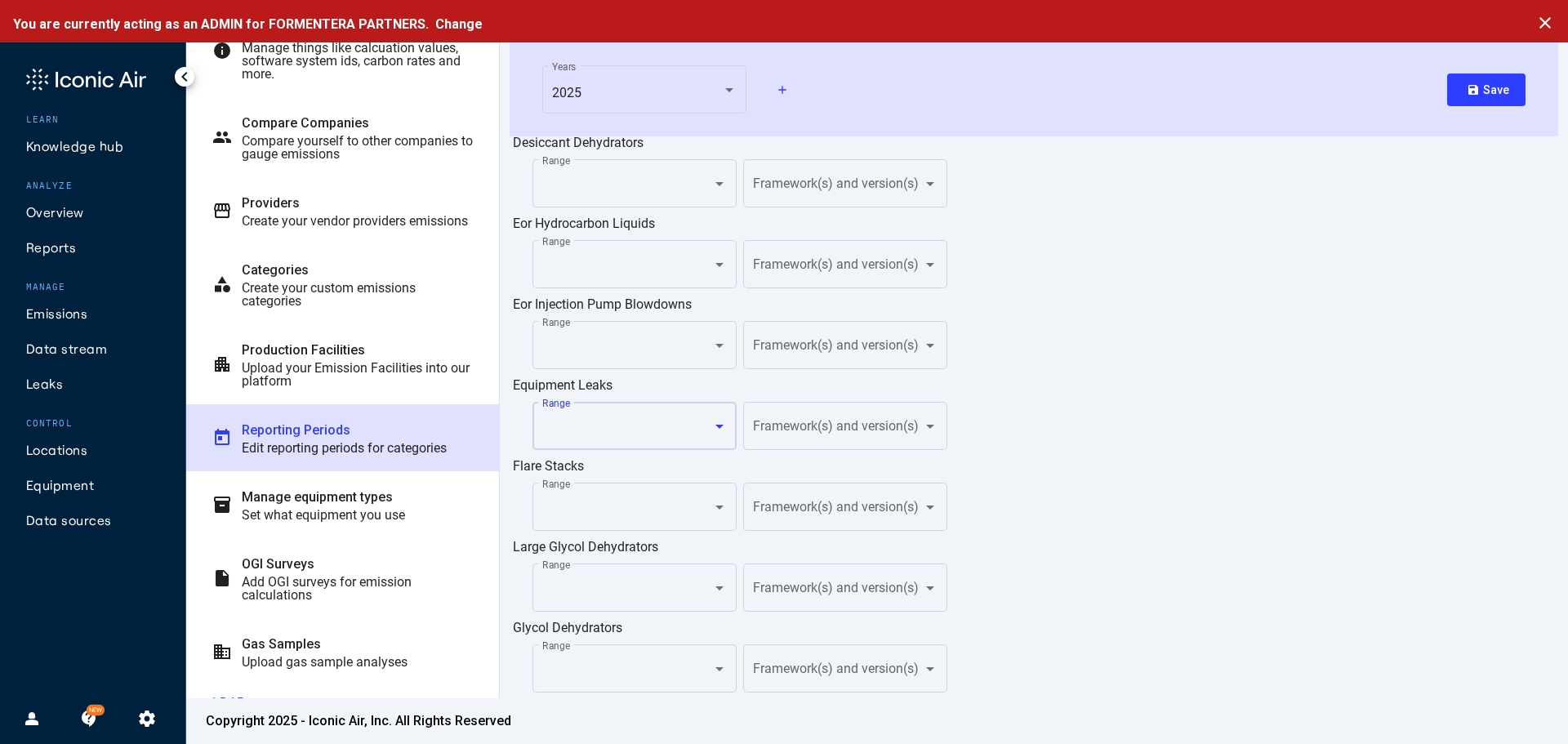 click at bounding box center (628, 430) 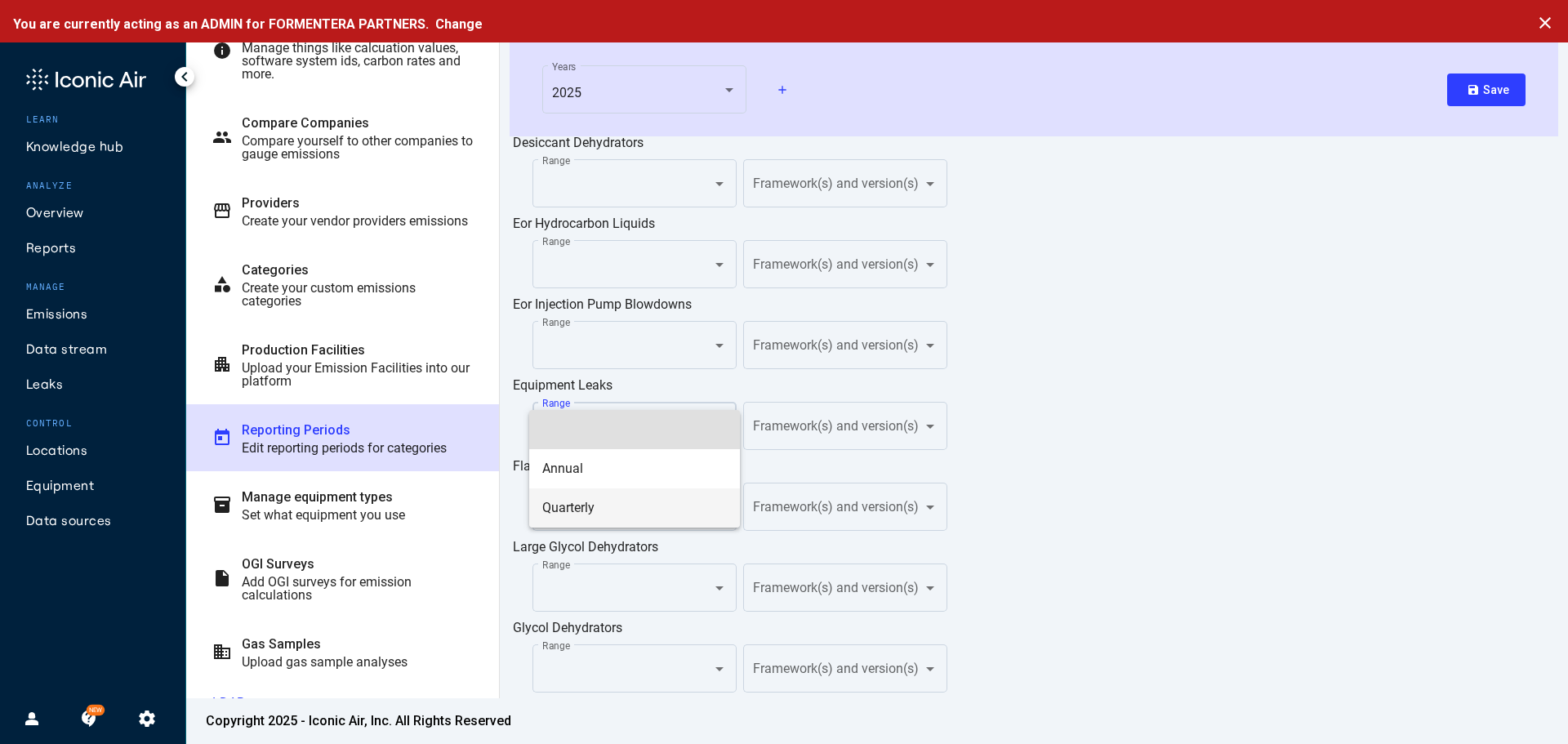 click on "Quarterly" at bounding box center [635, 508] 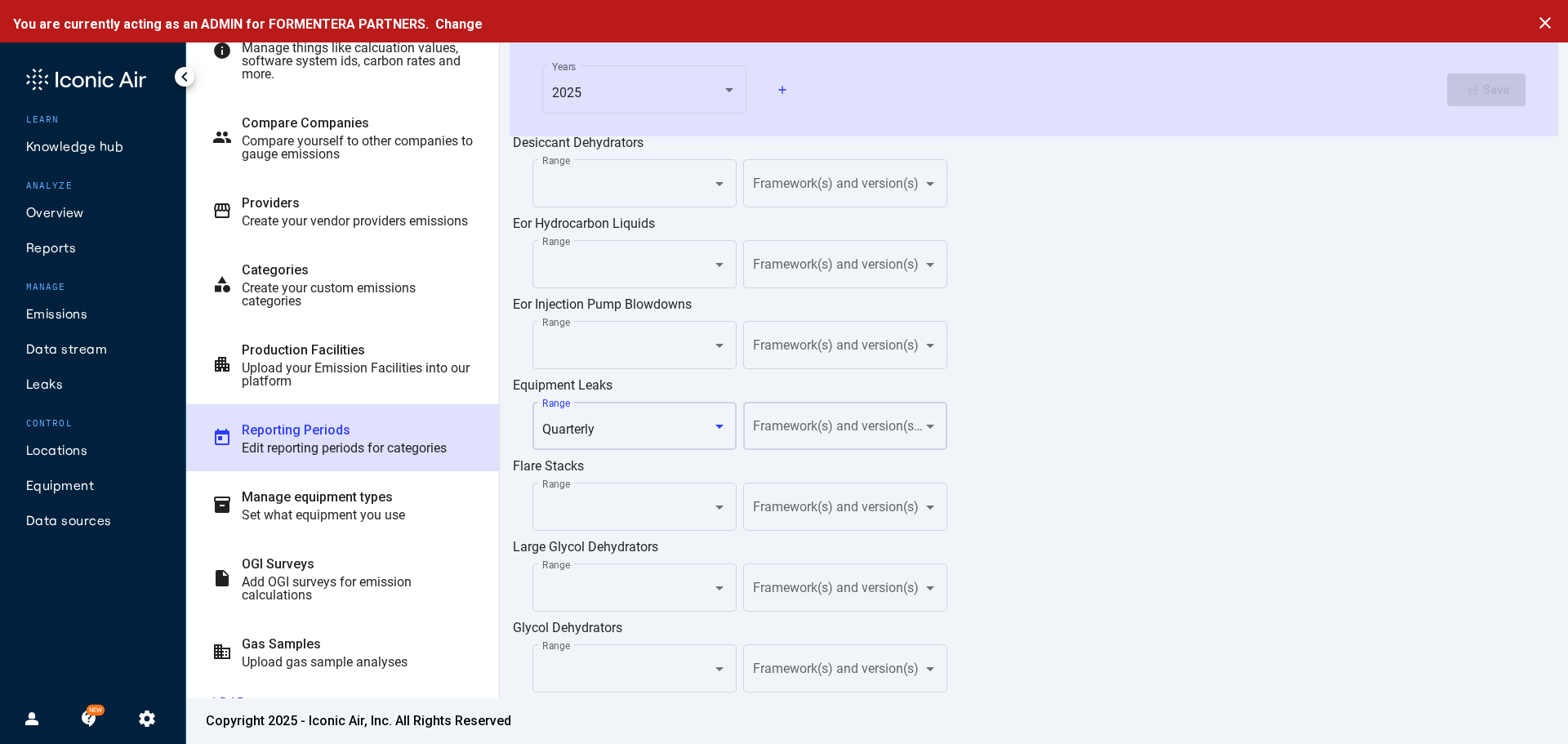 click on "Framework(s) and version(s)  *" 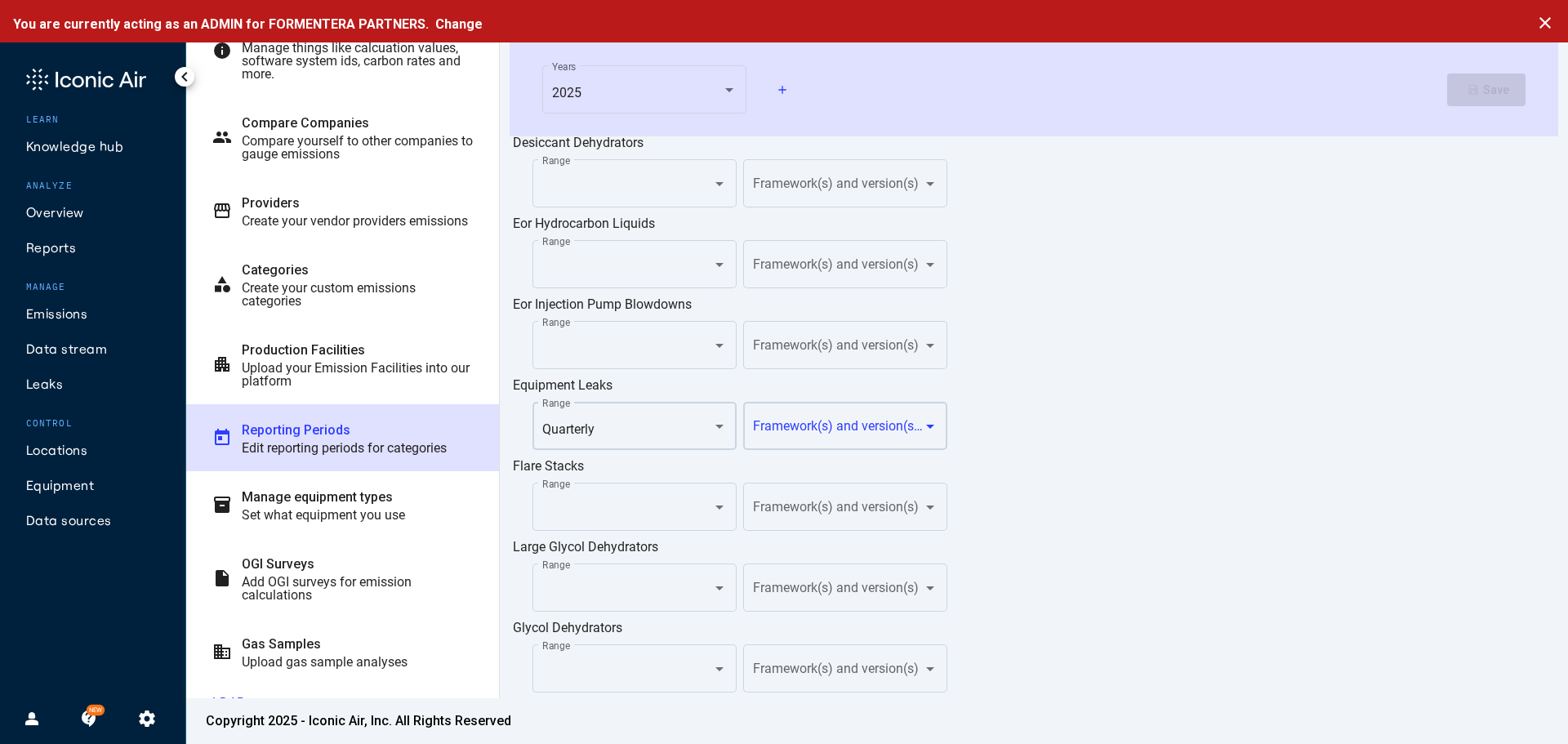 click on "Quarterly" at bounding box center (628, 430) 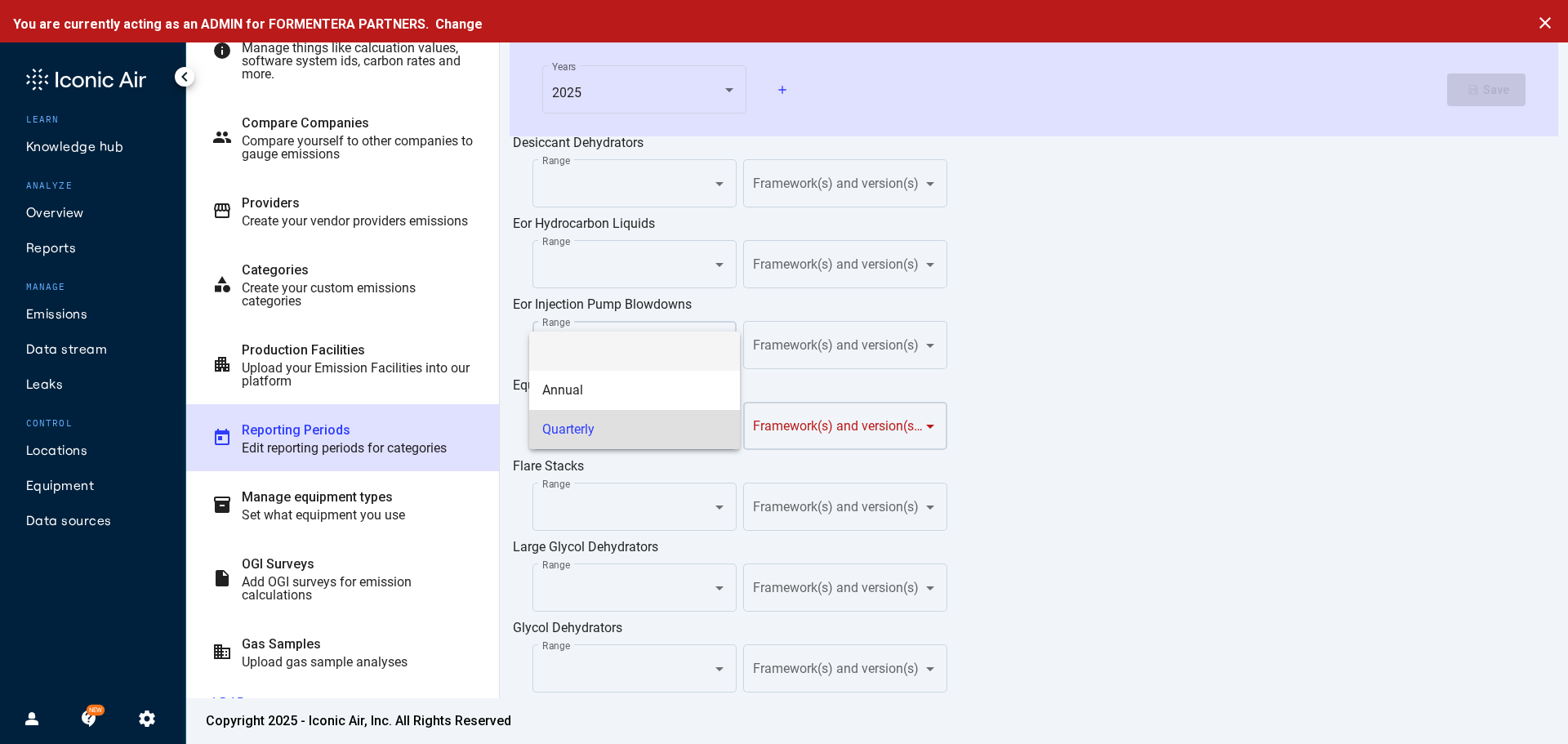 click at bounding box center [635, 351] 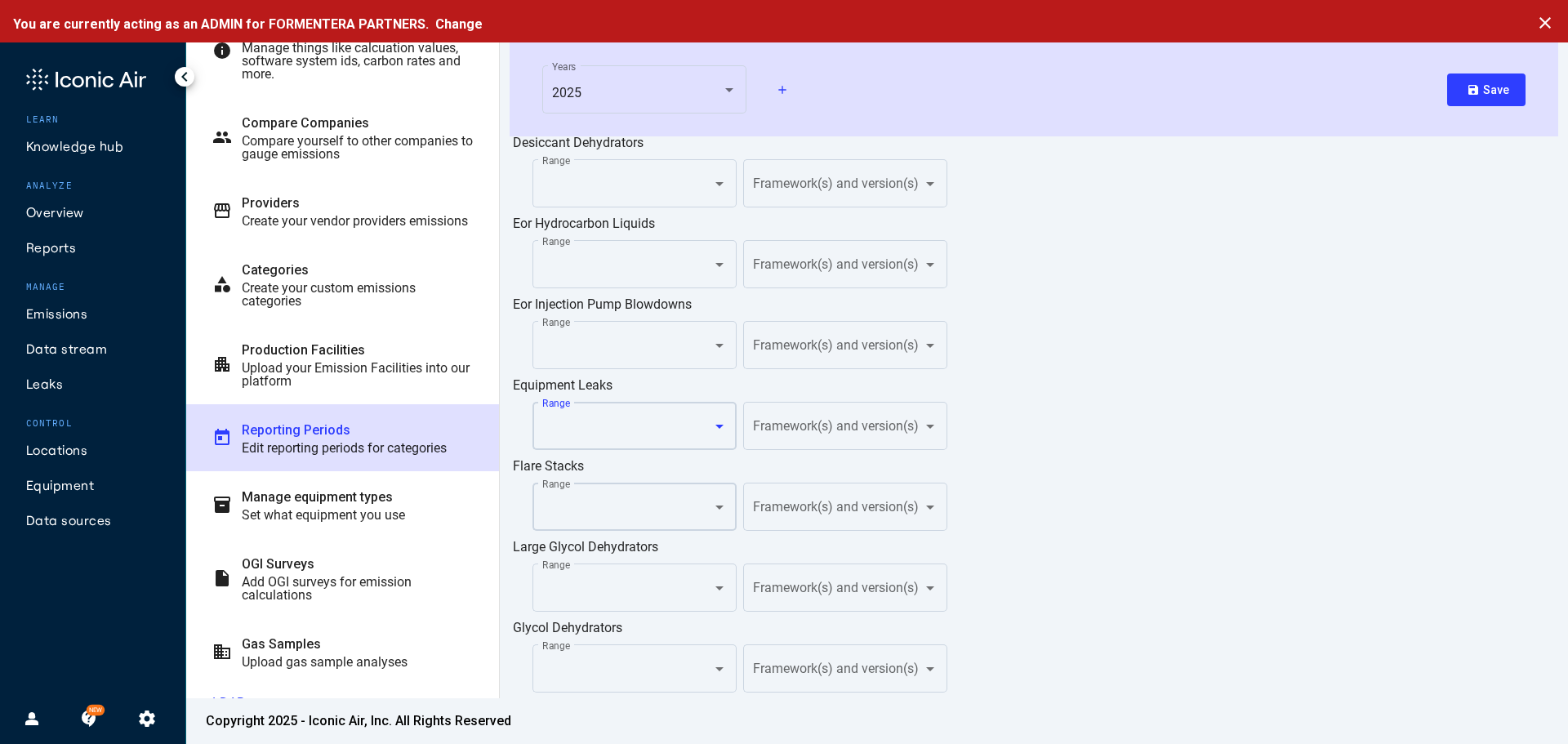 click on "Range" 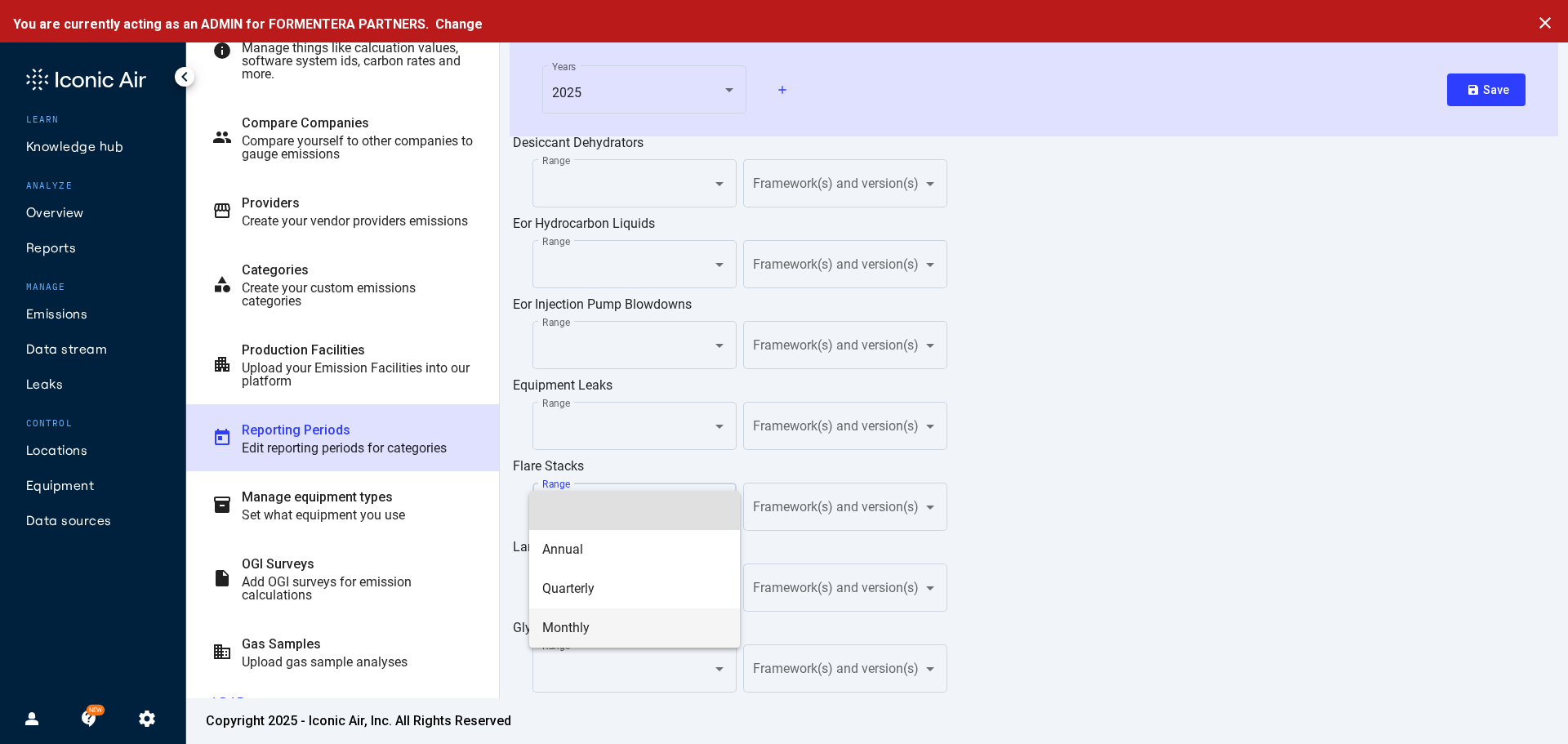 click on "Monthly" at bounding box center (635, 628) 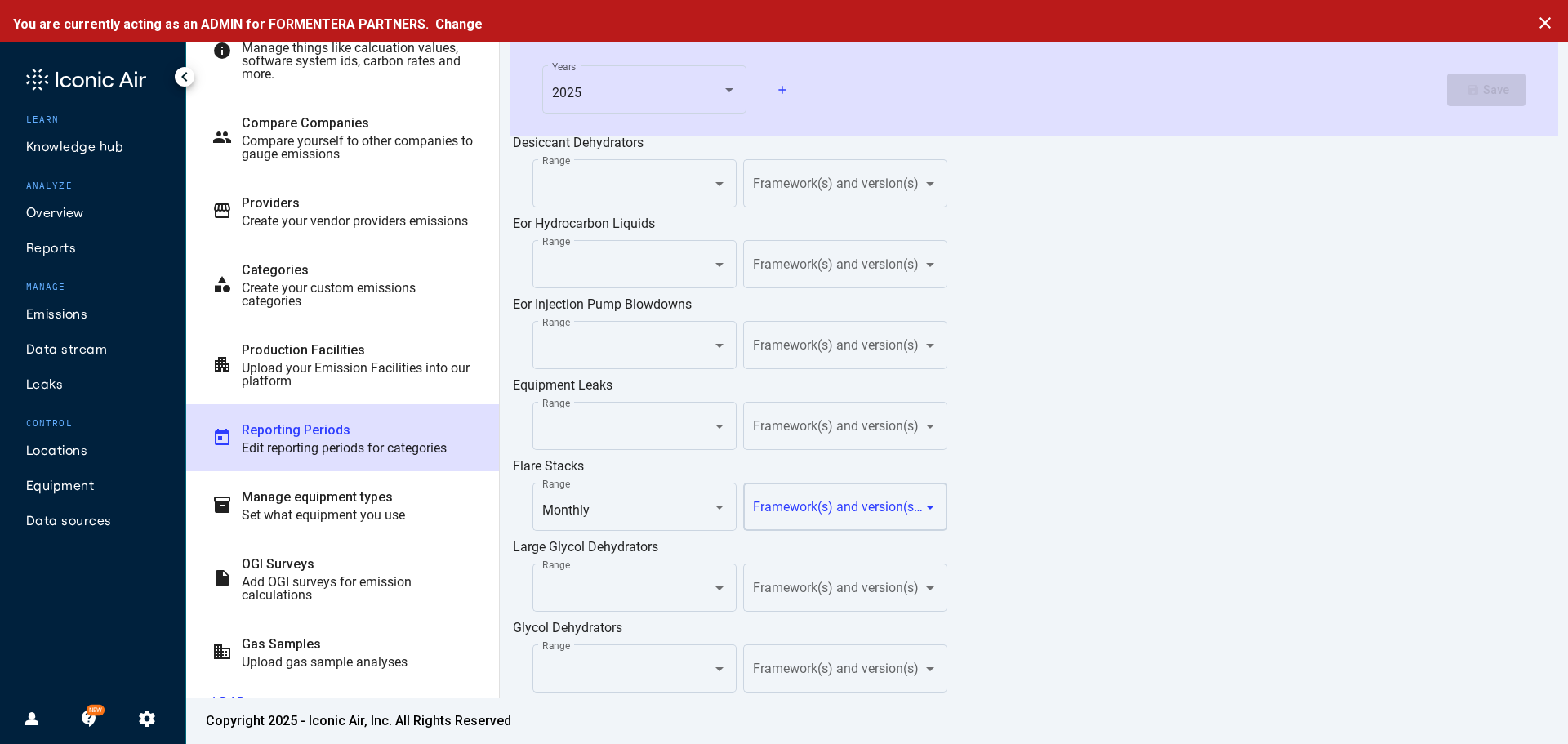 click at bounding box center [839, 510] 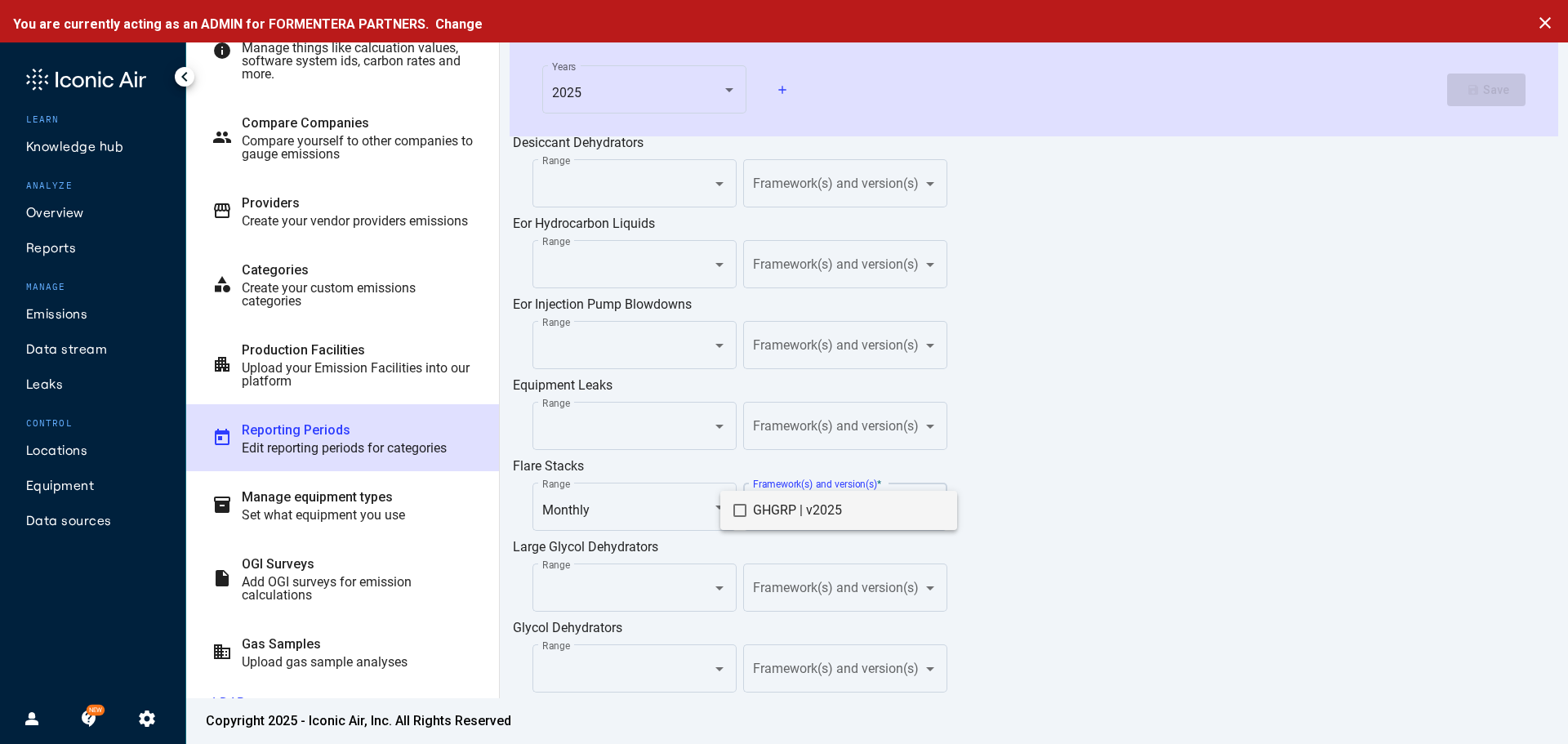 click on "GHGRP | v2025" at bounding box center [849, 510] 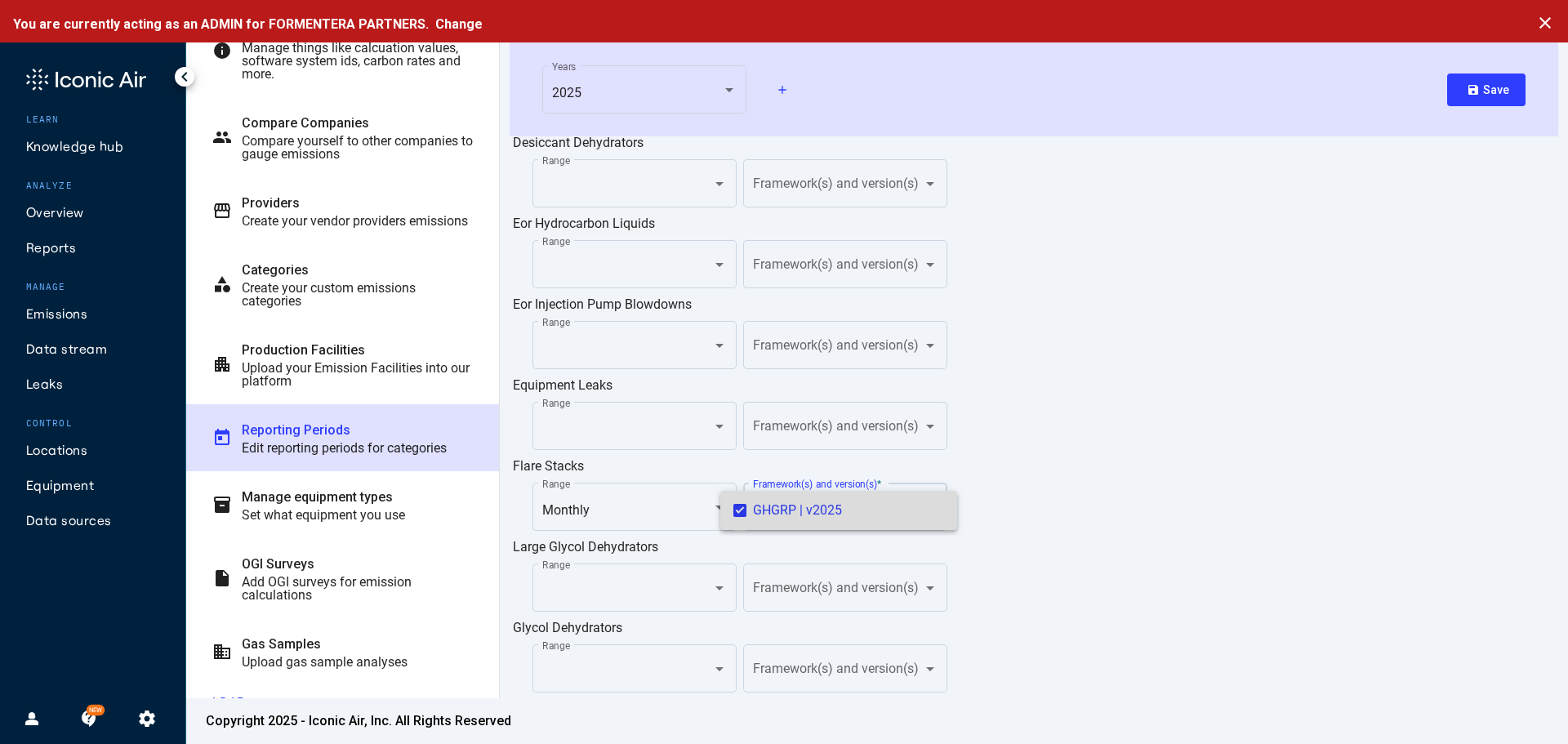 click at bounding box center [784, 372] 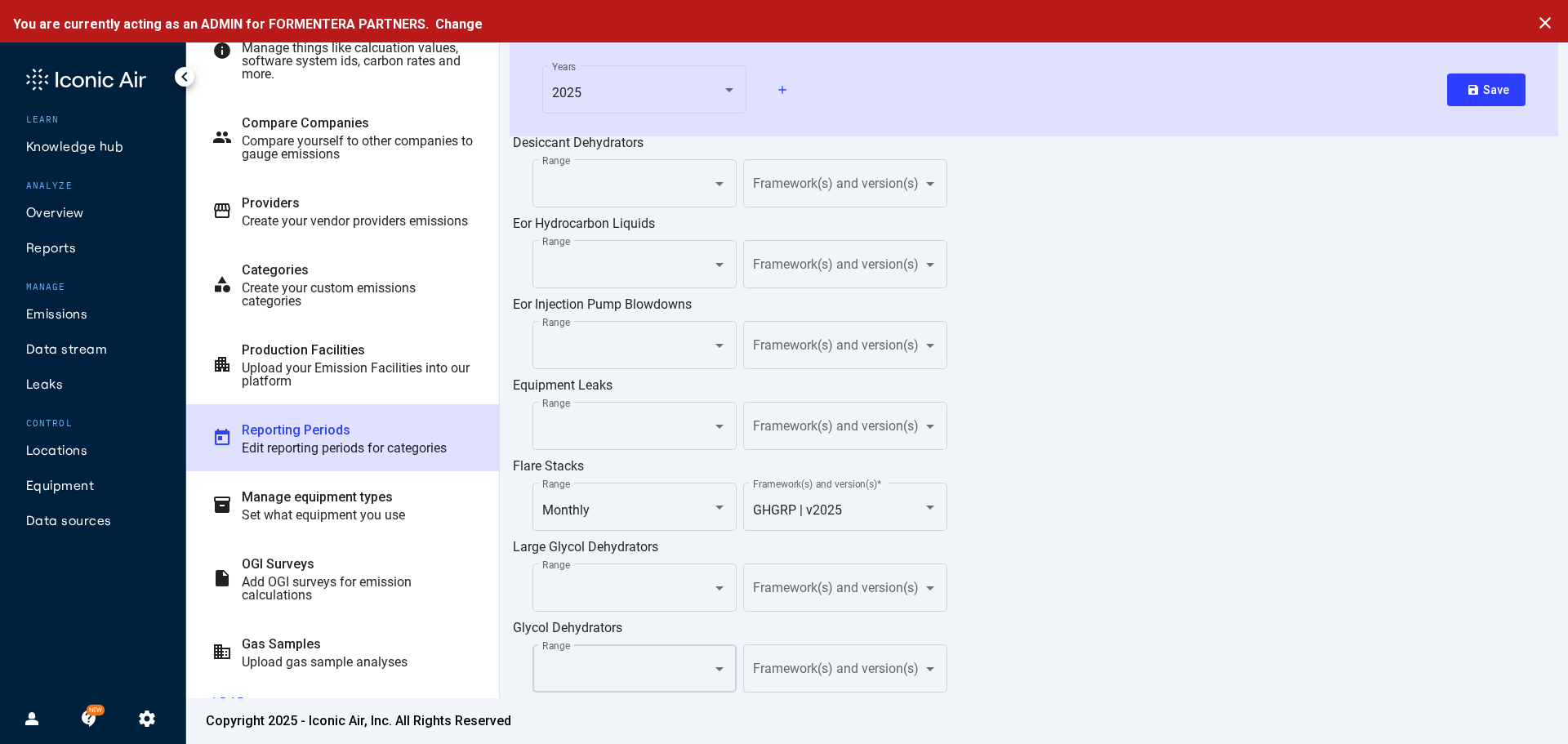 click on "Range" 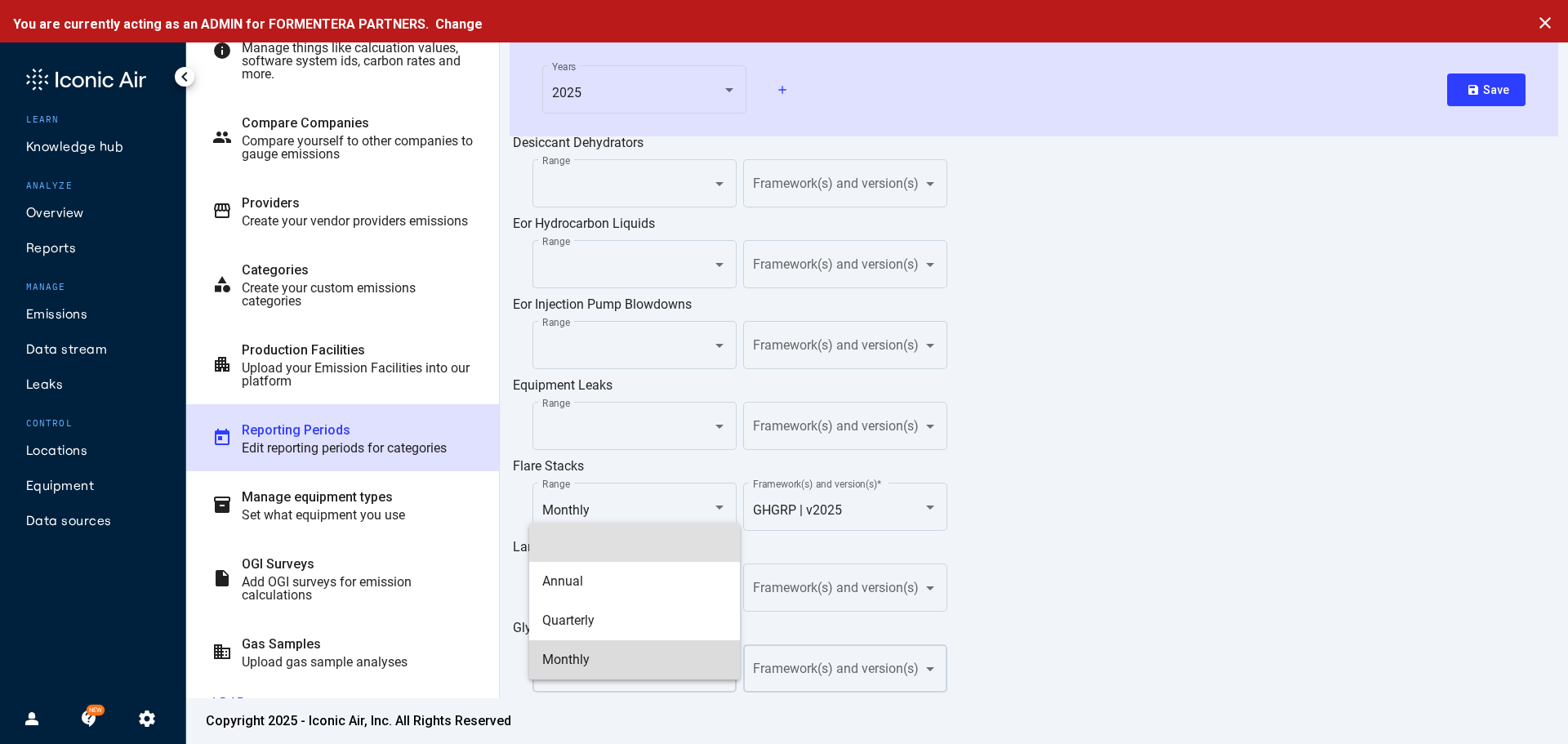 drag, startPoint x: 588, startPoint y: 657, endPoint x: 833, endPoint y: 682, distance: 246.2722 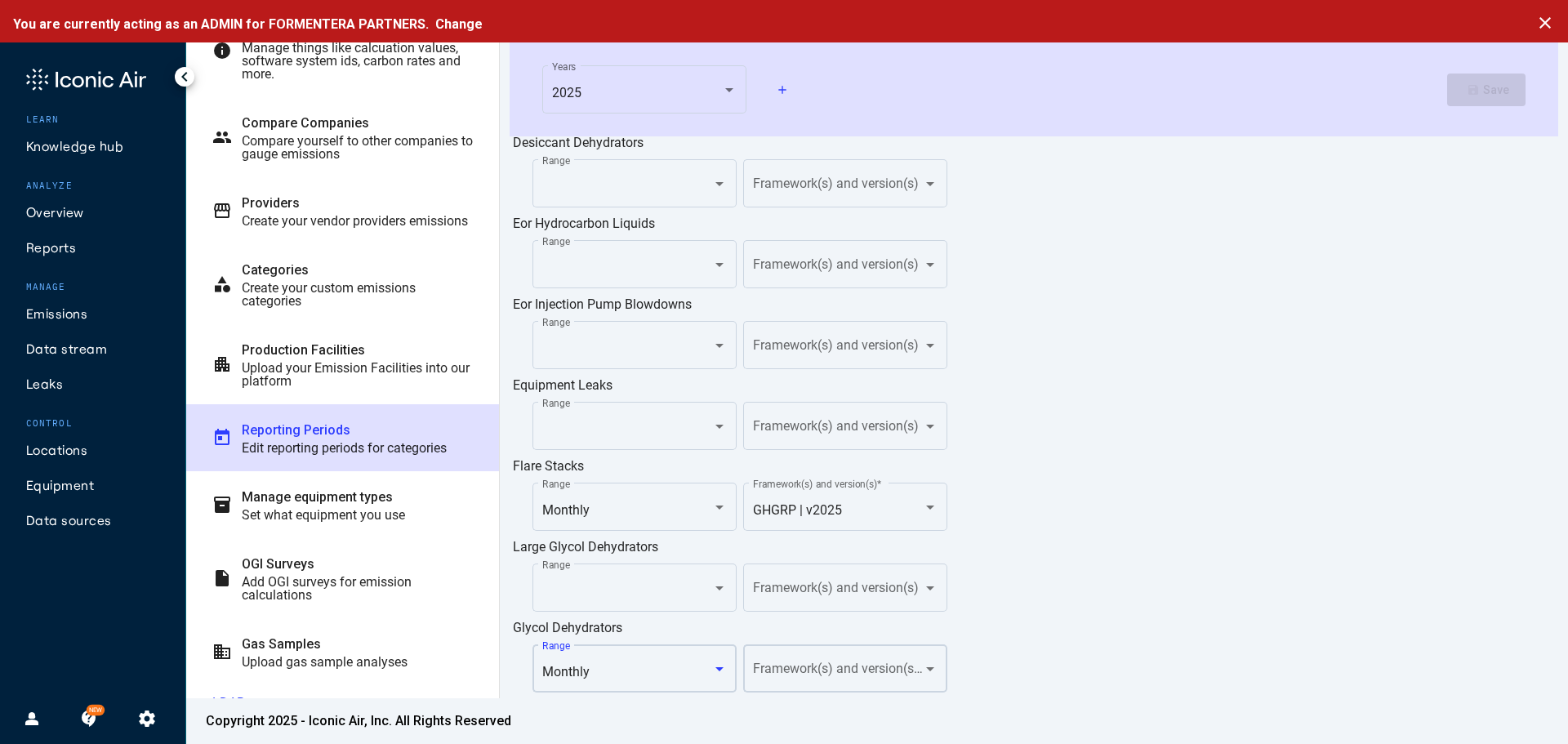 click on "Framework(s) and version(s)  *" 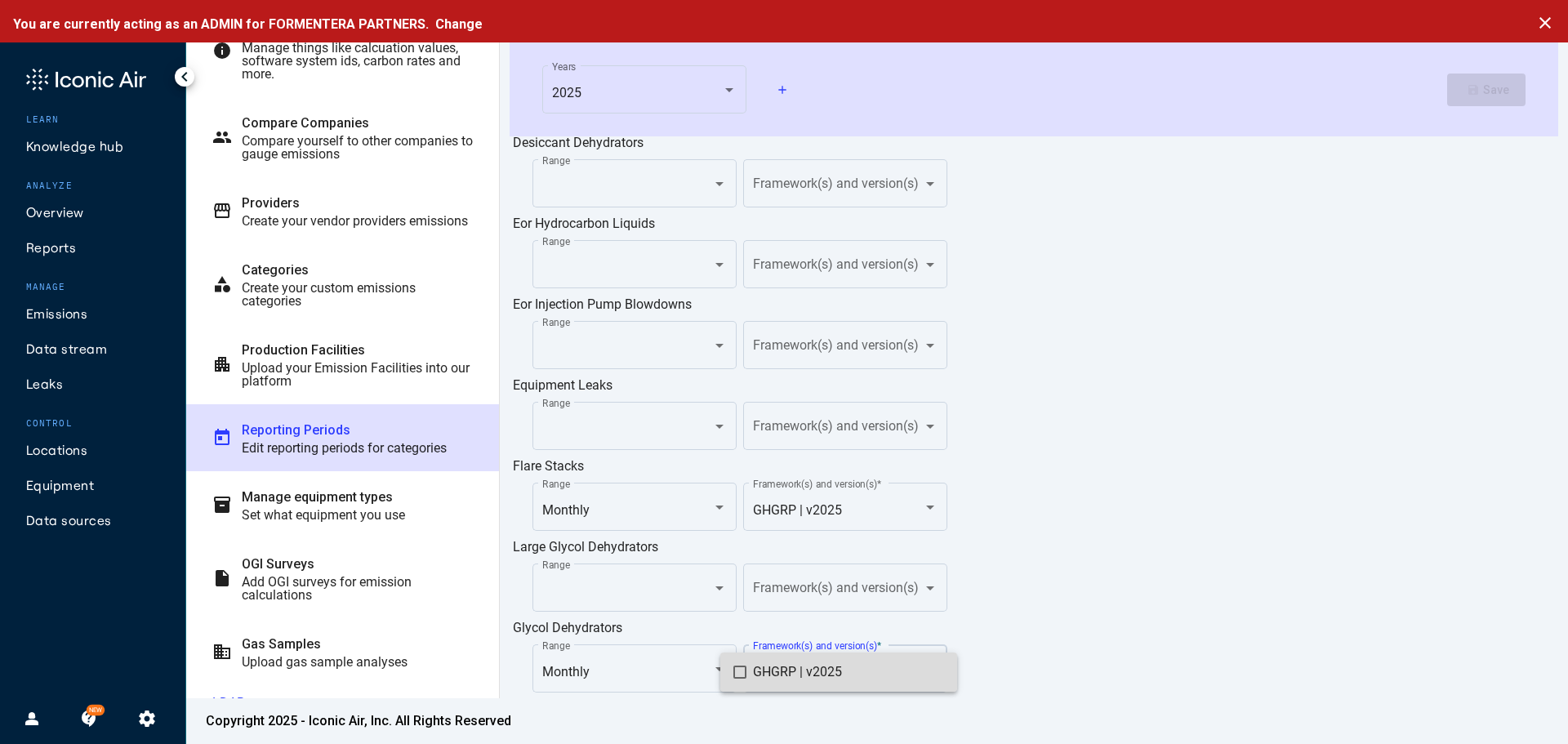 click on "GHGRP | v2025" at bounding box center (849, 672) 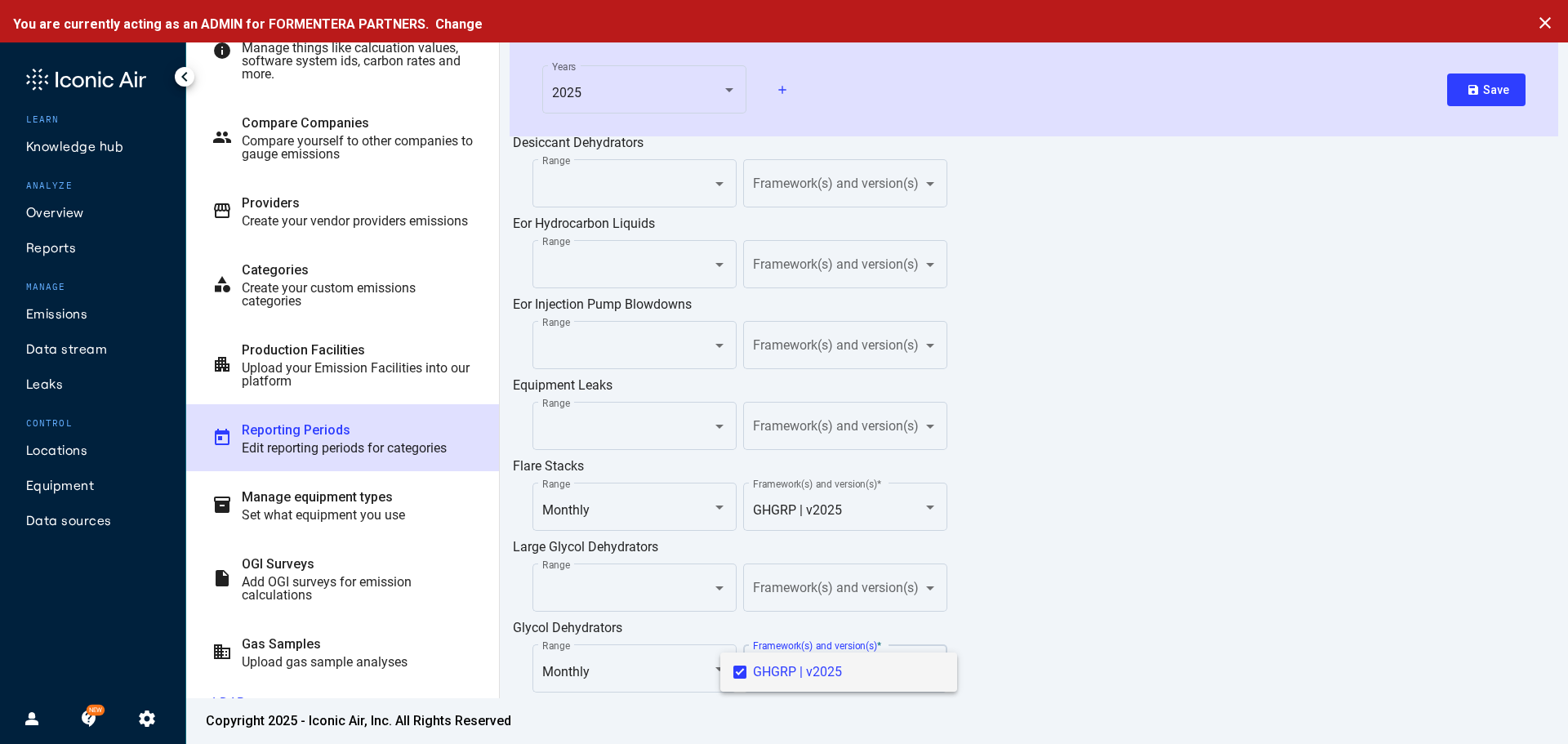 click at bounding box center [784, 372] 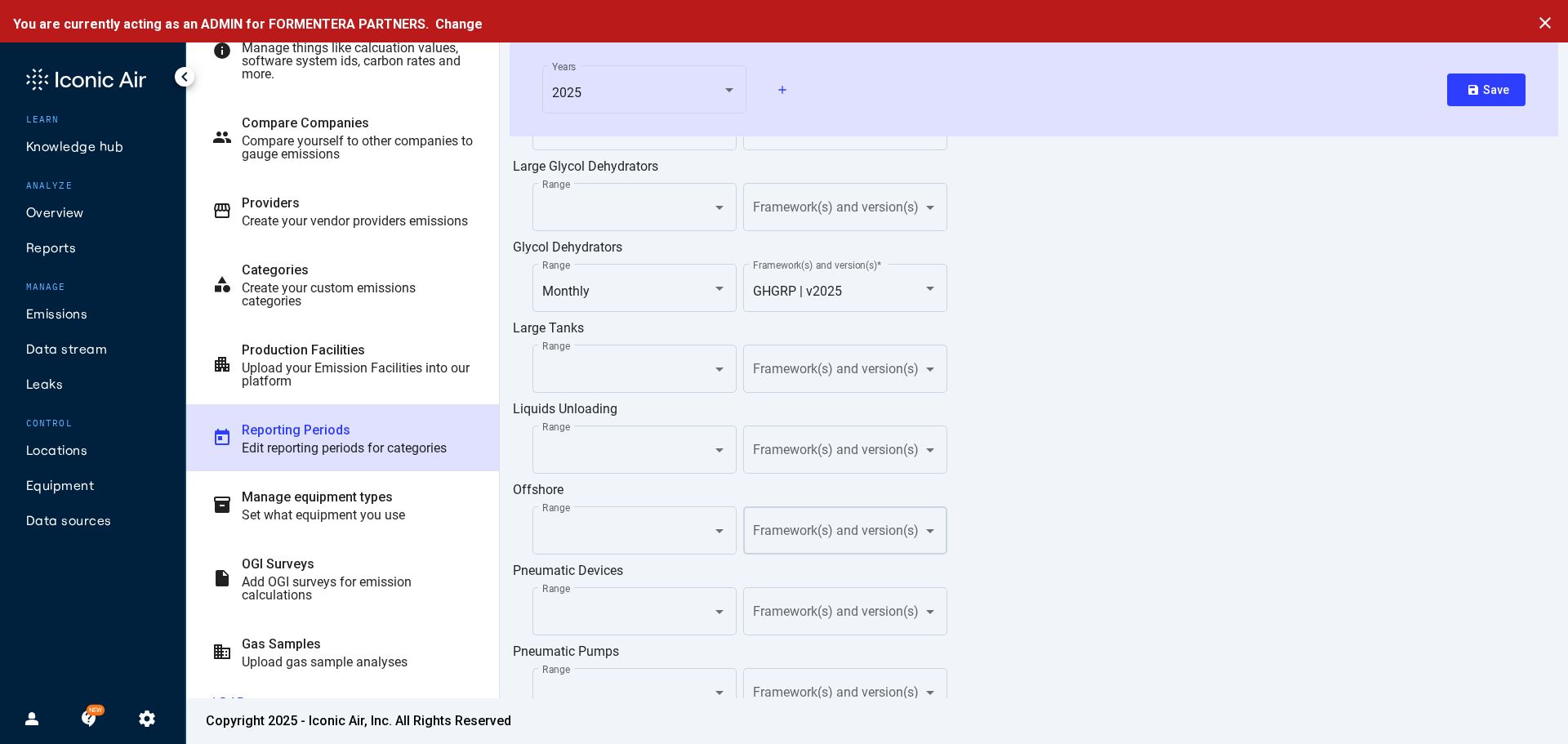 scroll, scrollTop: 1470, scrollLeft: 0, axis: vertical 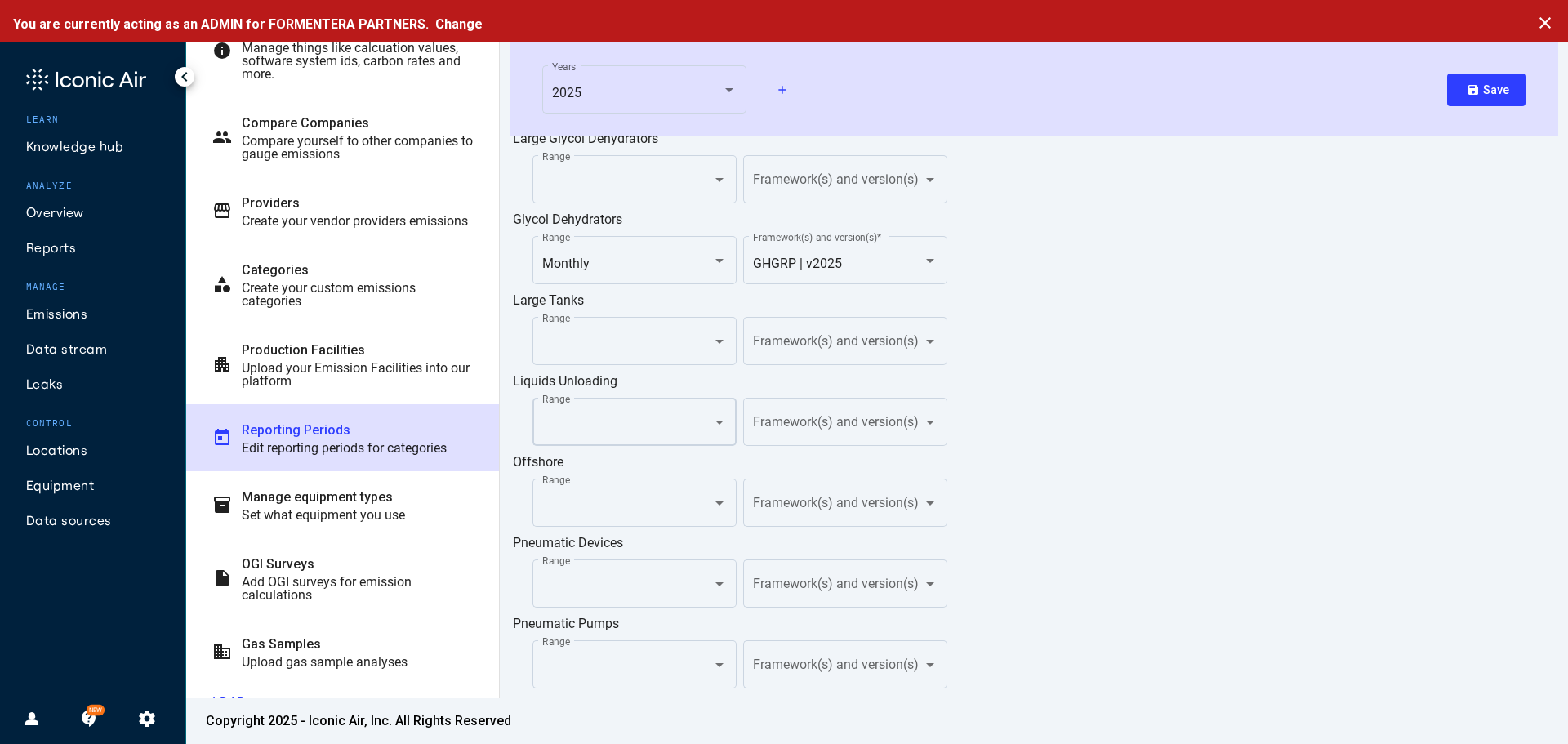 click at bounding box center [628, 425] 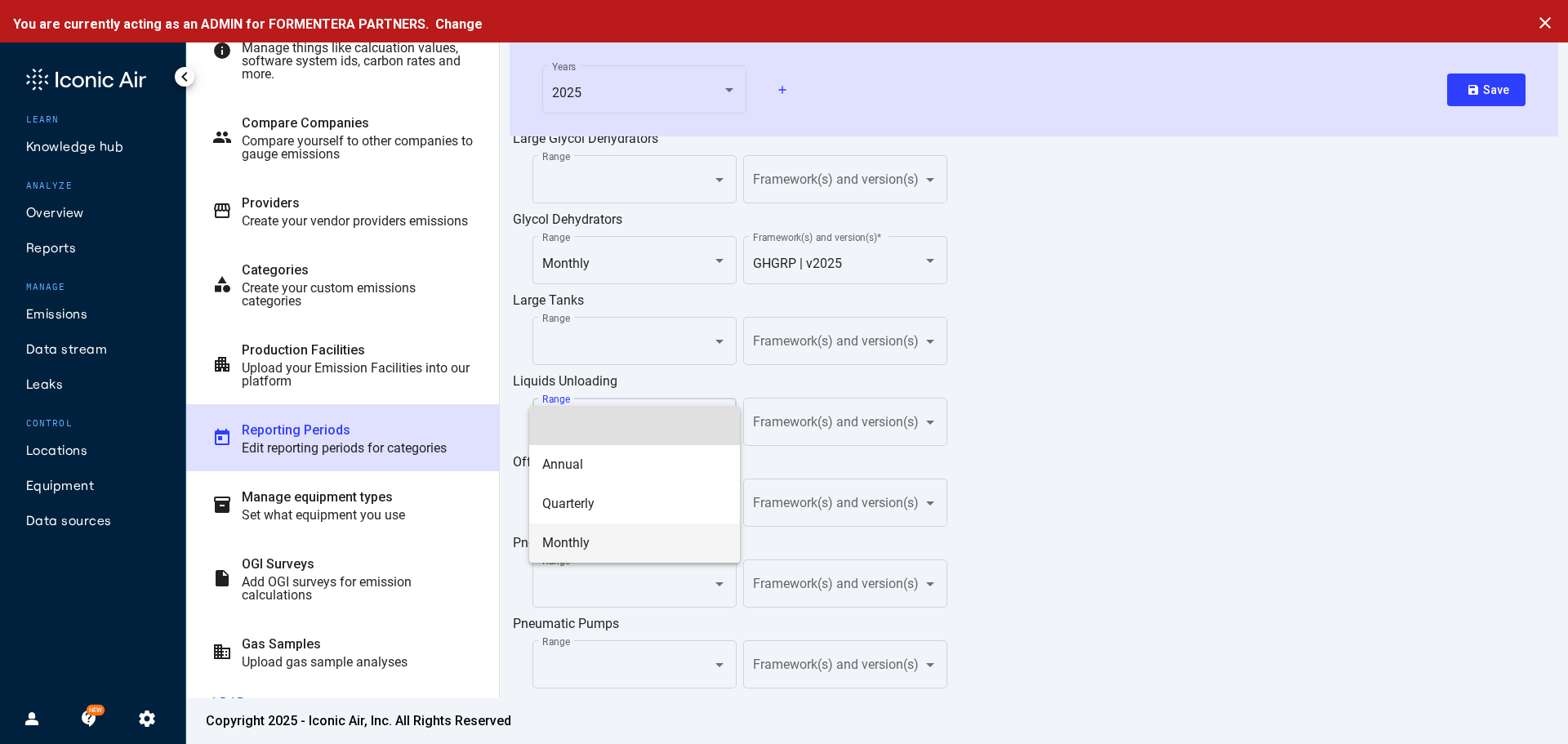 click on "Monthly" at bounding box center [635, 543] 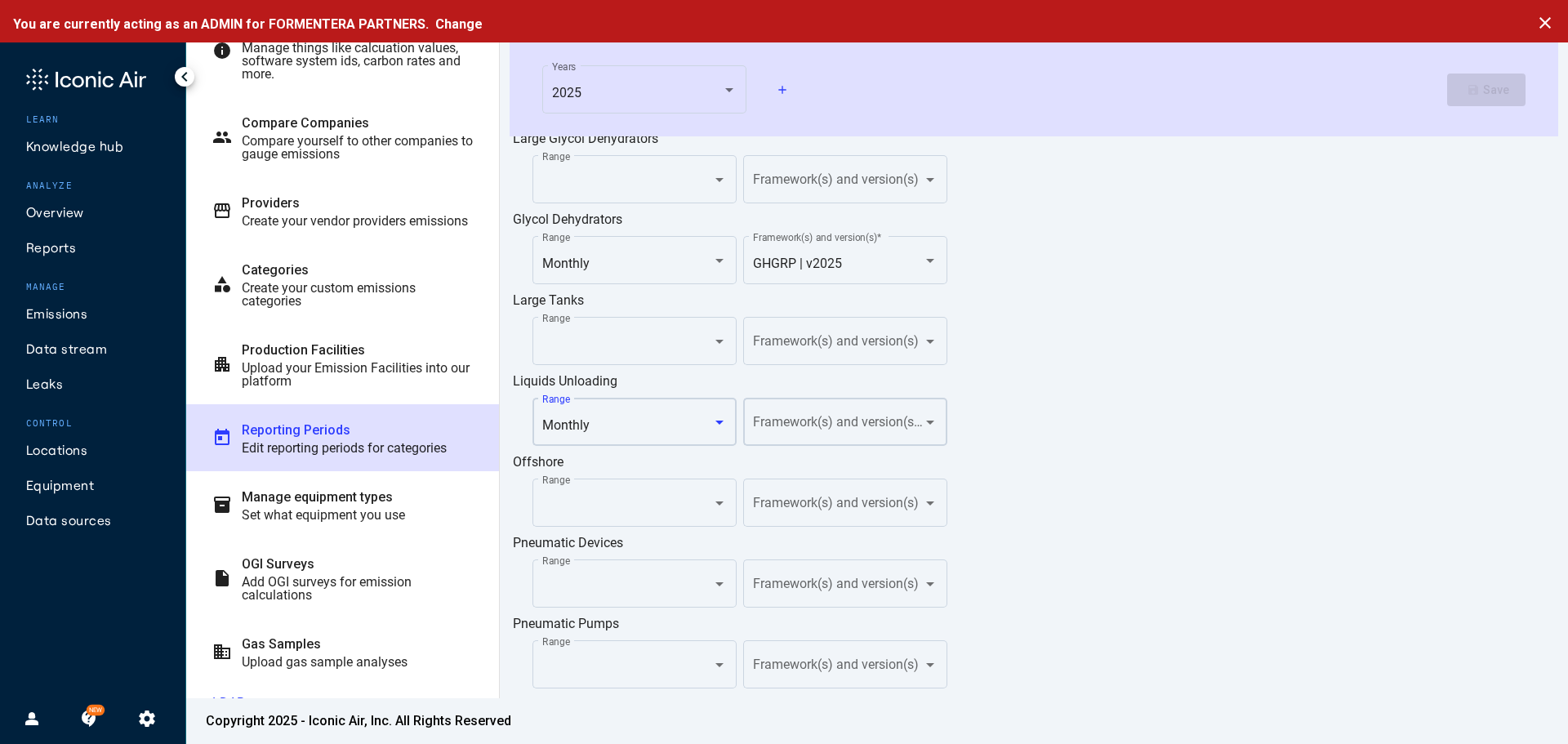 click on "Framework(s) and version(s)  *" 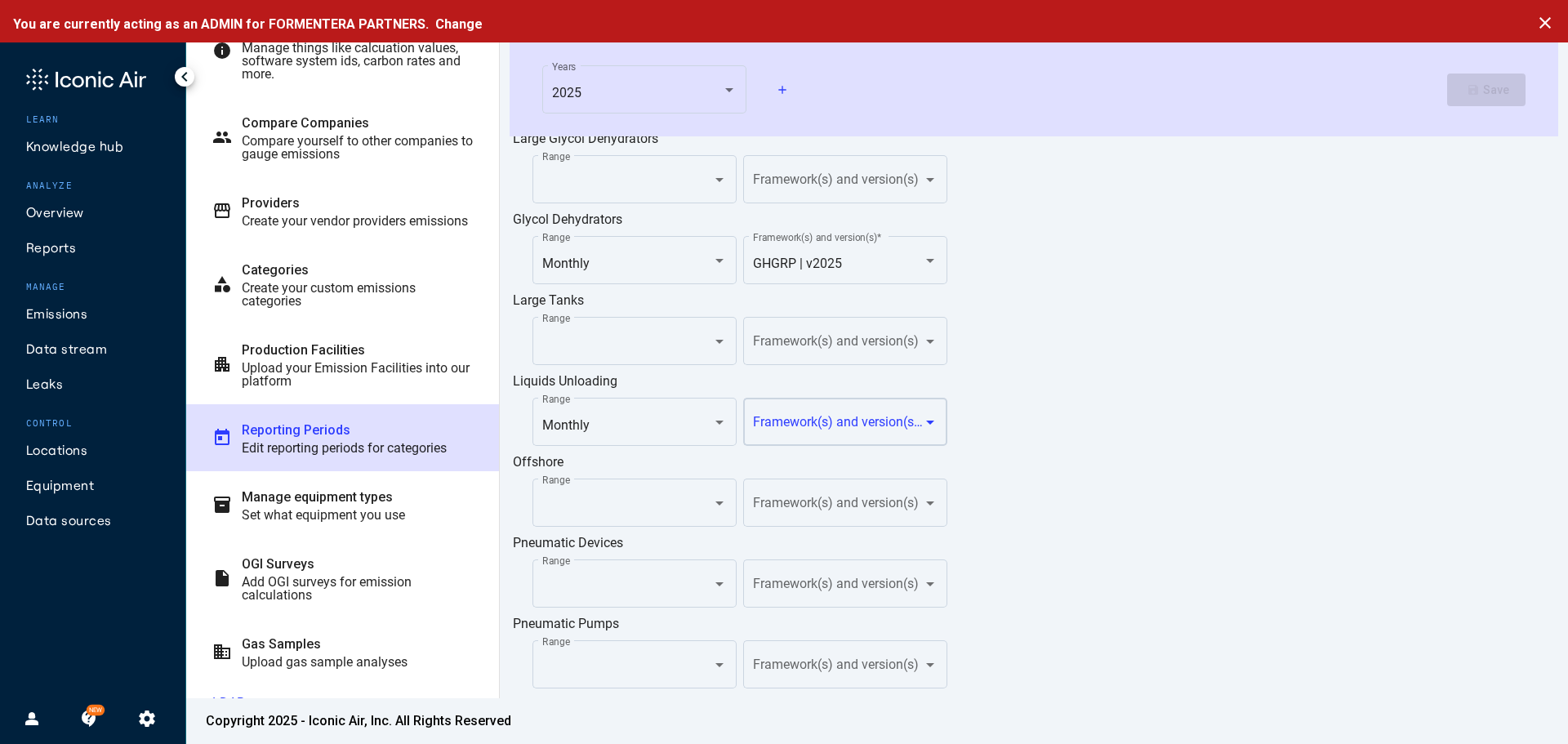 click at bounding box center (839, 425) 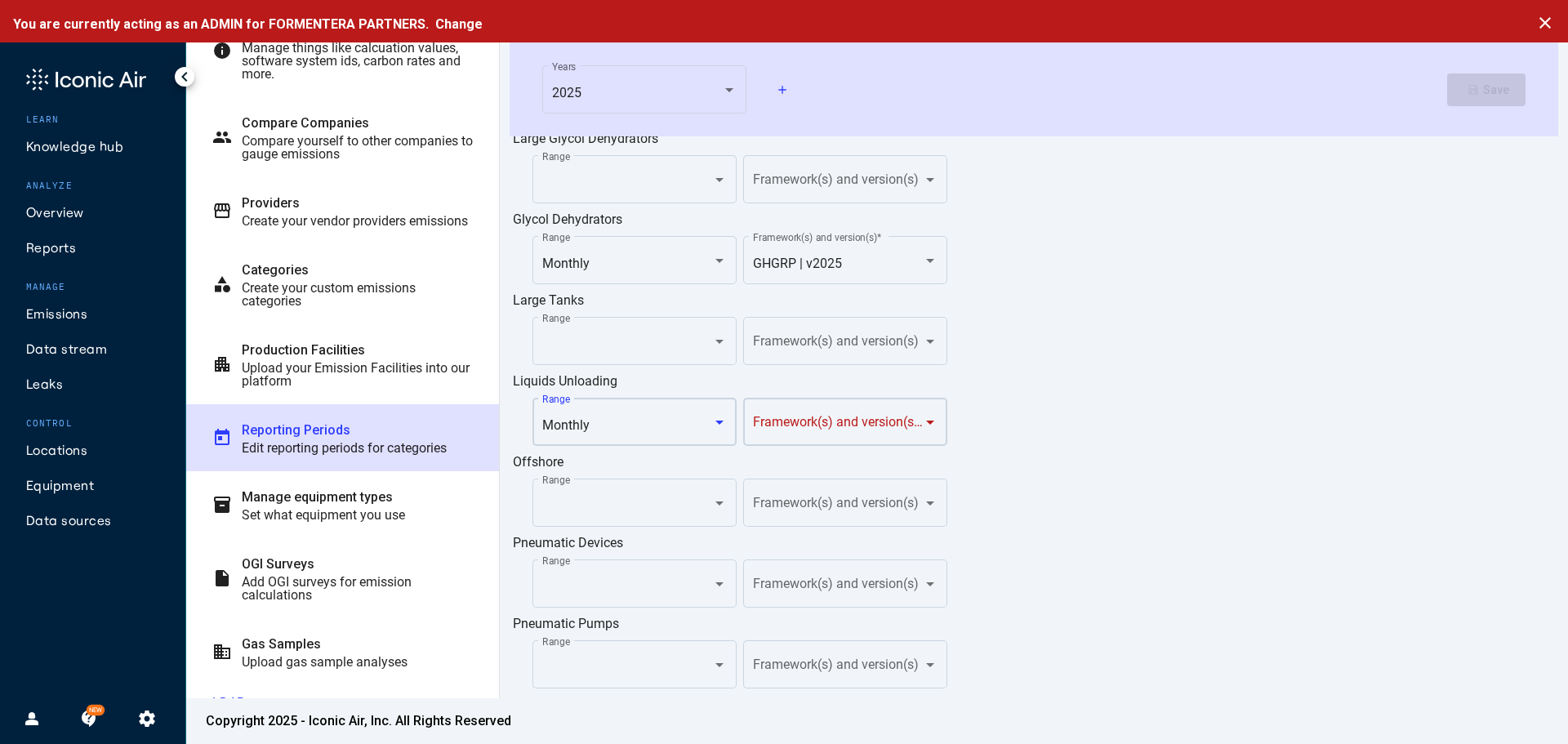 click on "Monthly" at bounding box center (628, 425) 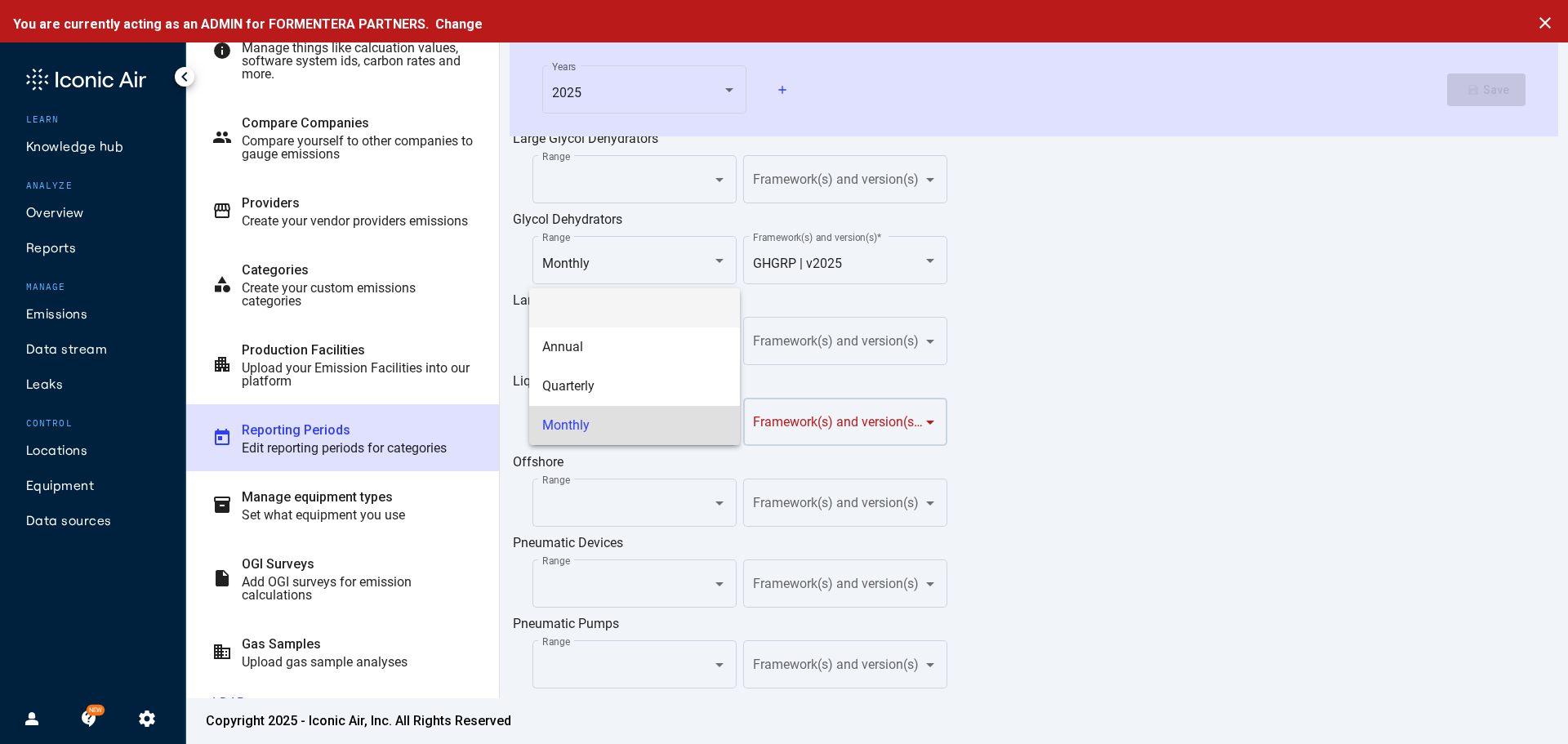 click at bounding box center [635, 308] 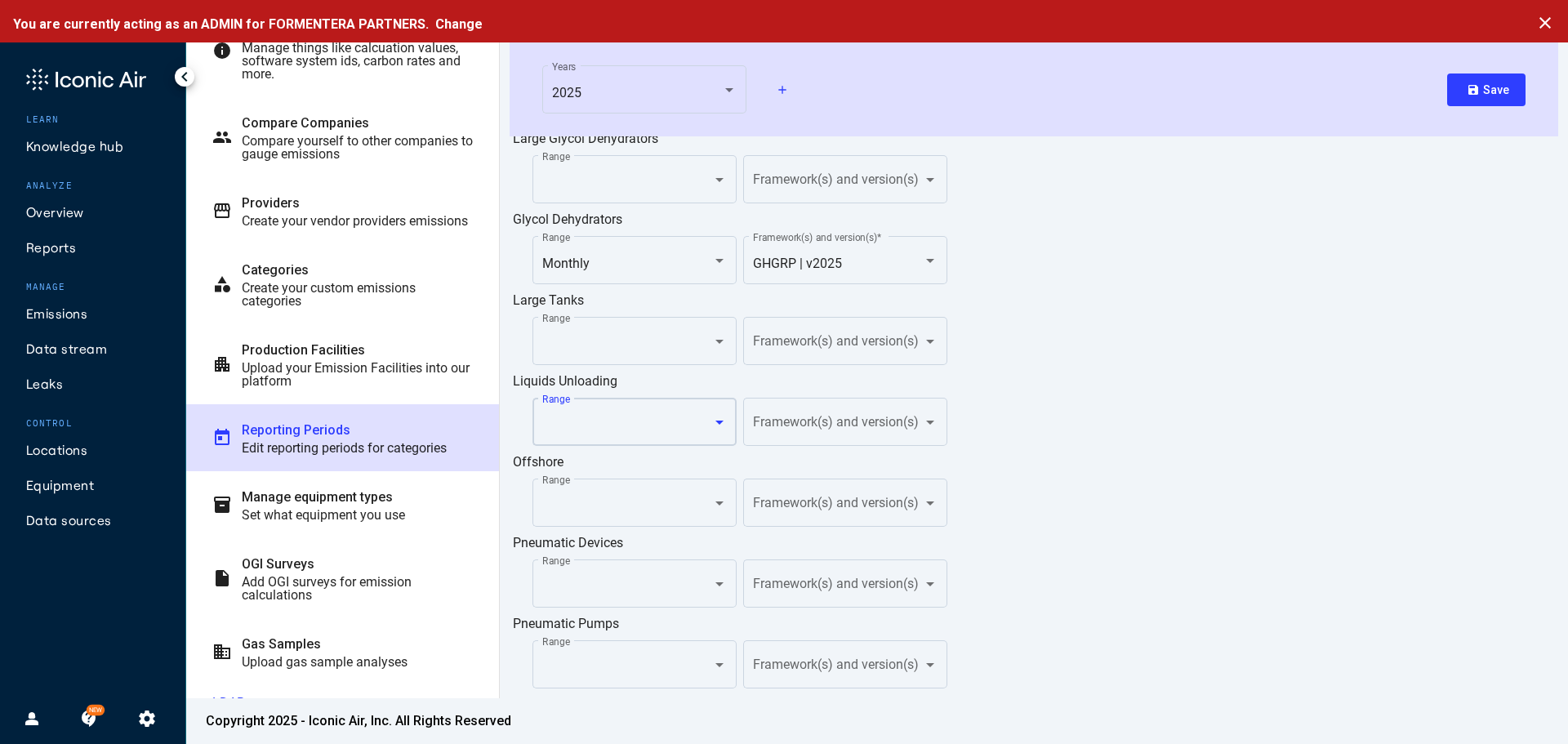 click on "Range Framework(s) and version(s)" 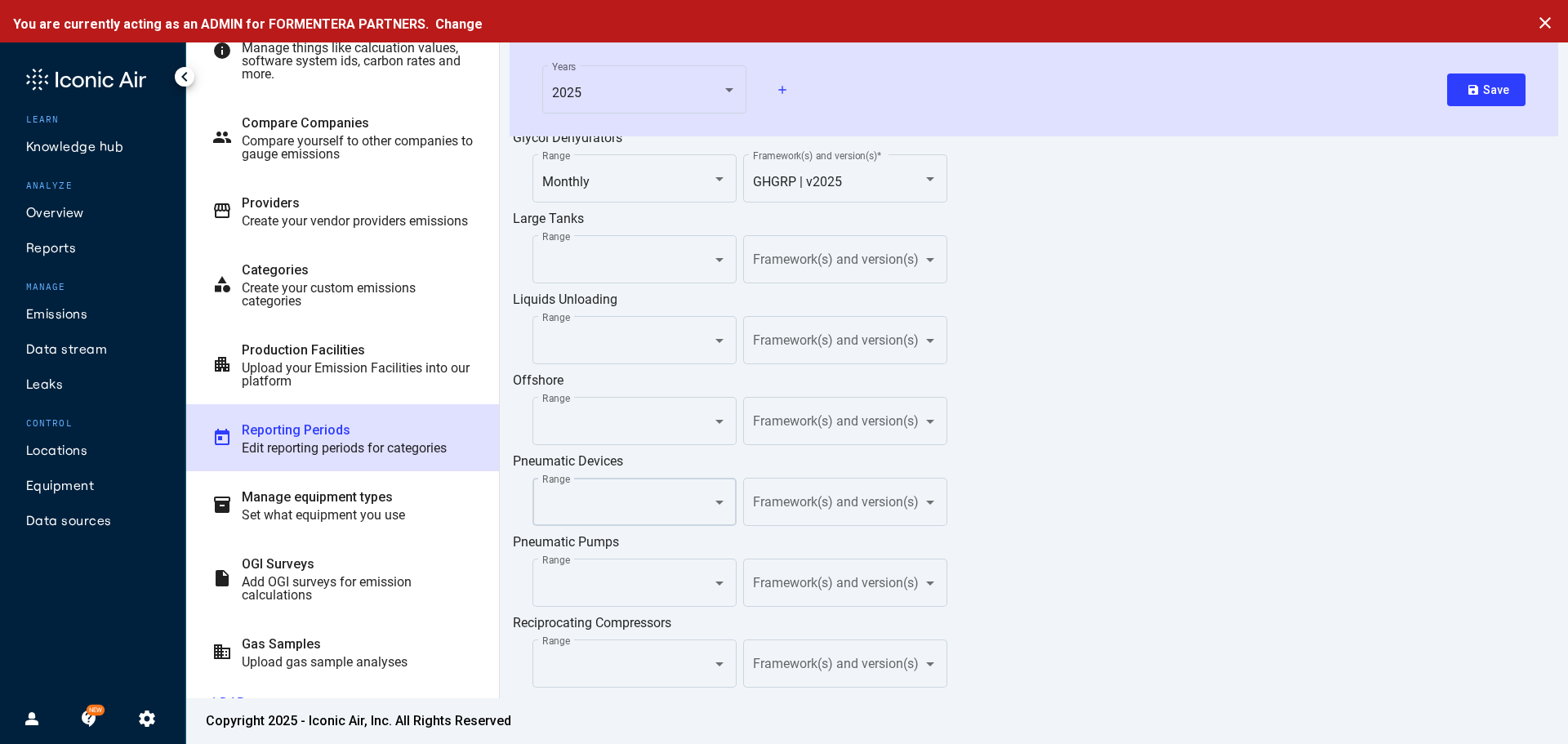 scroll, scrollTop: 1633, scrollLeft: 0, axis: vertical 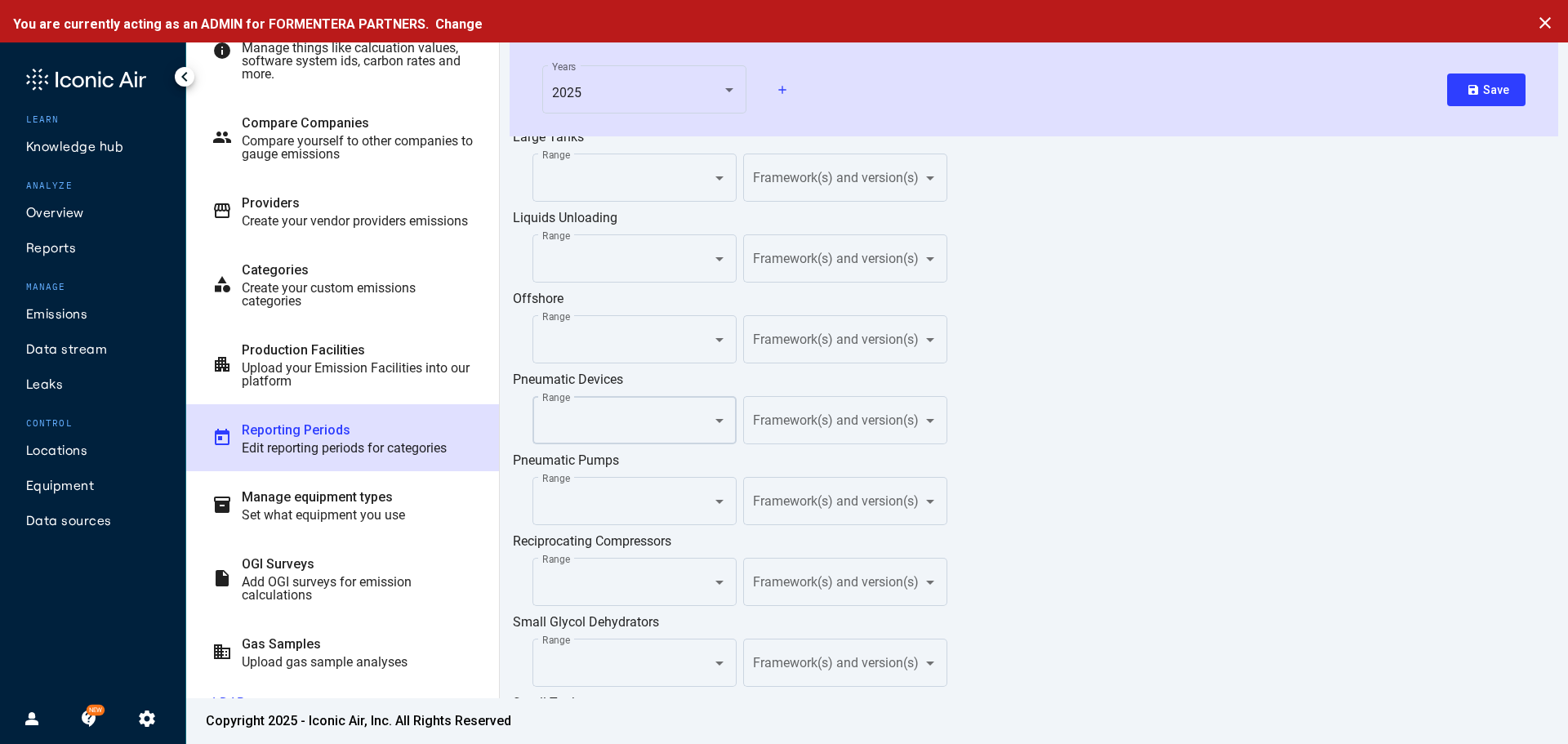 click at bounding box center [628, 424] 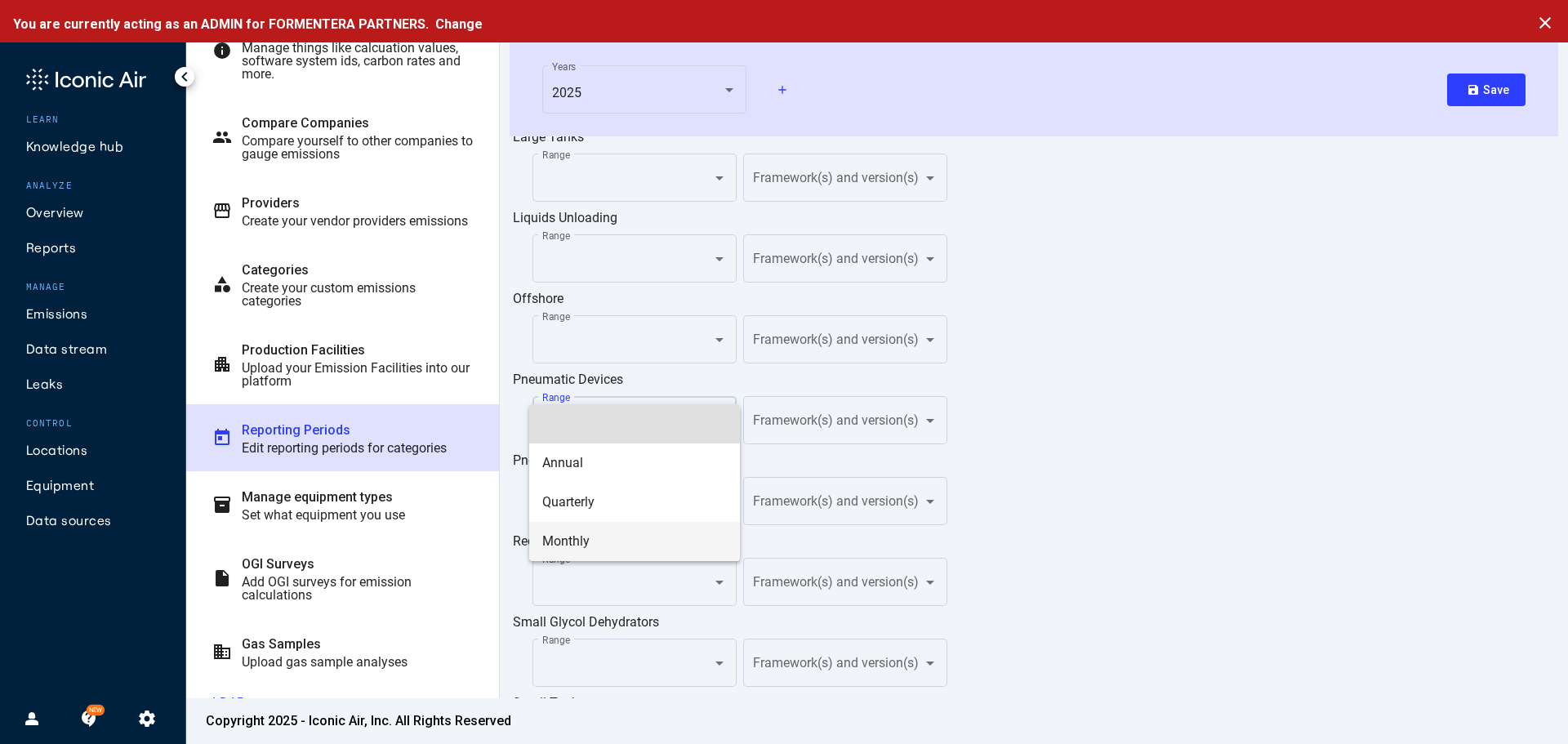 click on "Monthly" at bounding box center [635, 541] 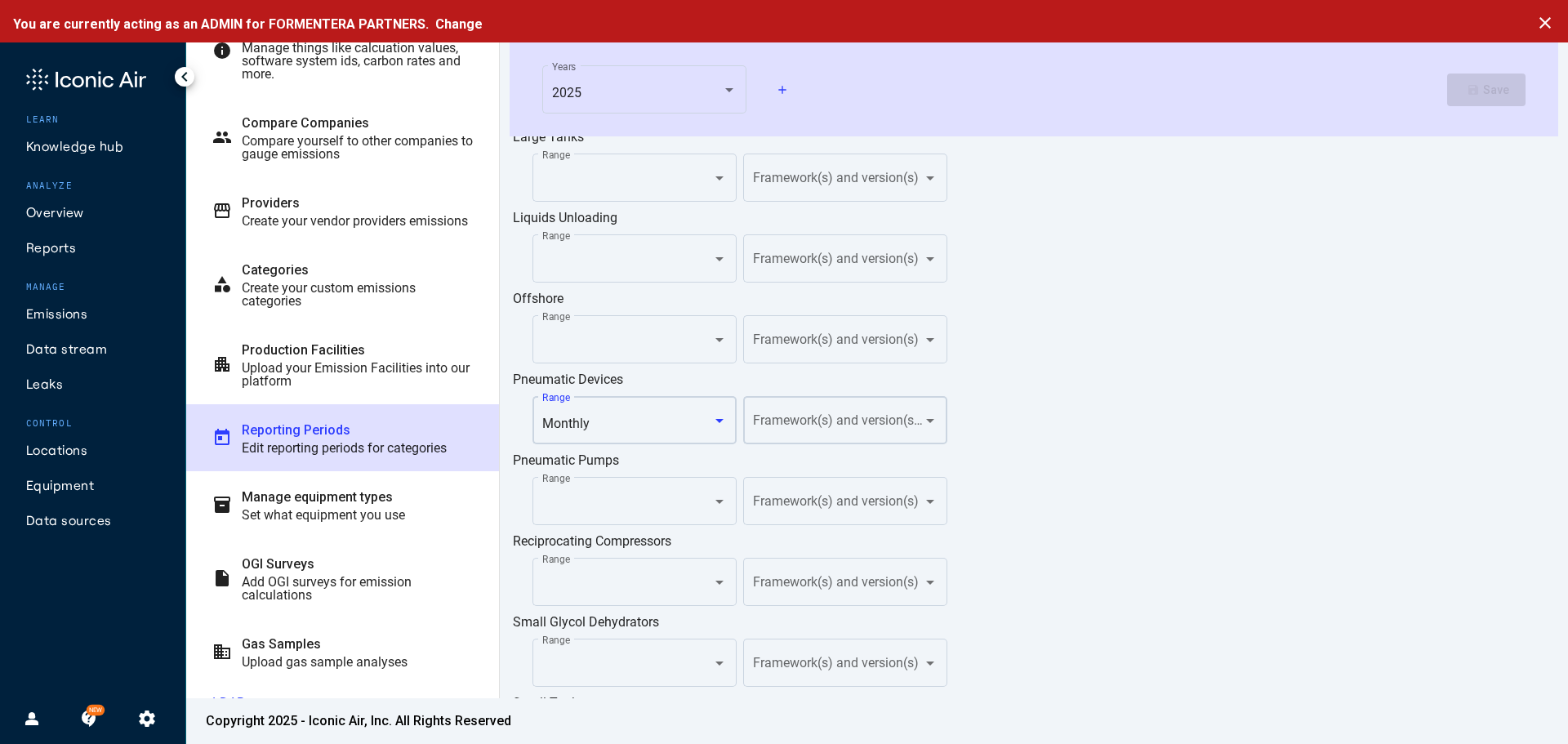 click at bounding box center (839, 424) 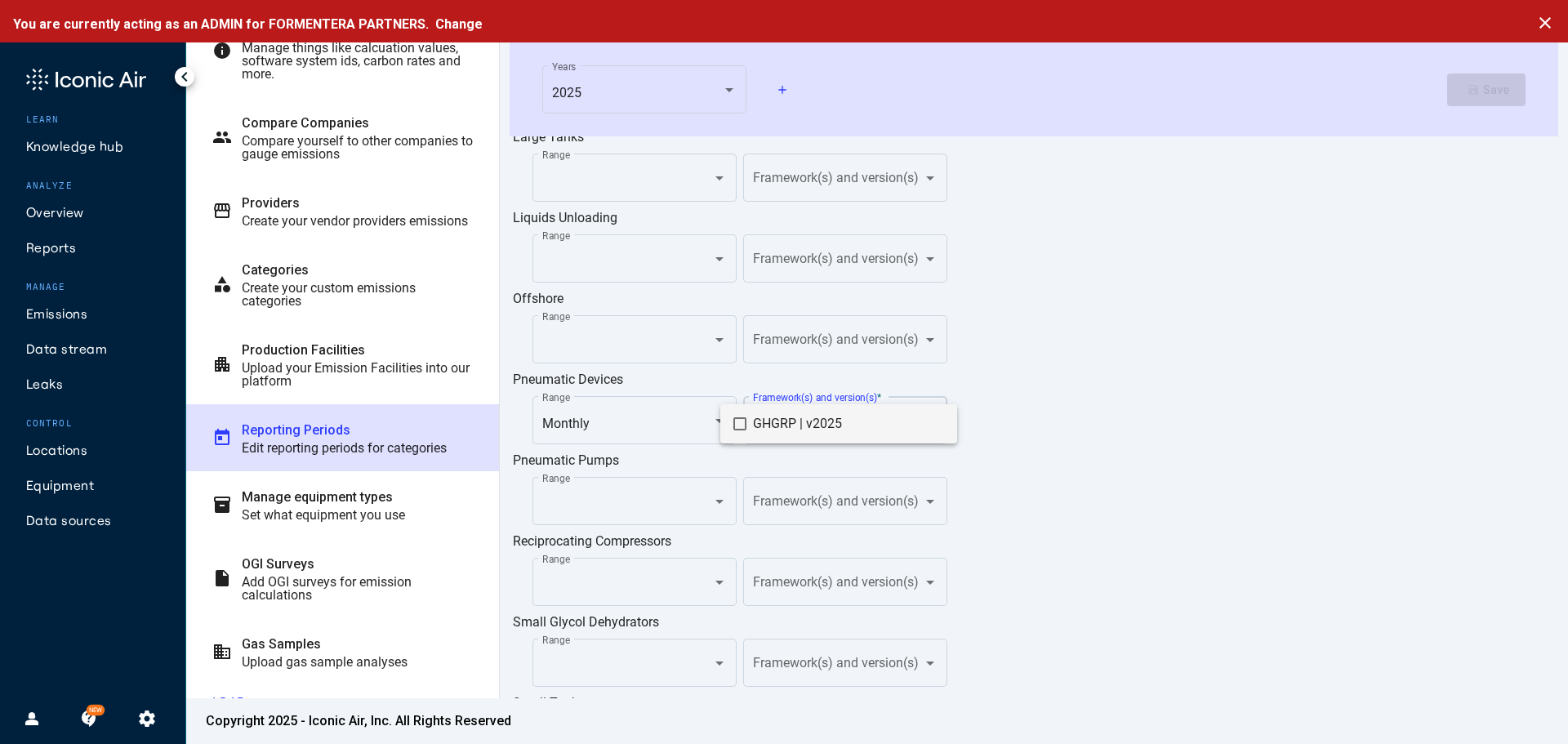 click on "GHGRP | v2025" at bounding box center [849, 424] 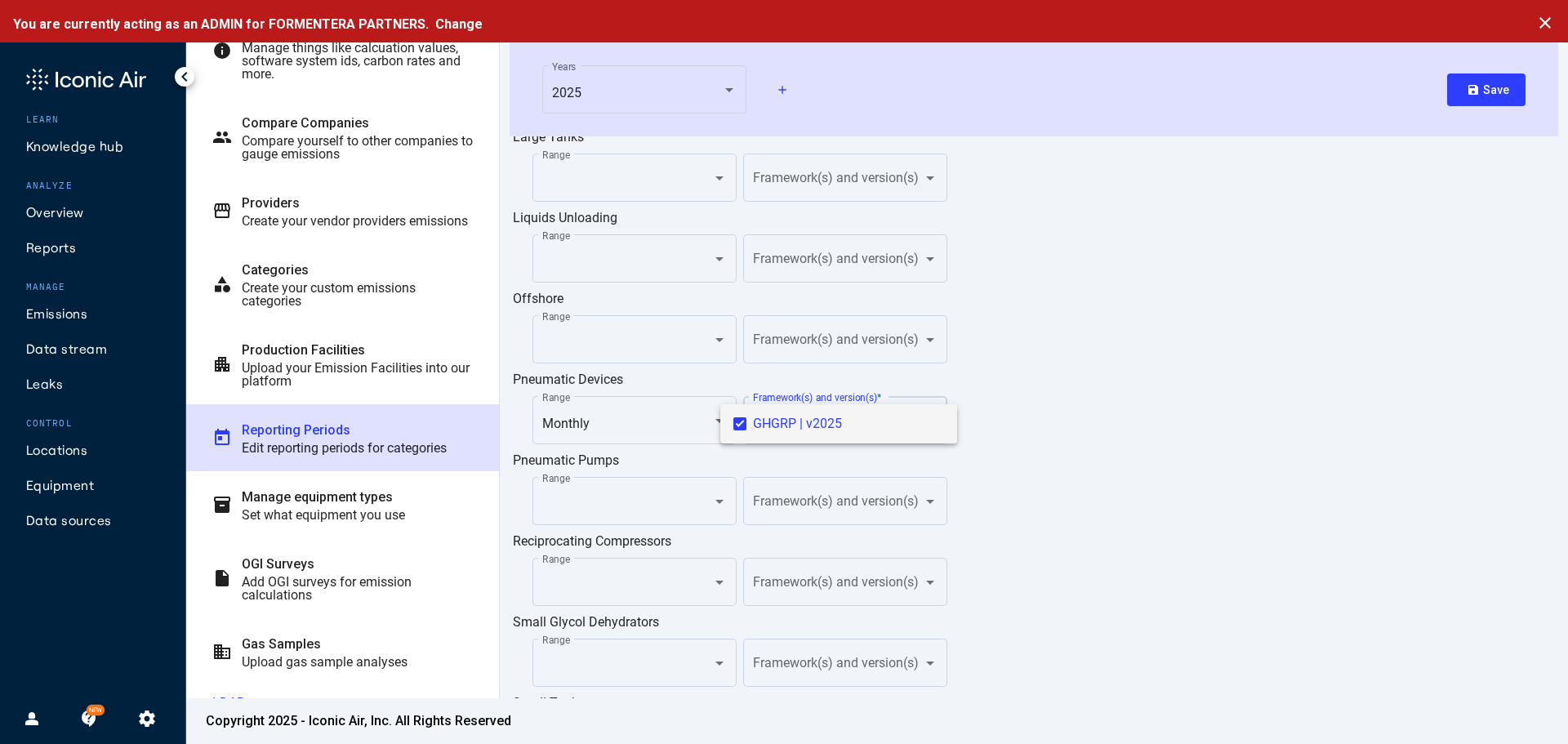 drag, startPoint x: 678, startPoint y: 493, endPoint x: 615, endPoint y: 516, distance: 67.0671 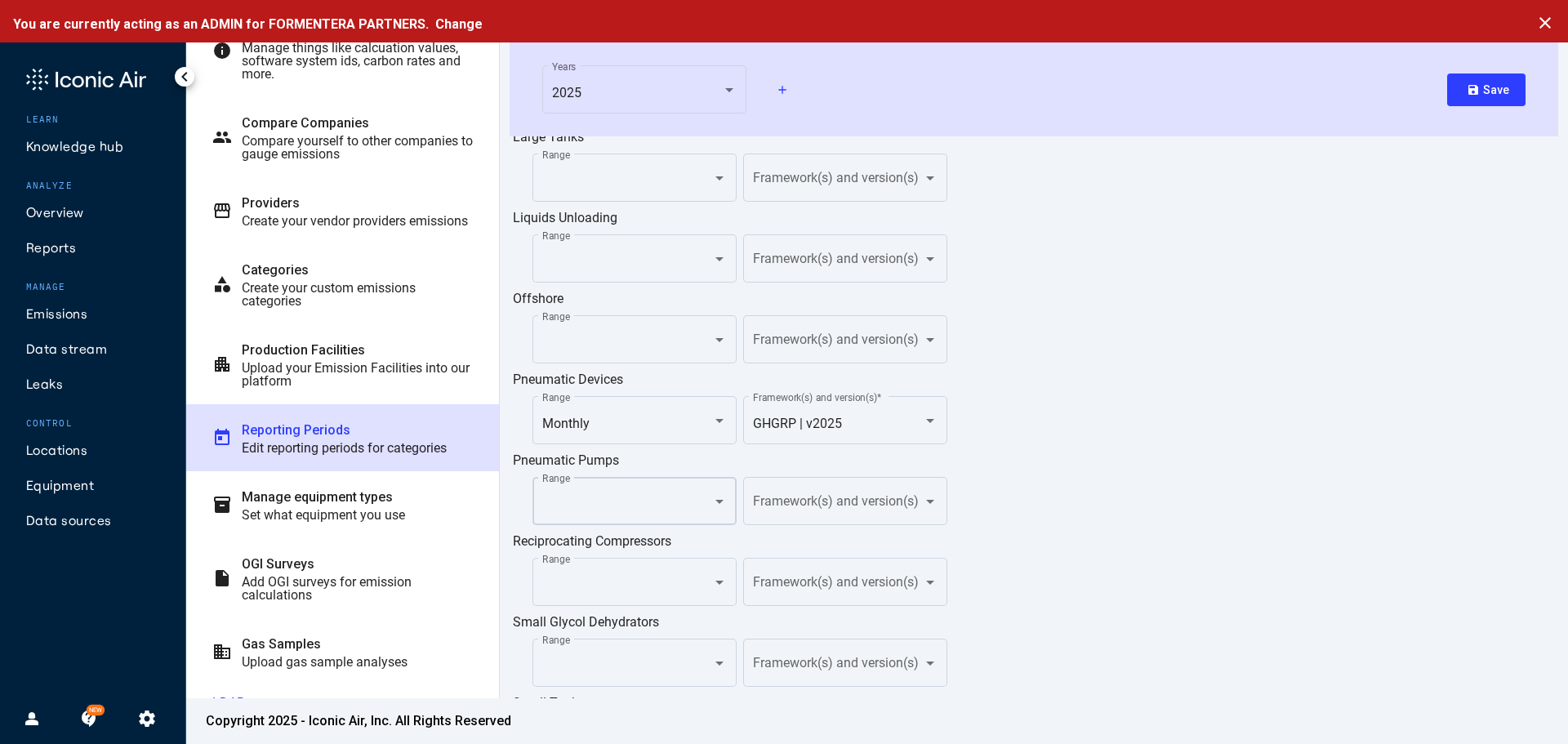 click at bounding box center (628, 505) 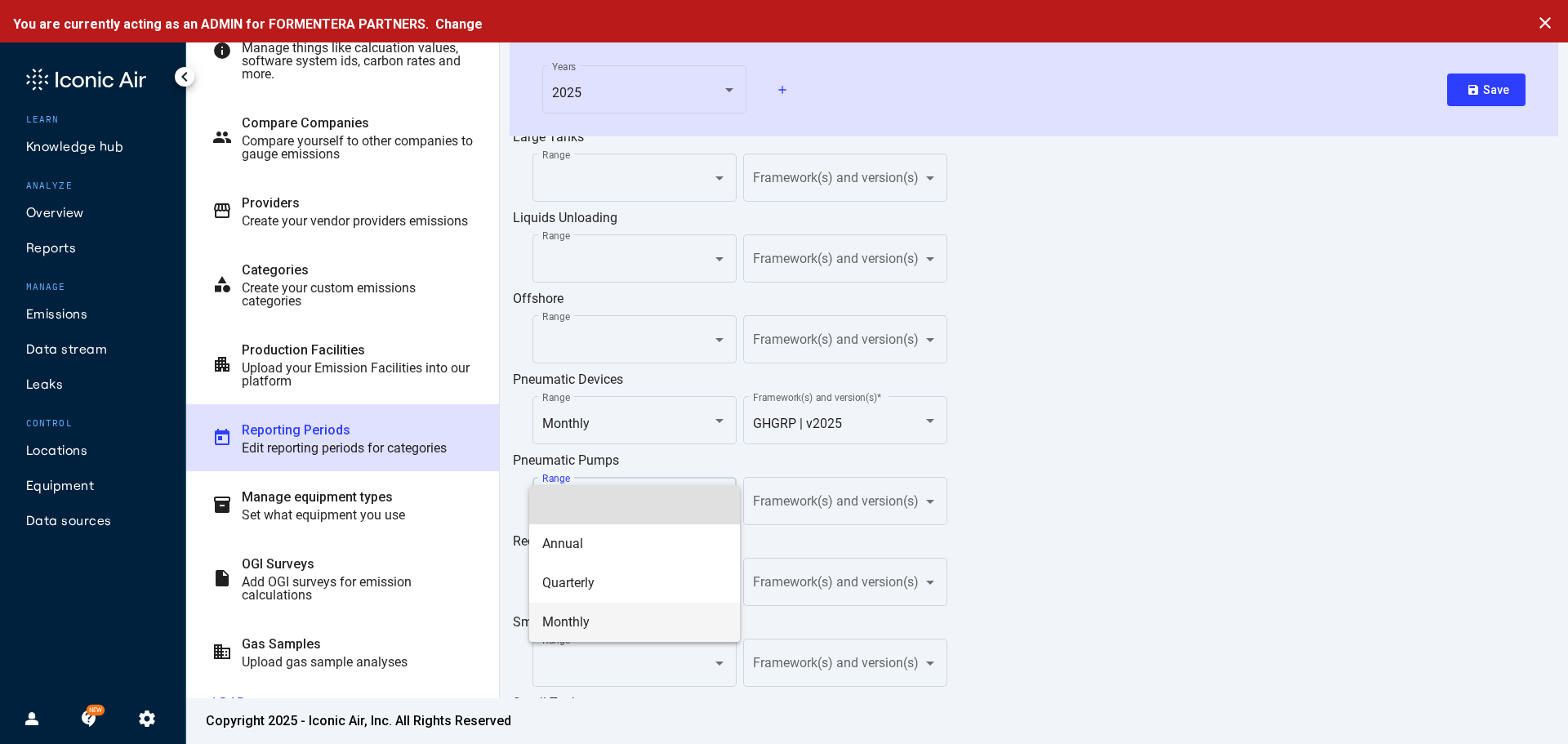 drag, startPoint x: 554, startPoint y: 623, endPoint x: 768, endPoint y: 529, distance: 233.73489 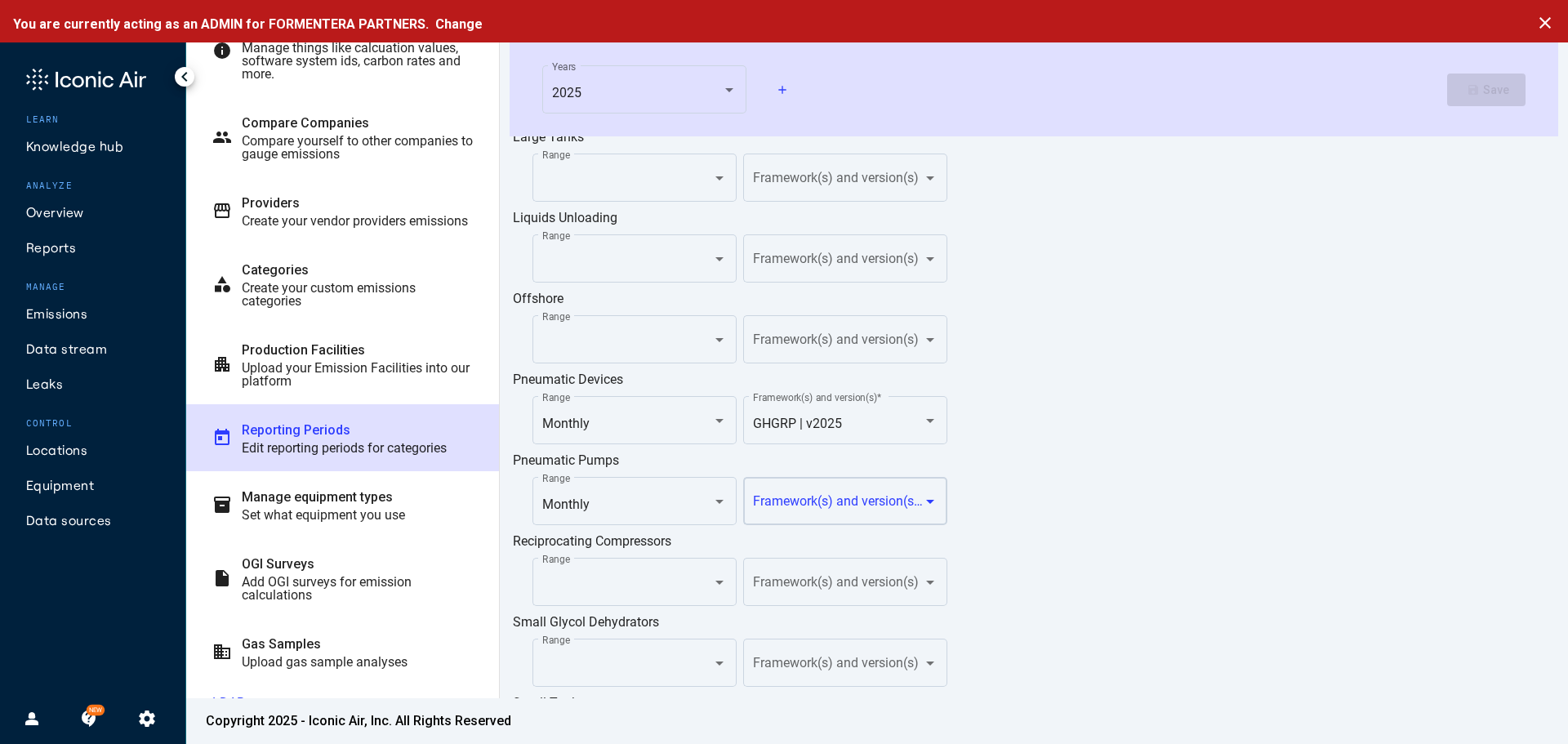 click at bounding box center (839, 505) 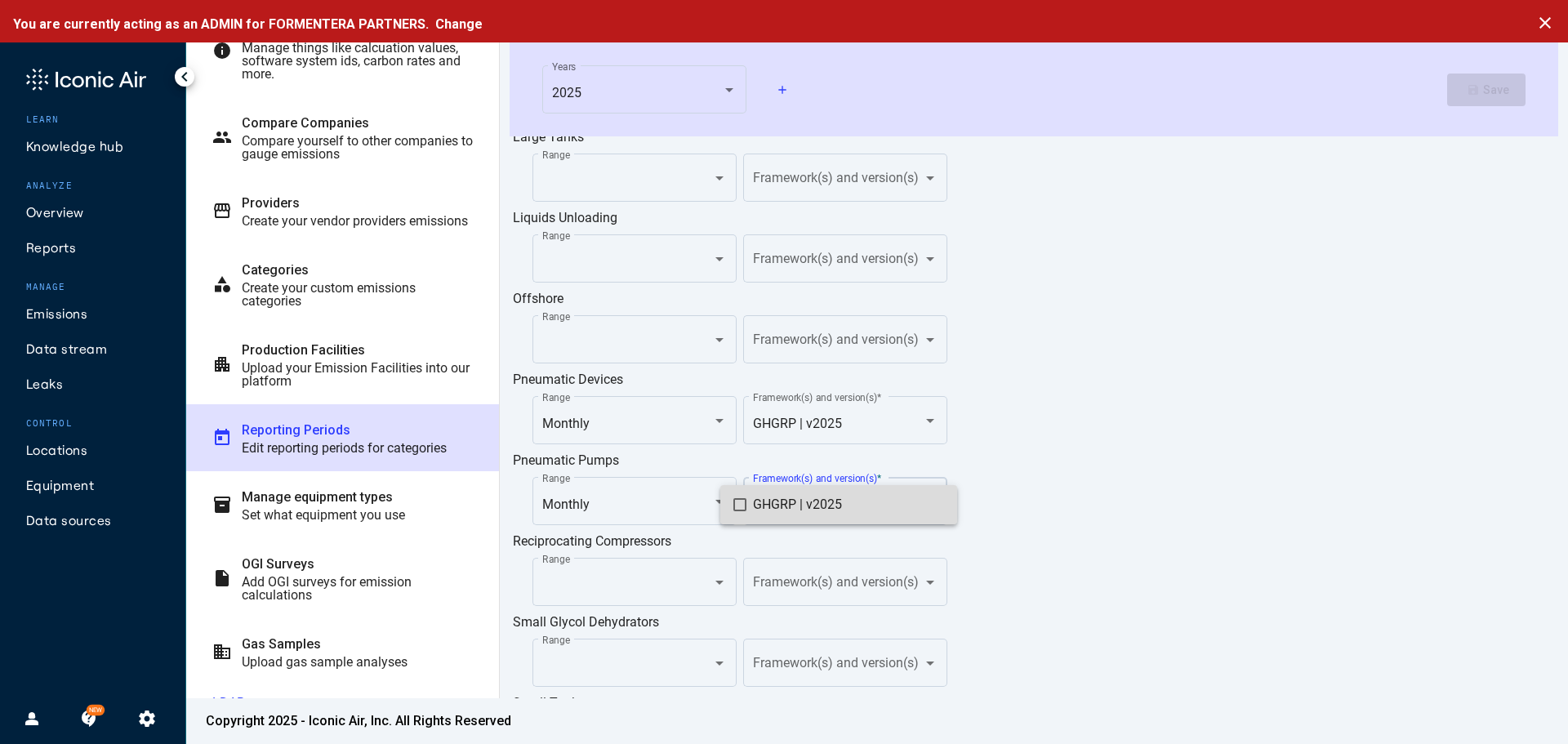 click on "GHGRP | v2025" at bounding box center (849, 505) 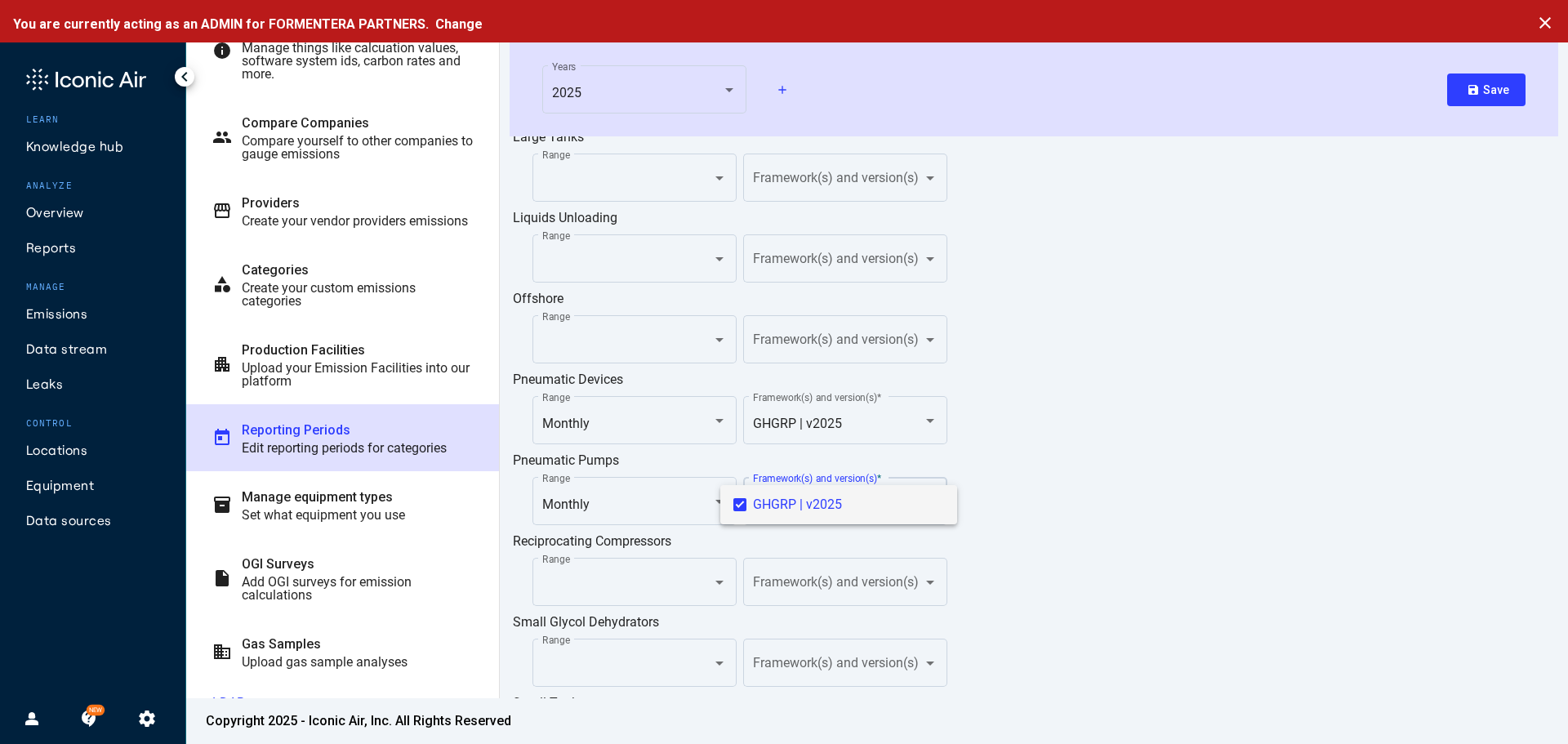click at bounding box center [784, 372] 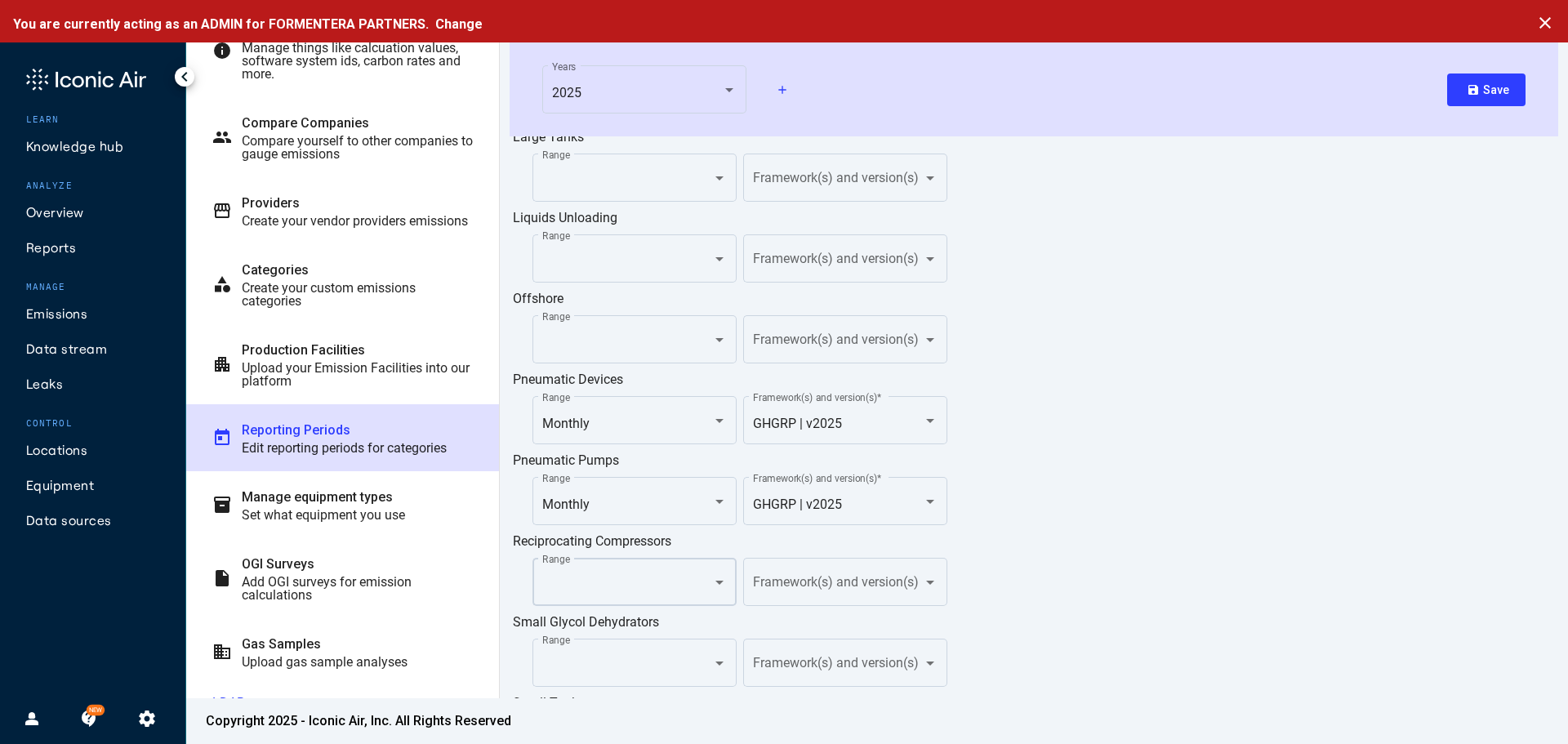 click on "Range" 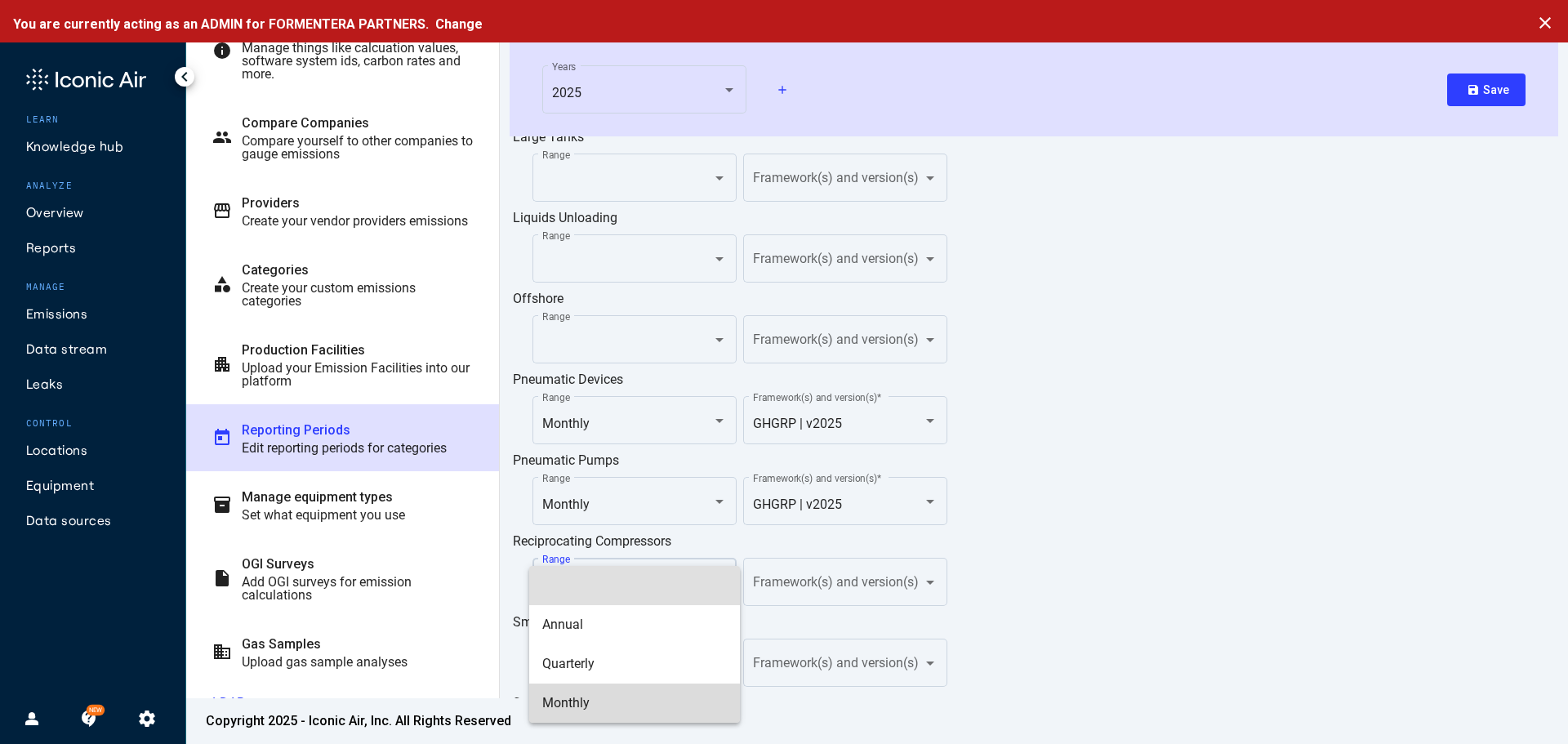 click on "Monthly" at bounding box center [635, 703] 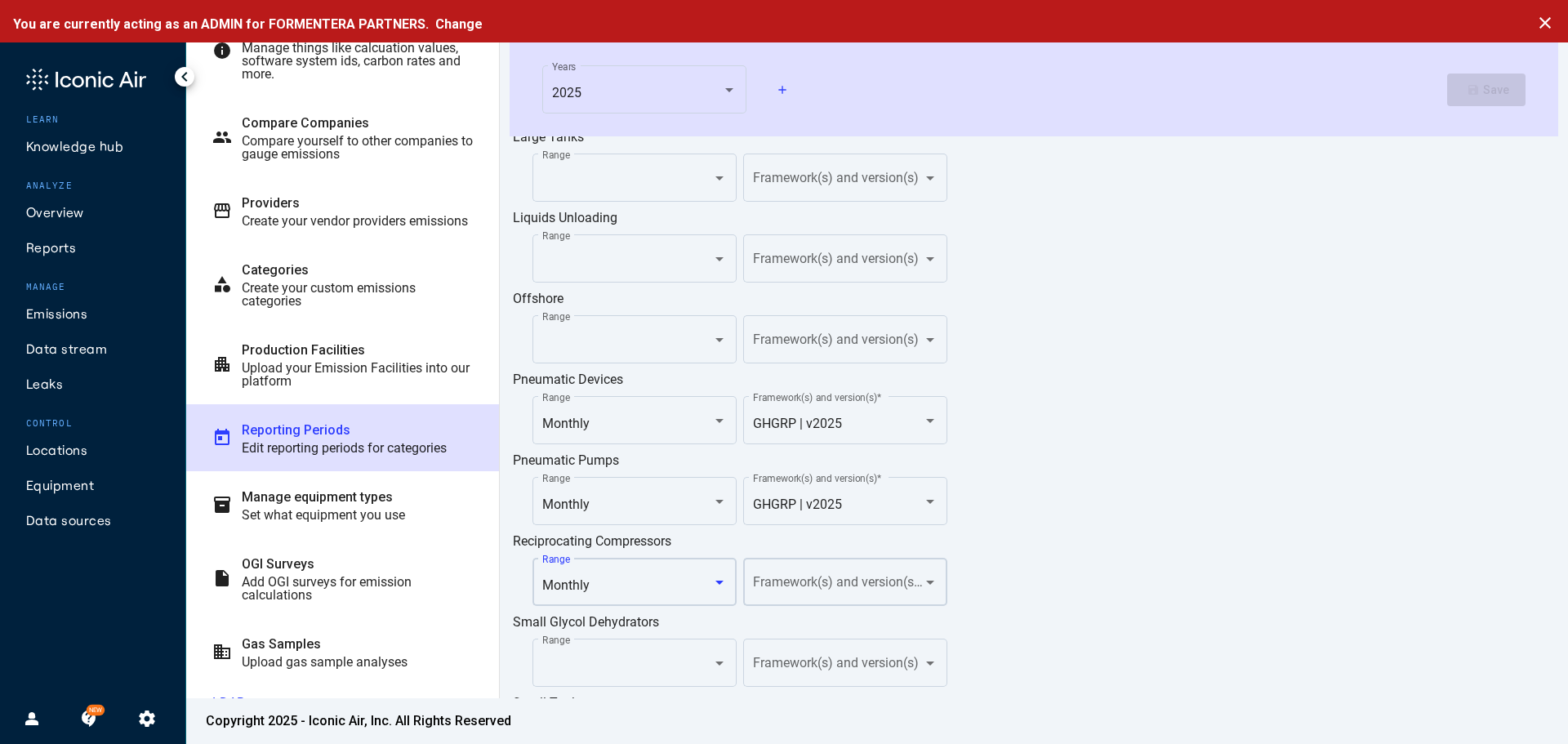 click on "Framework(s) and version(s)  *" 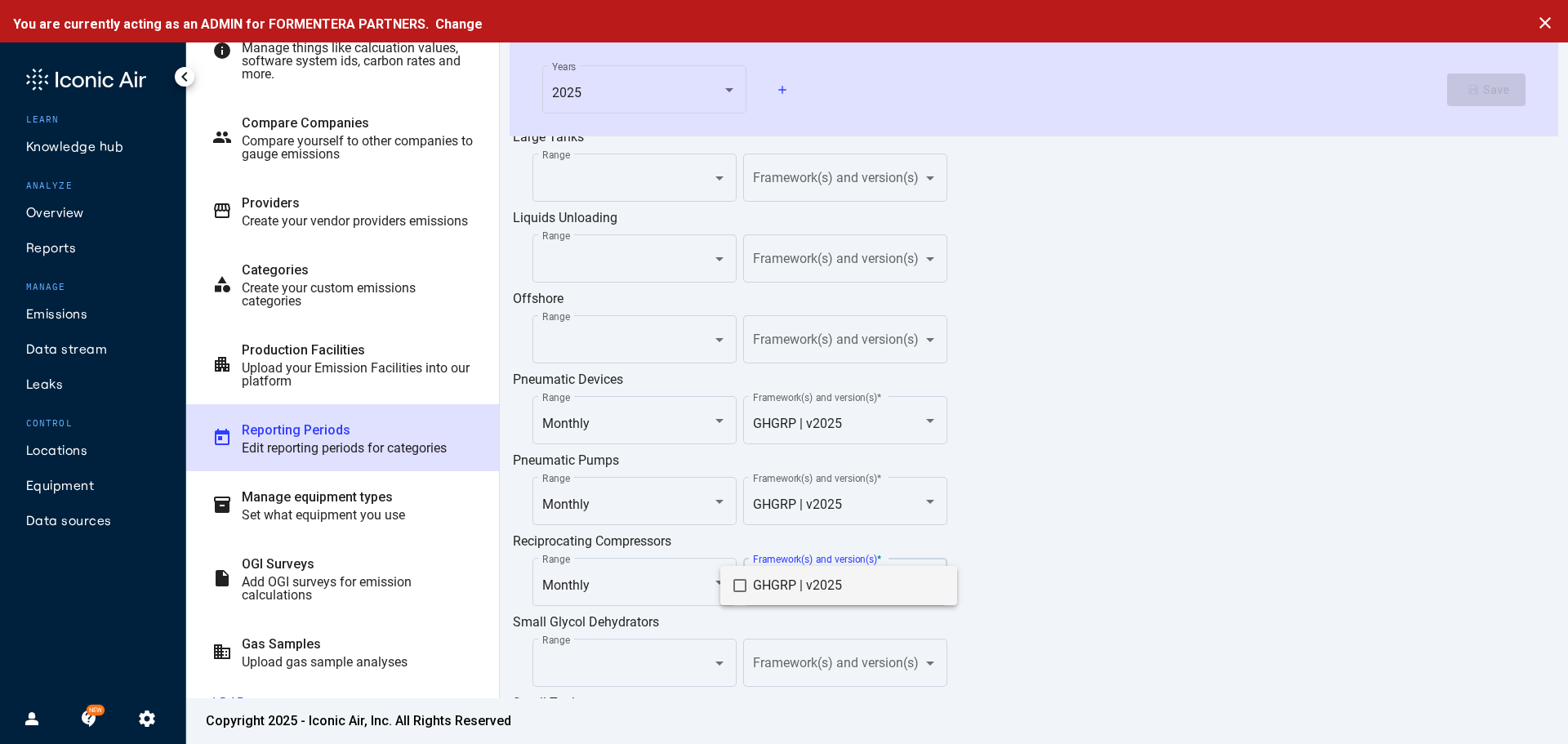 drag, startPoint x: 784, startPoint y: 583, endPoint x: 1005, endPoint y: 589, distance: 221.0814 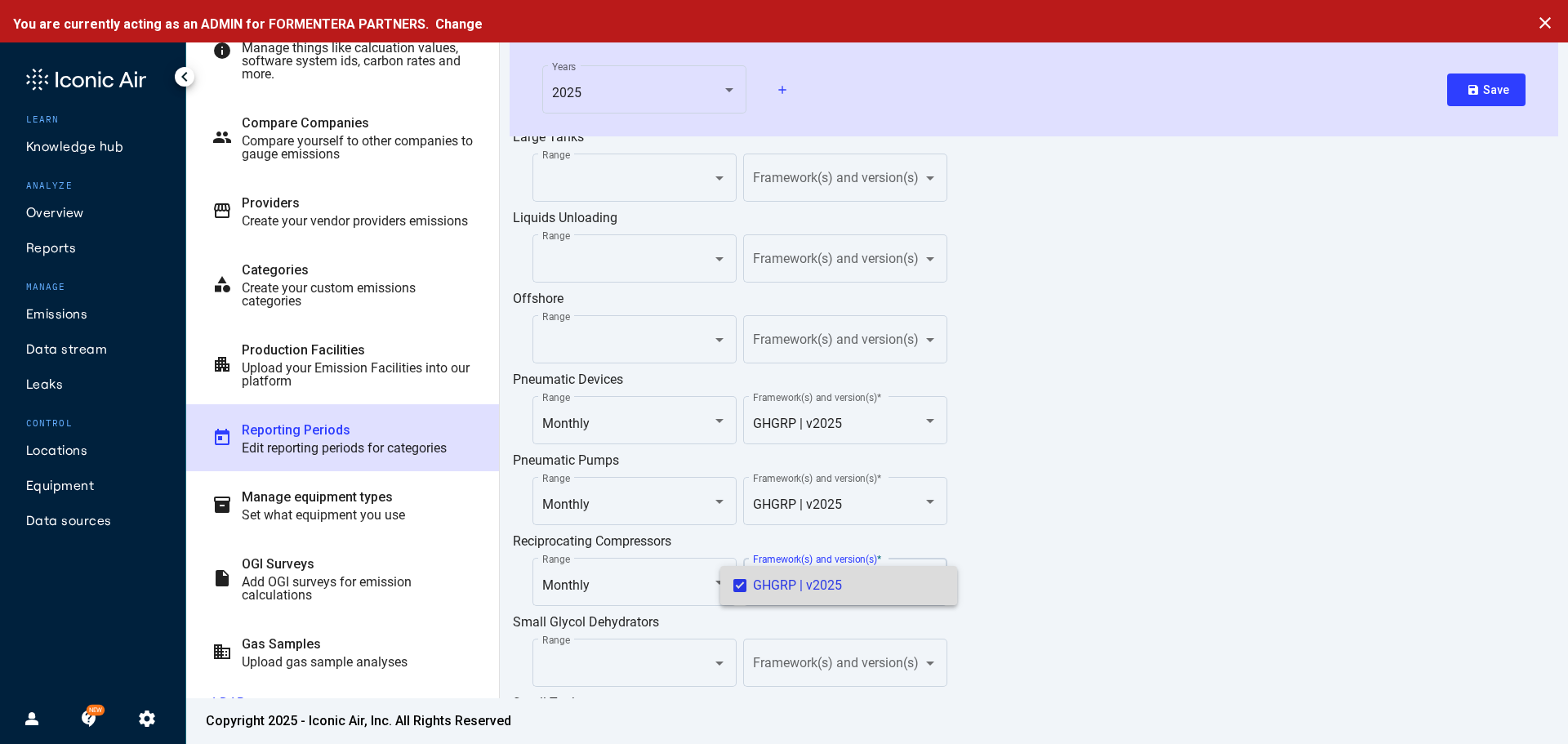 click at bounding box center (784, 372) 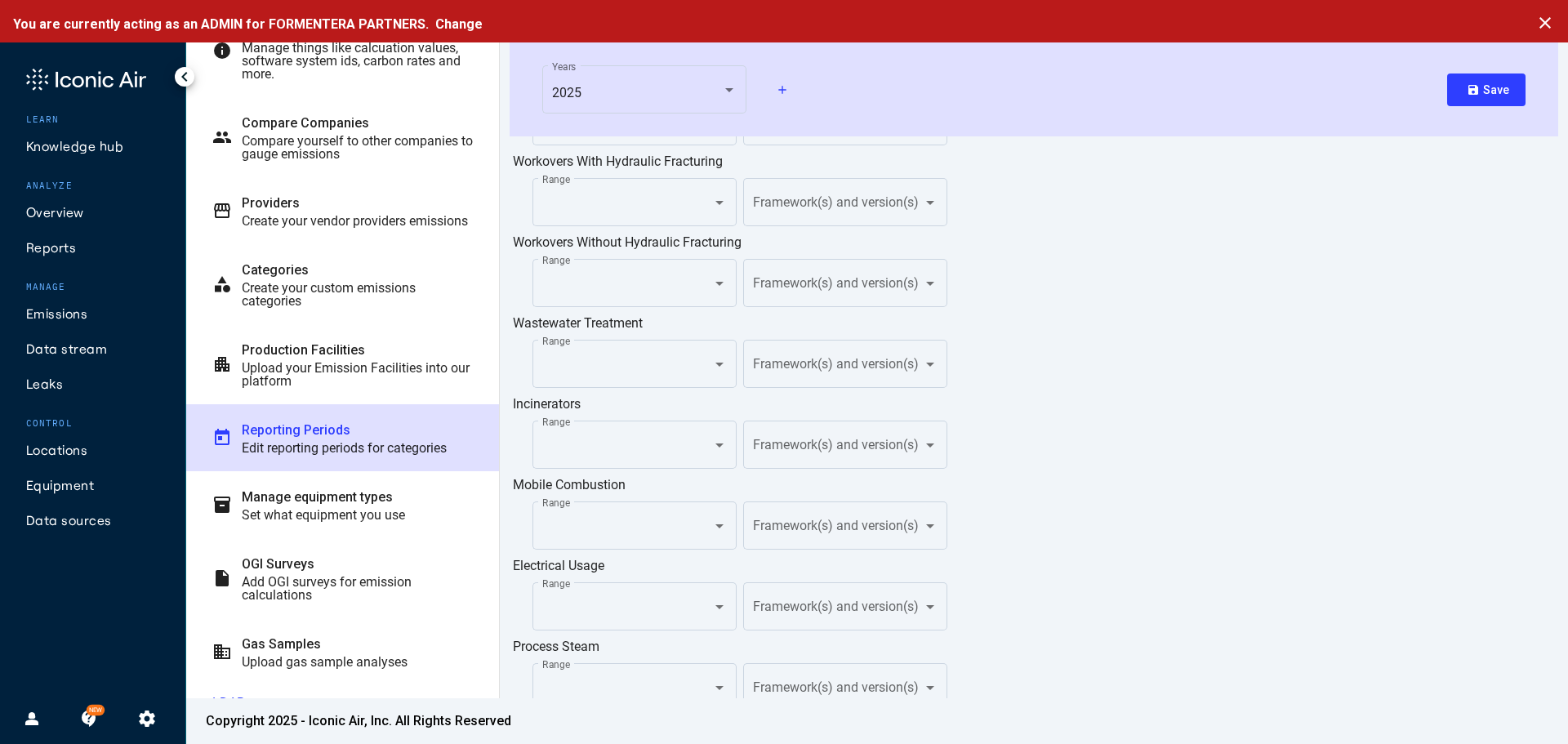 scroll, scrollTop: 2336, scrollLeft: 0, axis: vertical 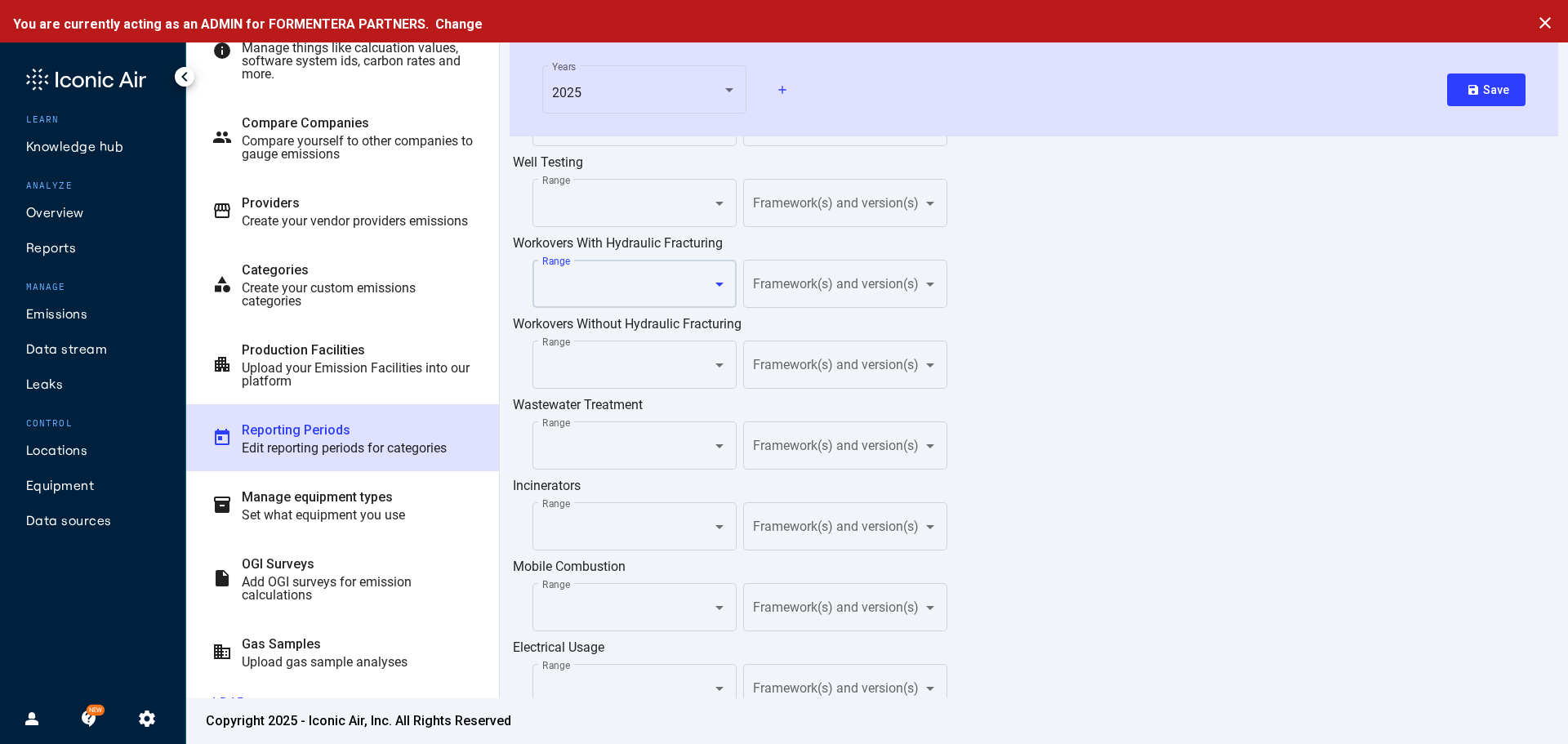 click at bounding box center [628, 287] 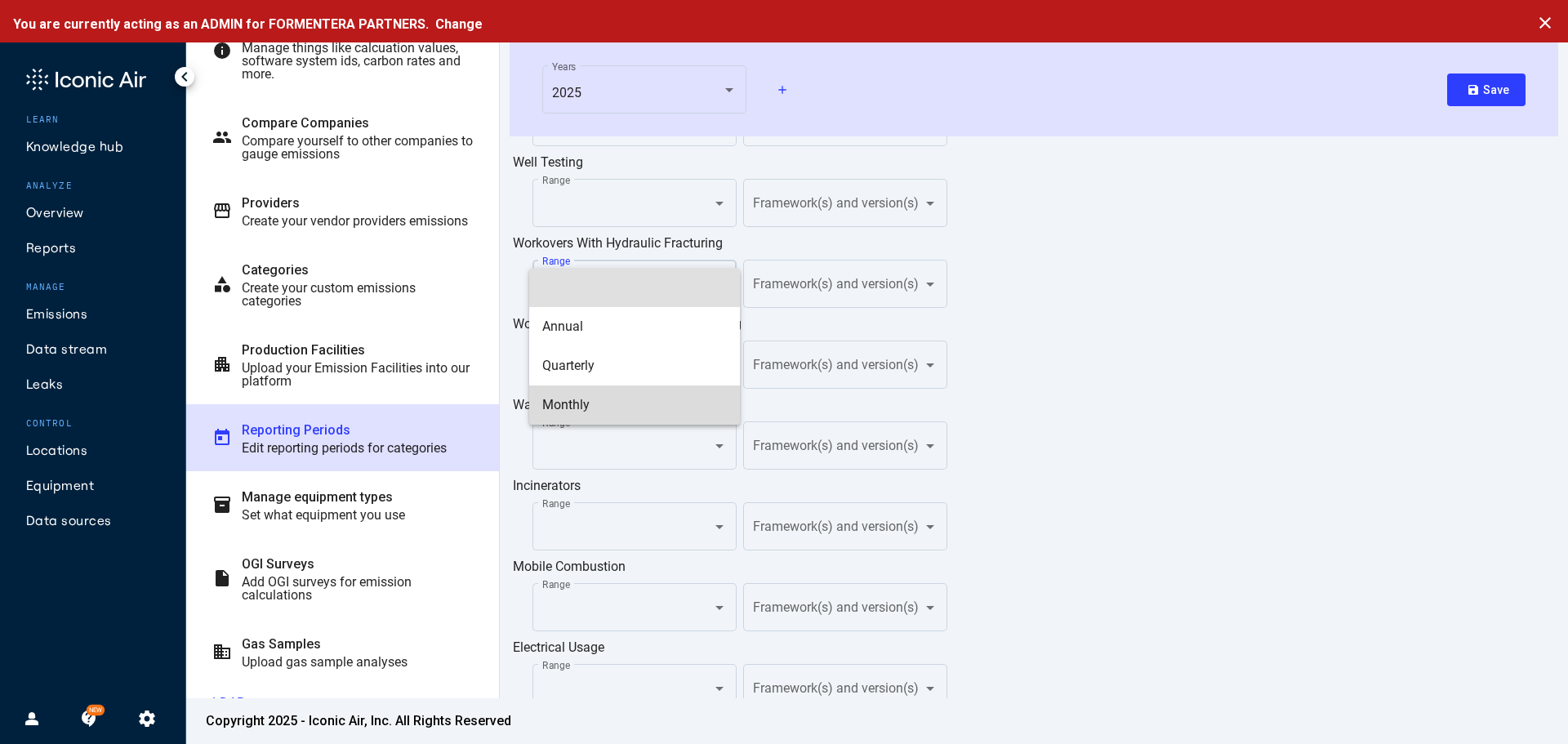 click on "Monthly" at bounding box center (635, 405) 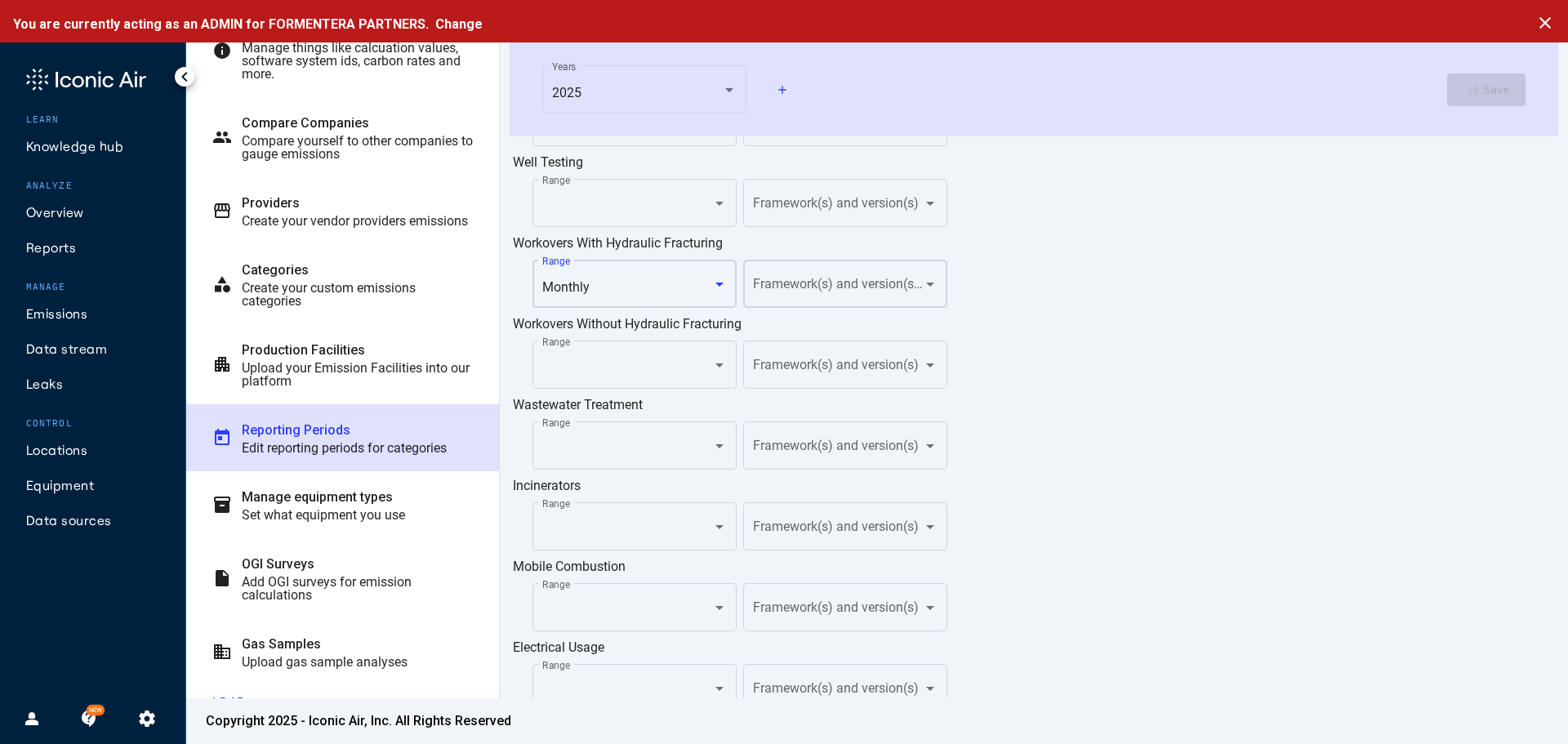 click on "Framework(s) and version(s)  *" 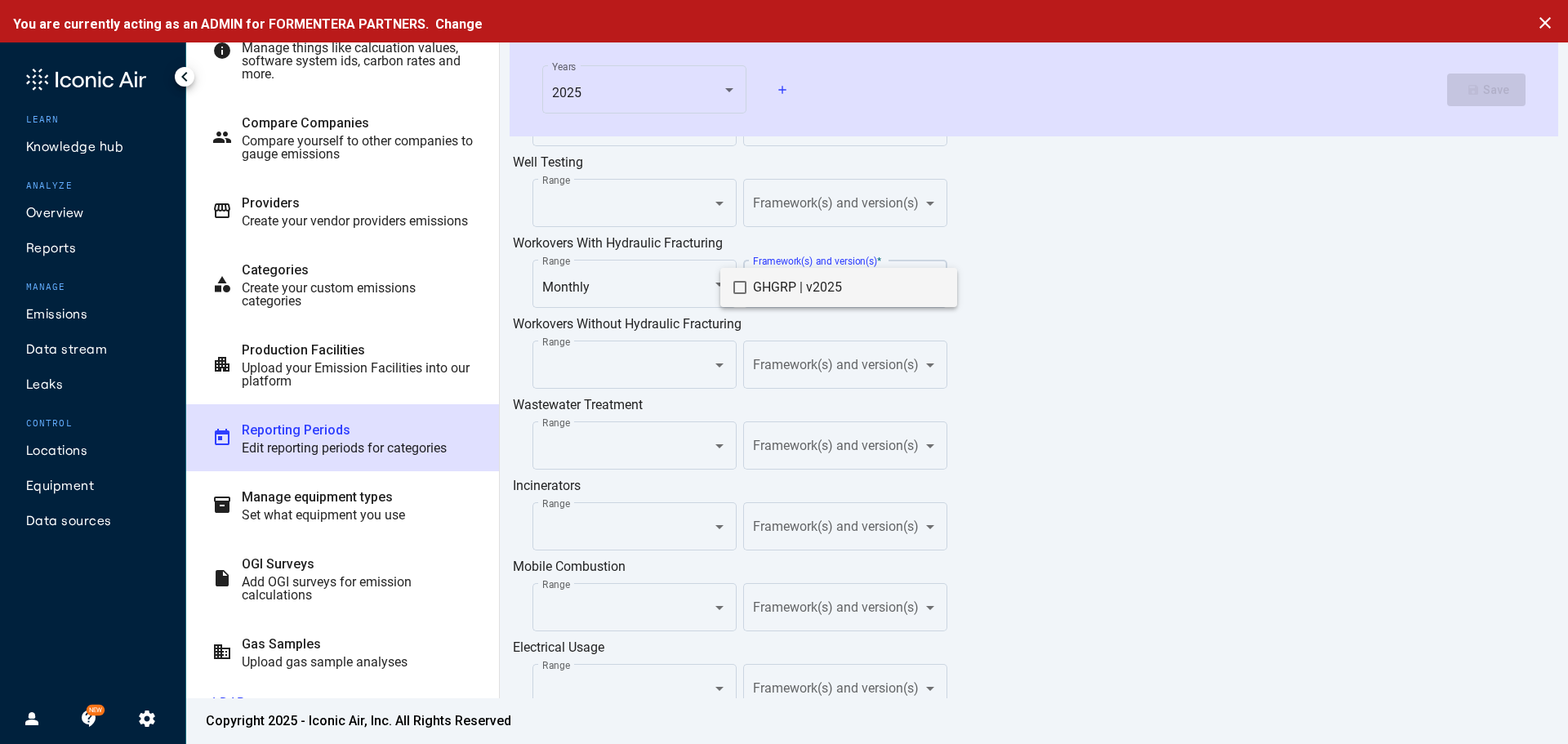 click on "GHGRP | v2025" at bounding box center (849, 287) 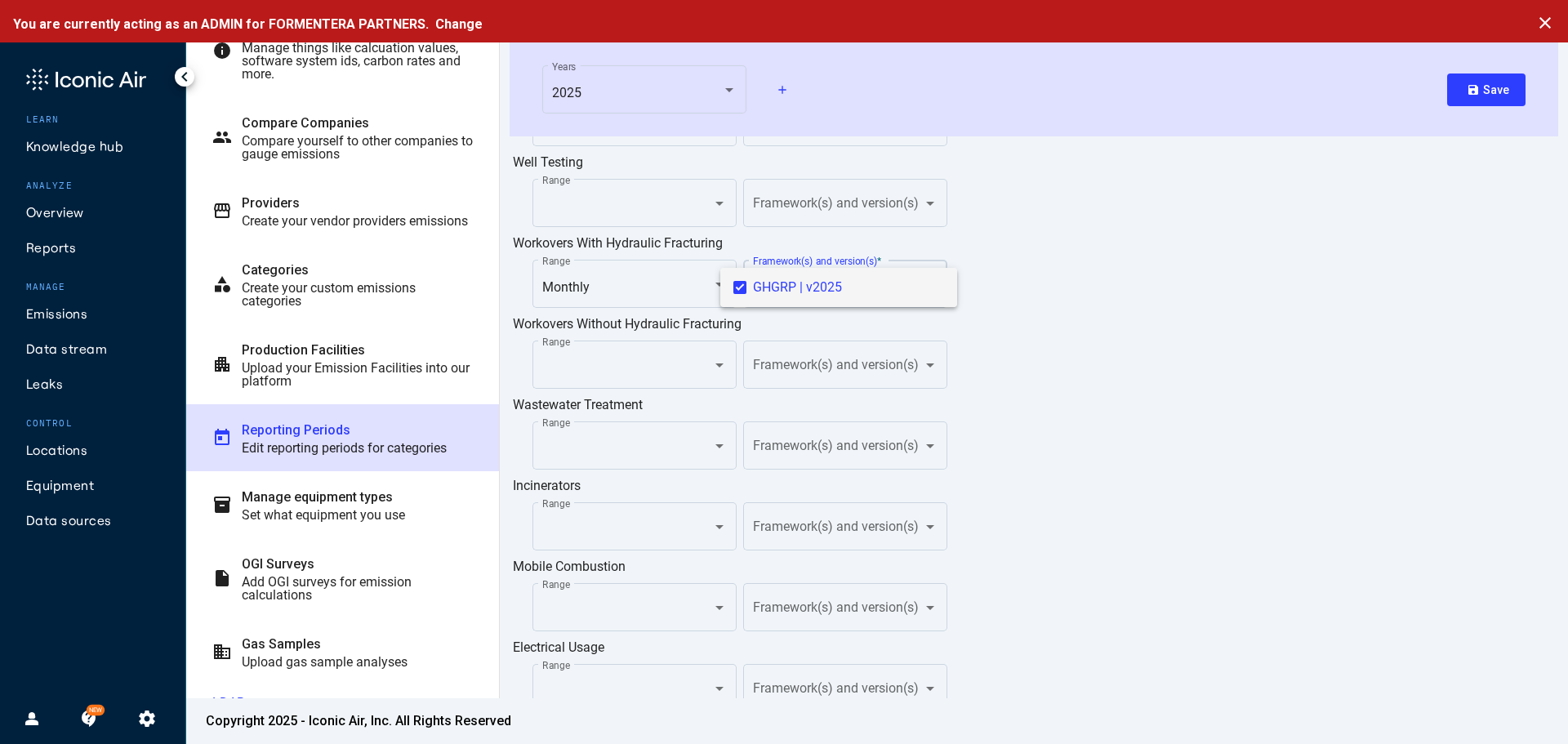 click at bounding box center [784, 372] 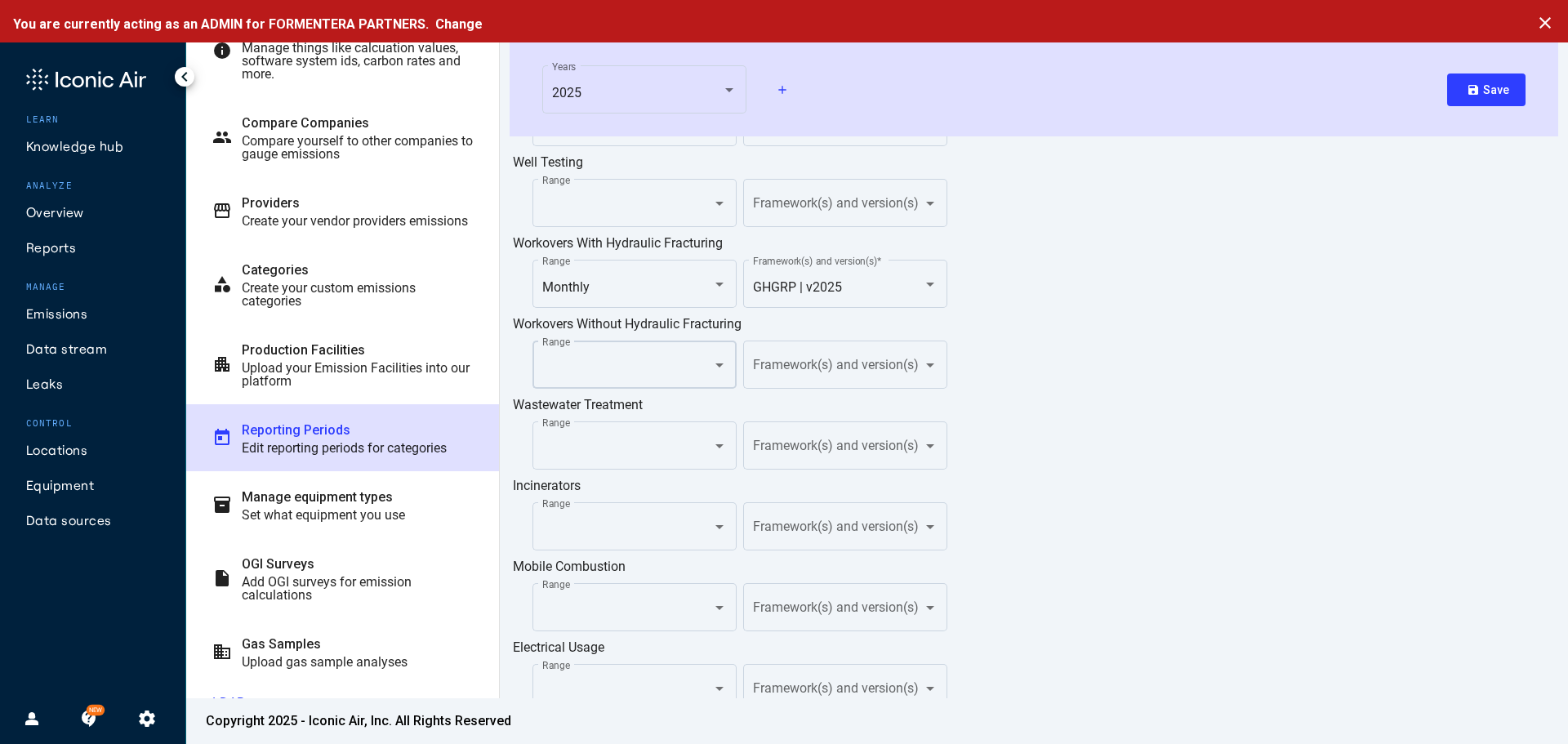 click on "Range" 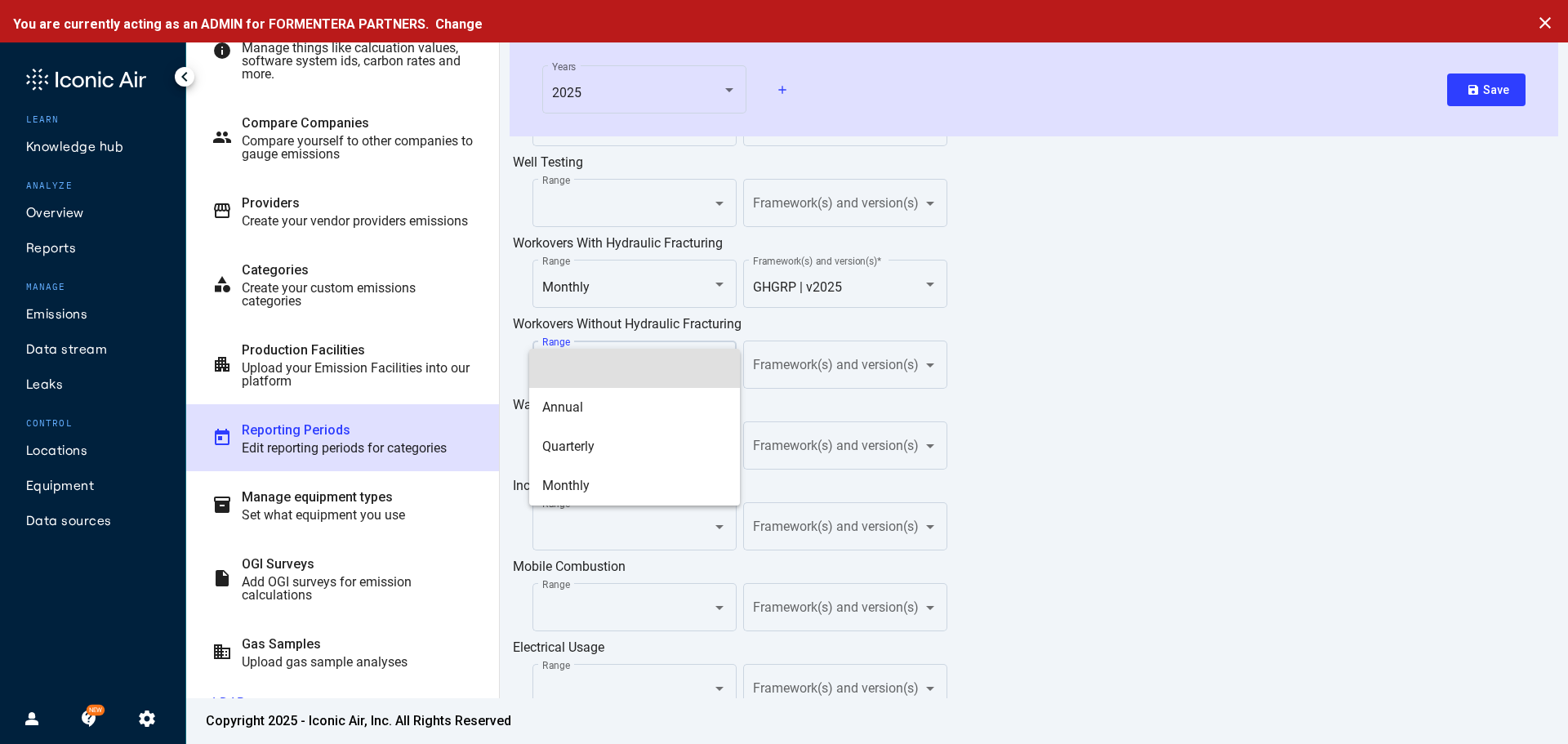 click at bounding box center [784, 372] 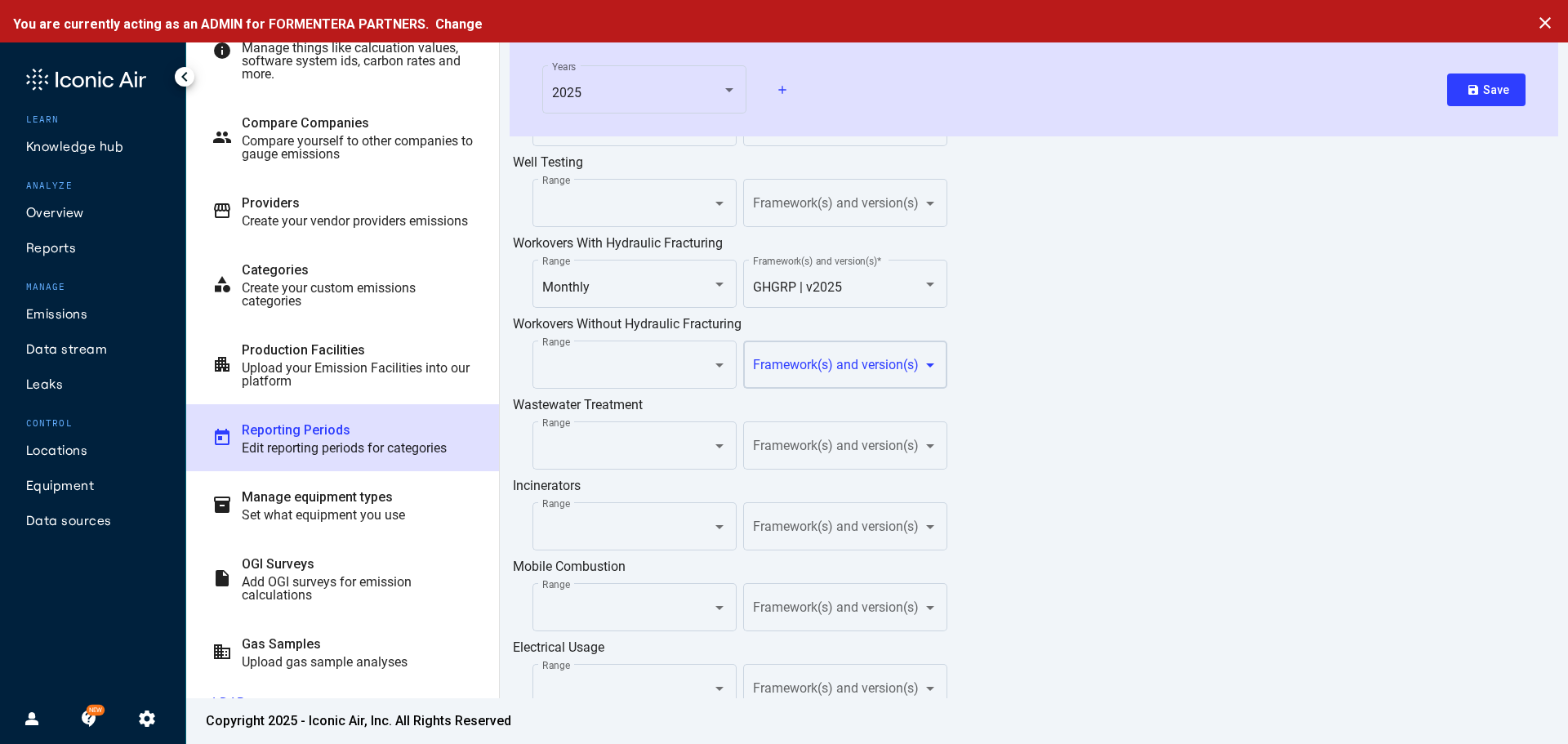 click at bounding box center (839, 368) 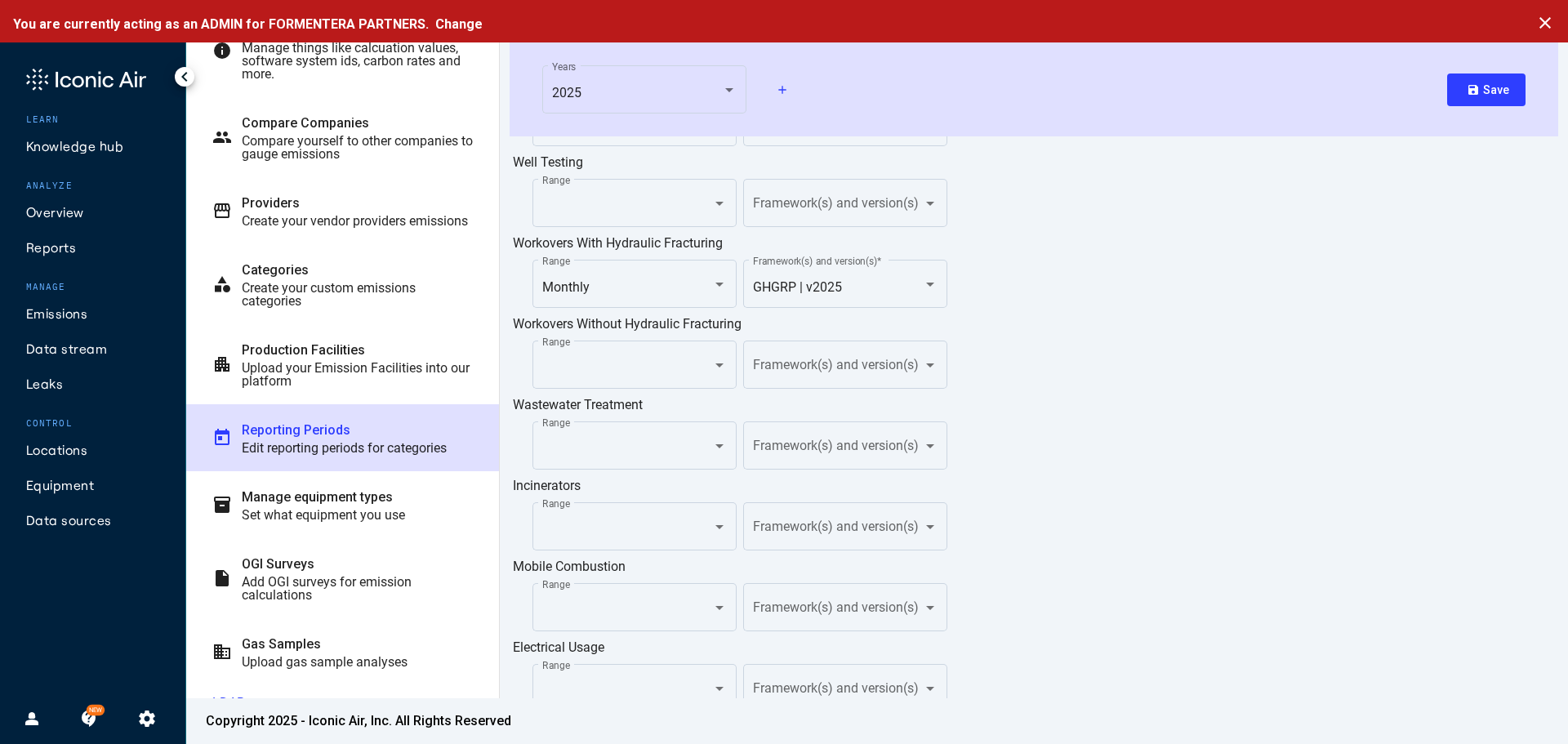 click on "Range Framework(s) and version(s)" 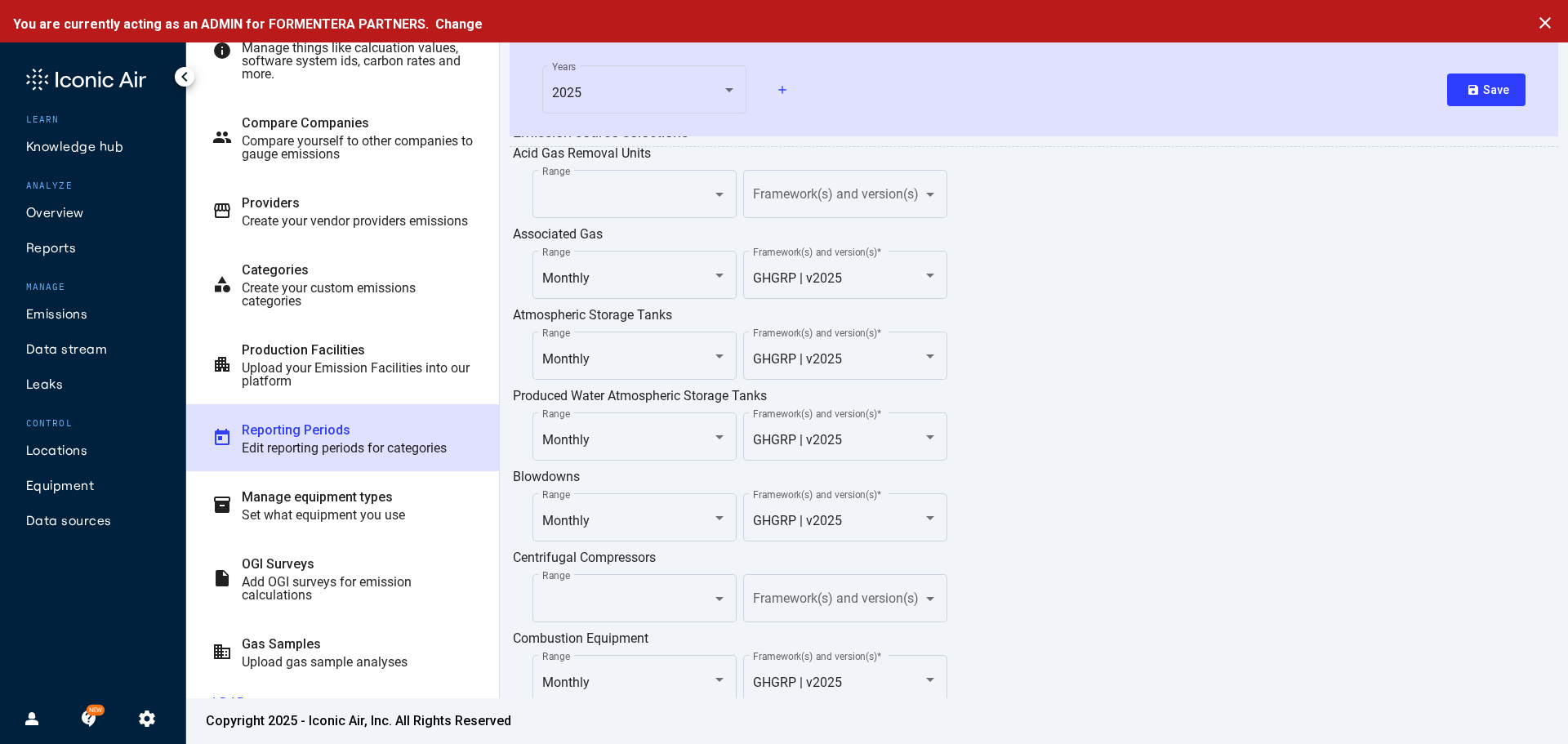 scroll, scrollTop: 212, scrollLeft: 0, axis: vertical 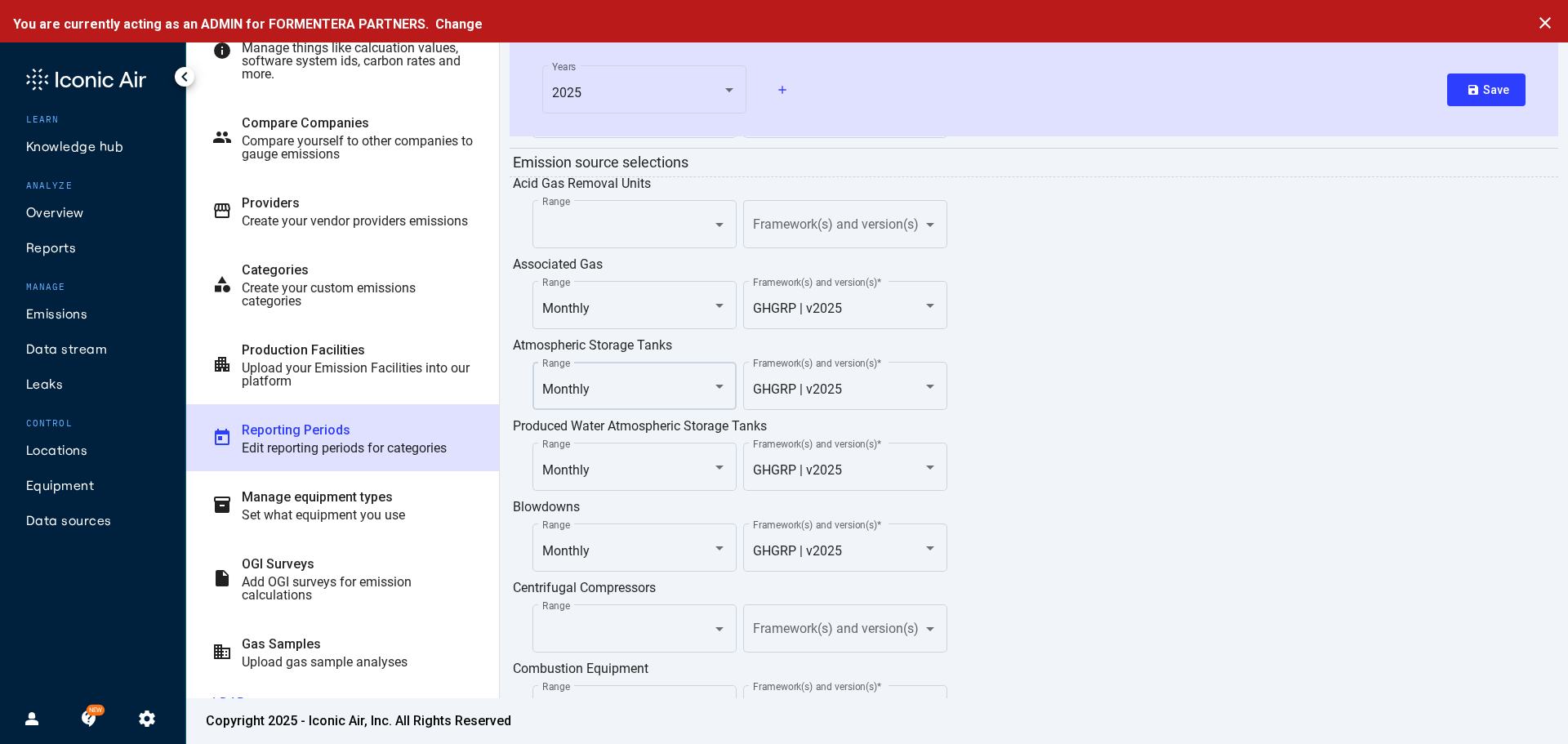 click on "Monthly" at bounding box center (566, 390) 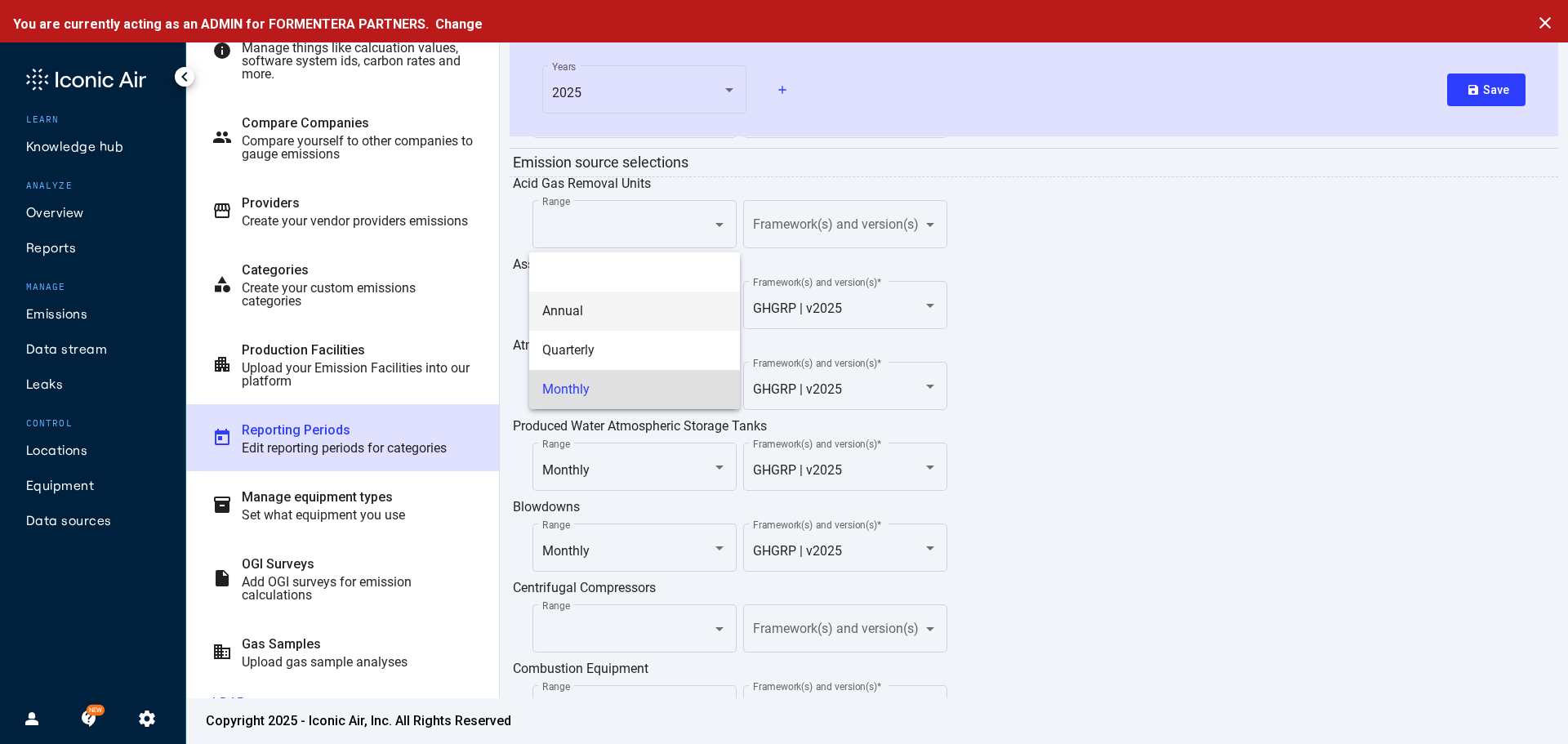 click on "Annual" at bounding box center [635, 311] 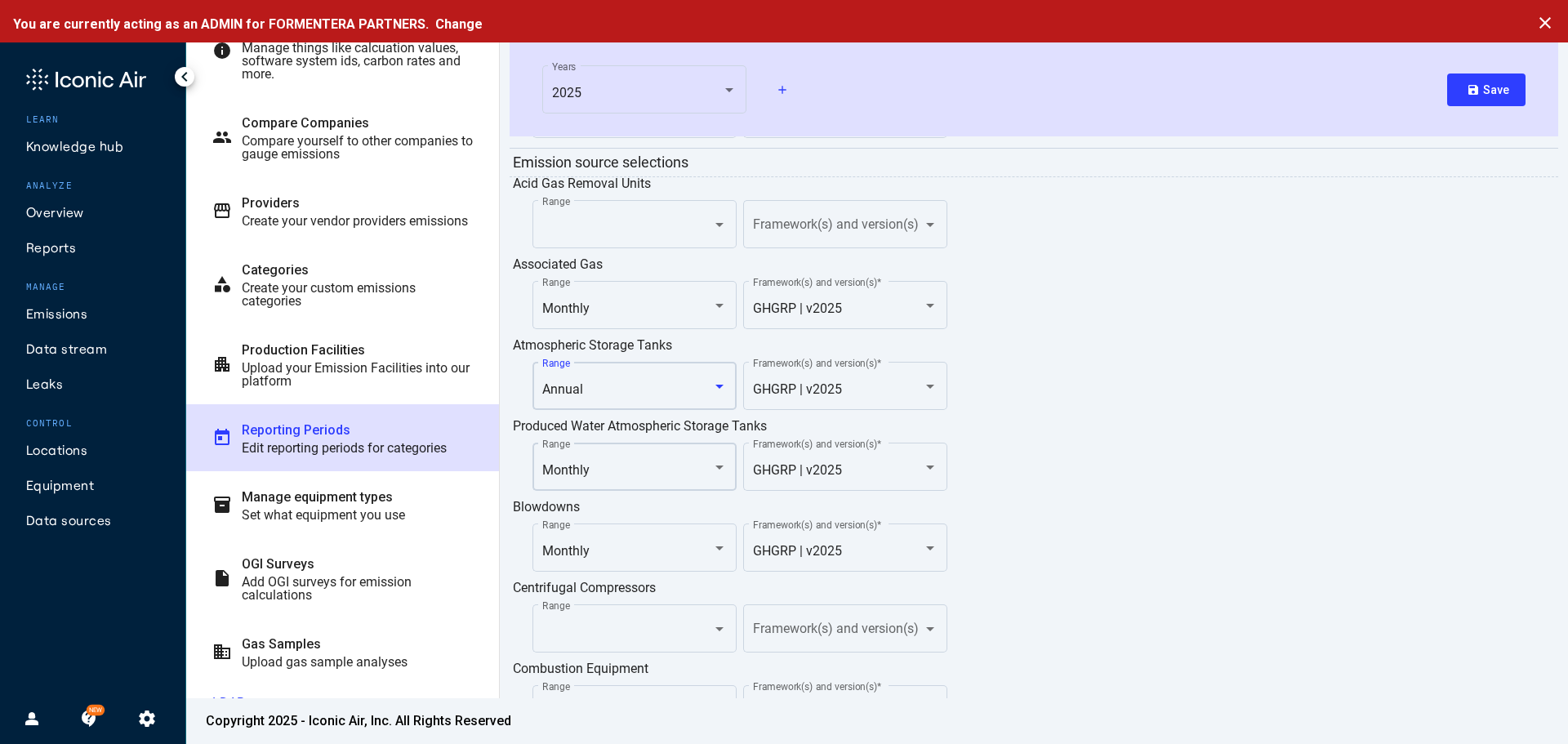 click on "Monthly Range" 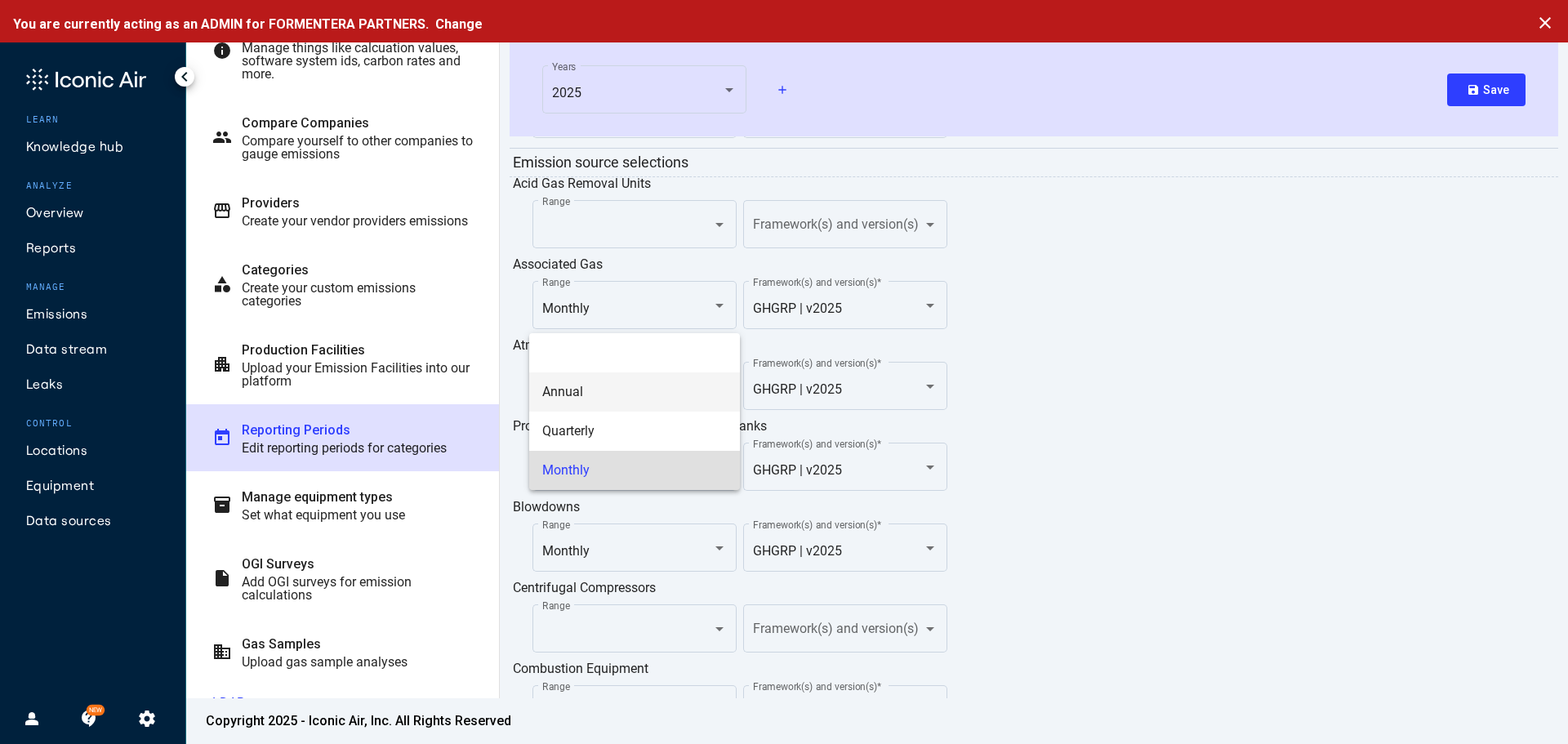 click on "Annual" at bounding box center (635, 392) 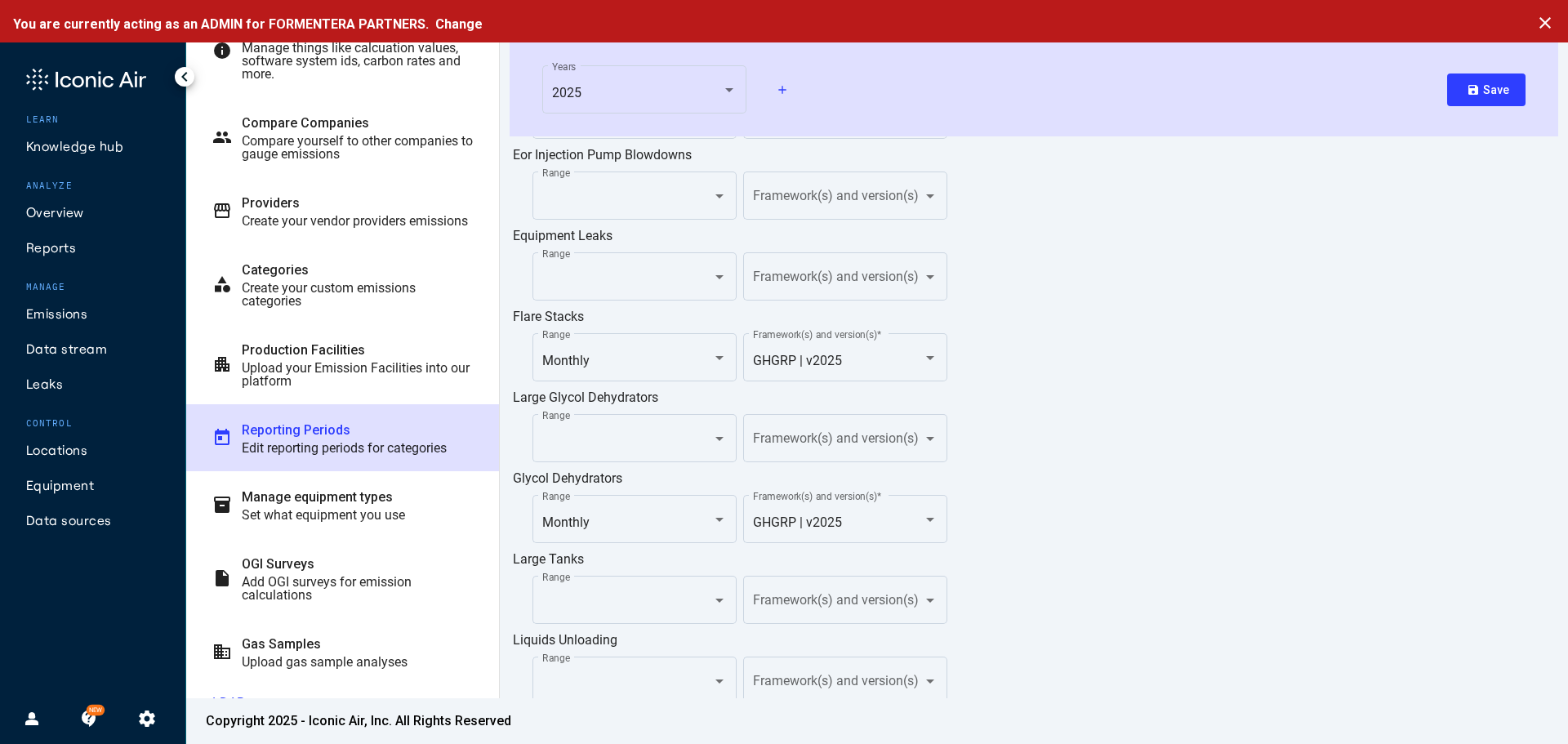 scroll, scrollTop: 1274, scrollLeft: 0, axis: vertical 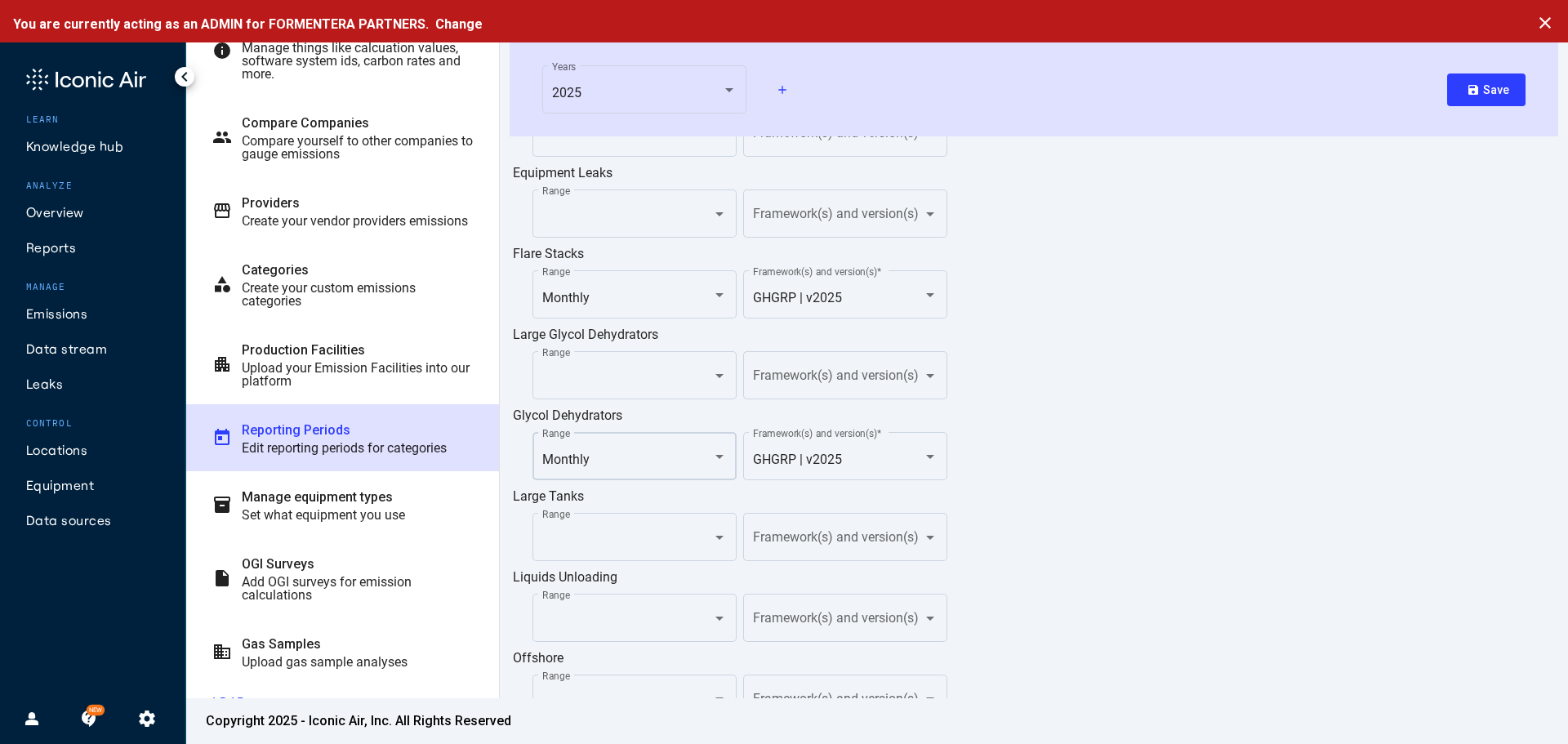 click on "Monthly Range" 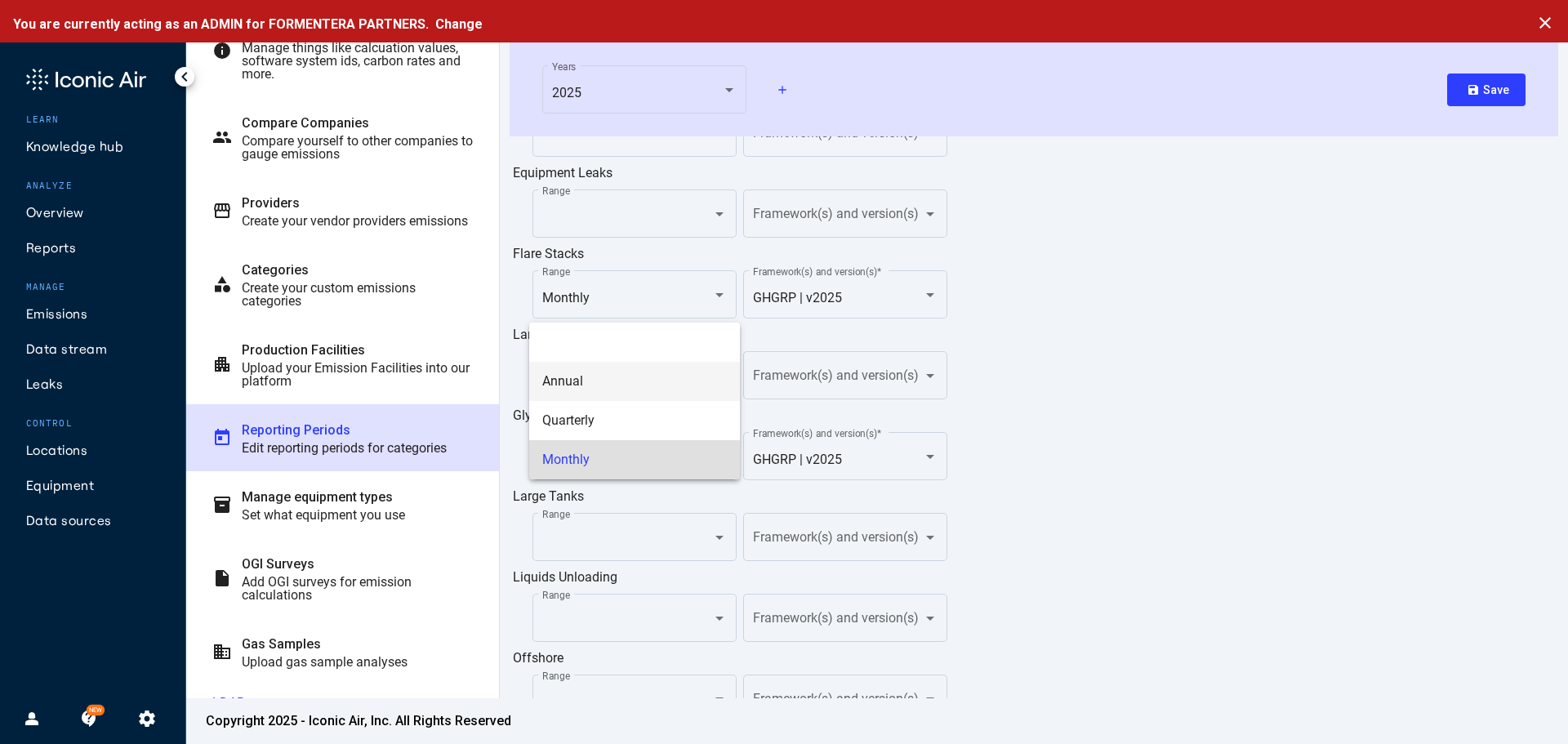 click on "Annual" at bounding box center (635, 381) 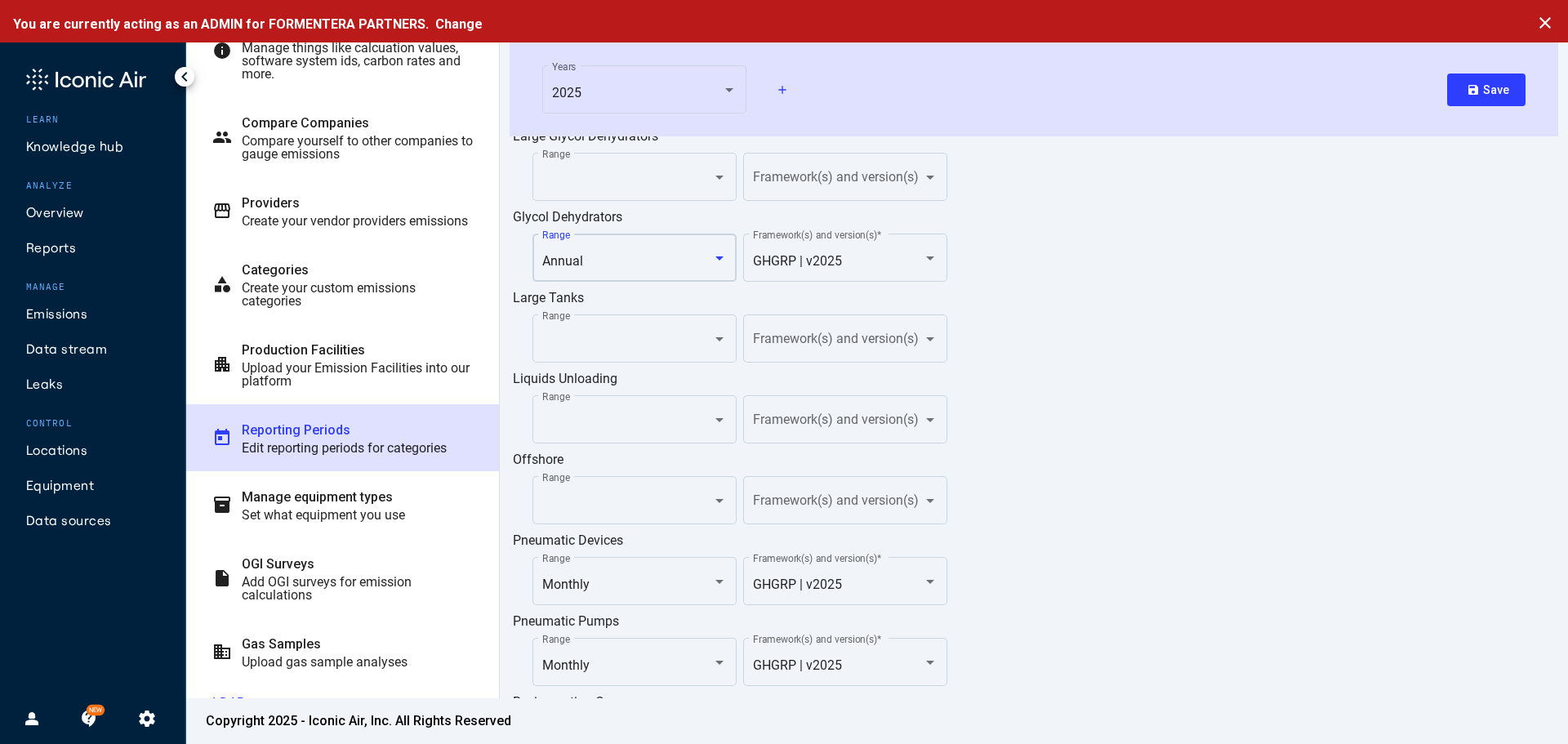 scroll, scrollTop: 1519, scrollLeft: 0, axis: vertical 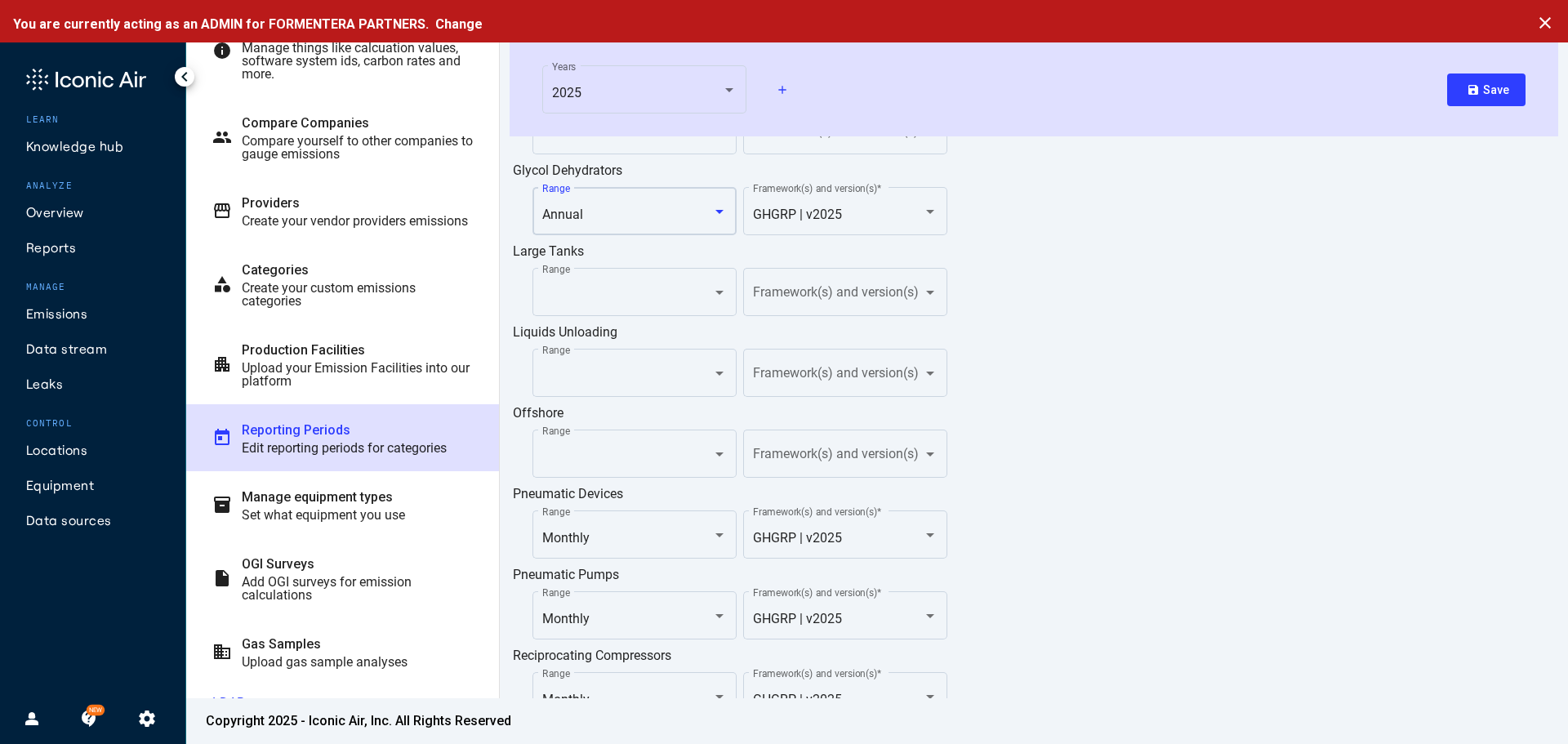 click on "save" 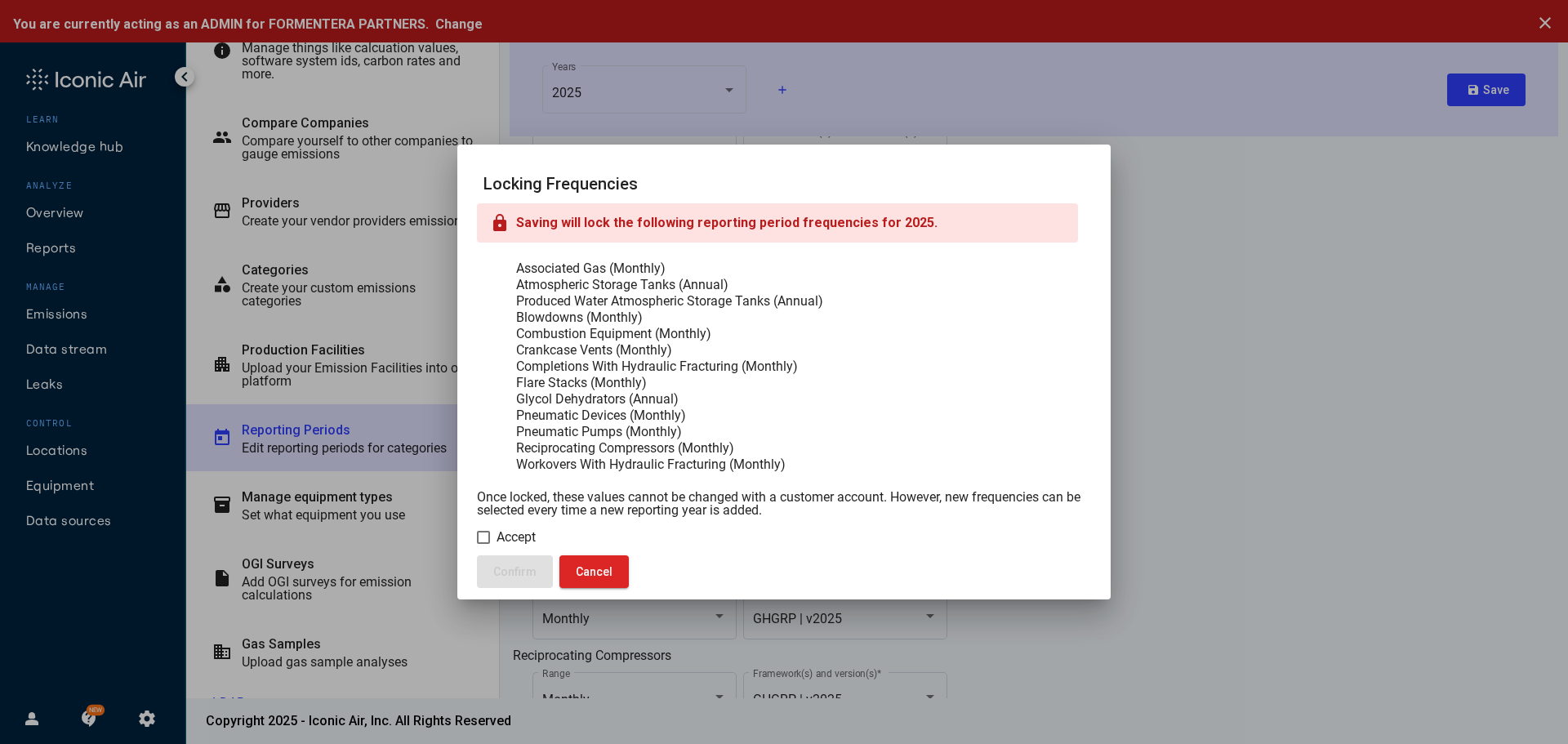 click on "Accept" at bounding box center (516, 537) 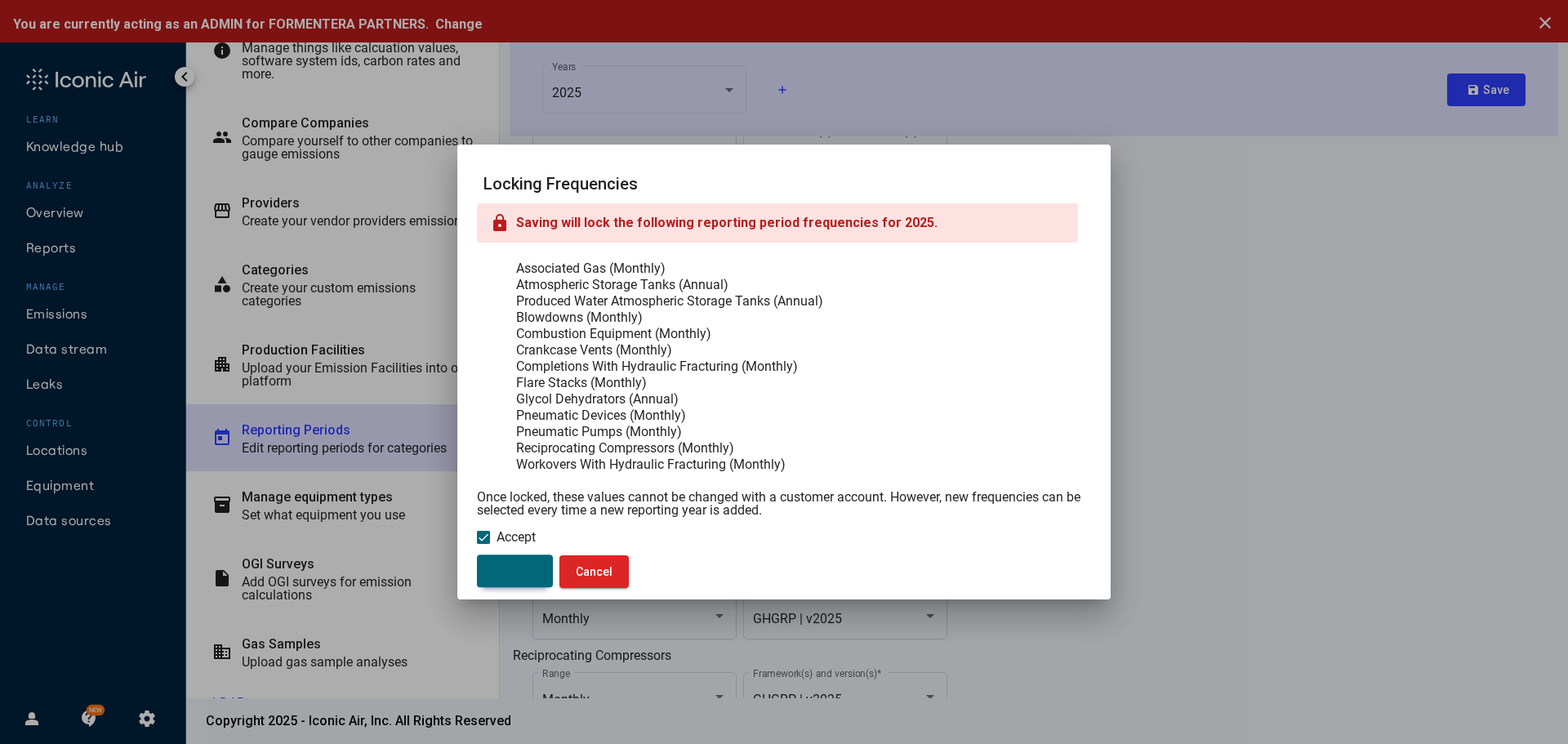 click on "Confirm" at bounding box center [514, 571] 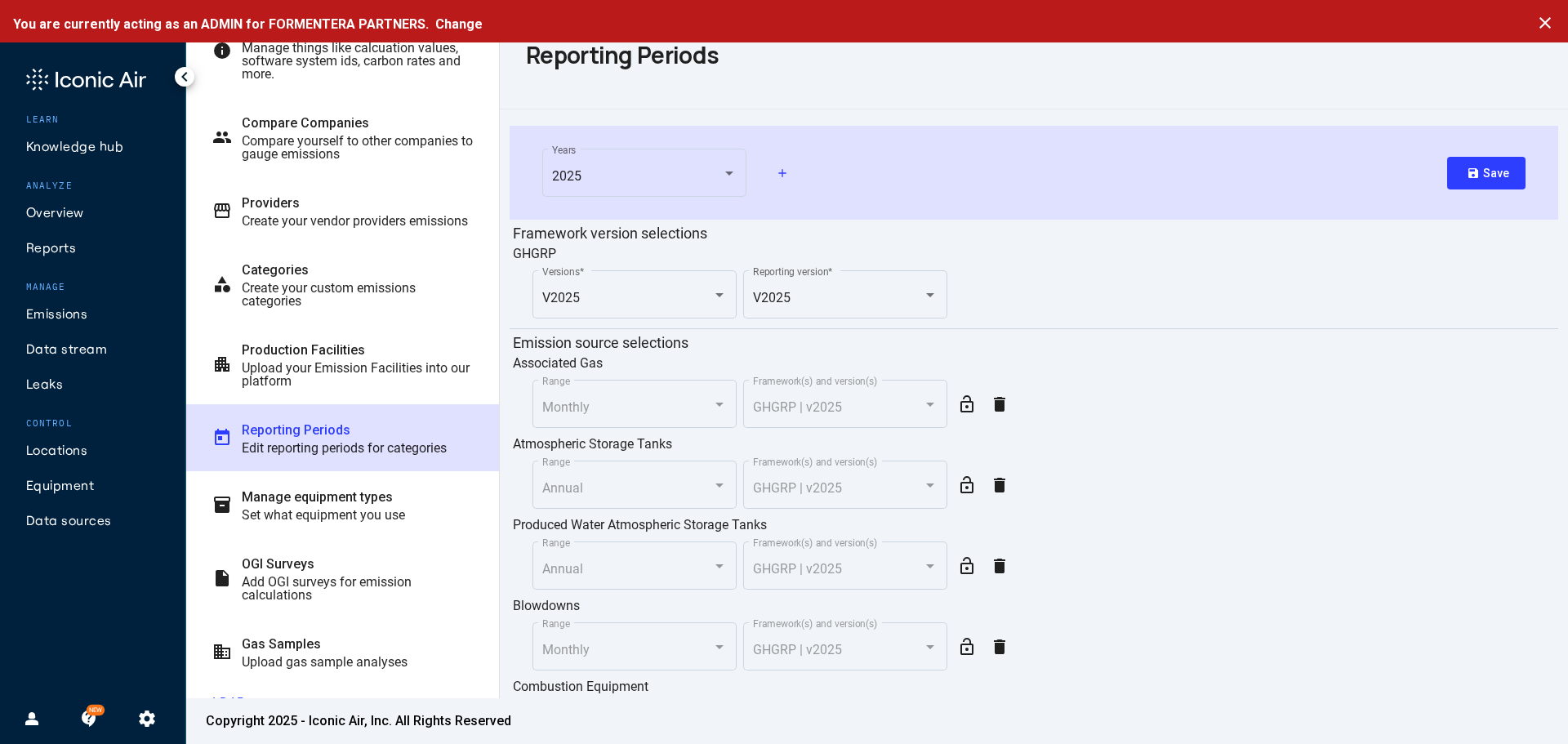 scroll, scrollTop: 0, scrollLeft: 0, axis: both 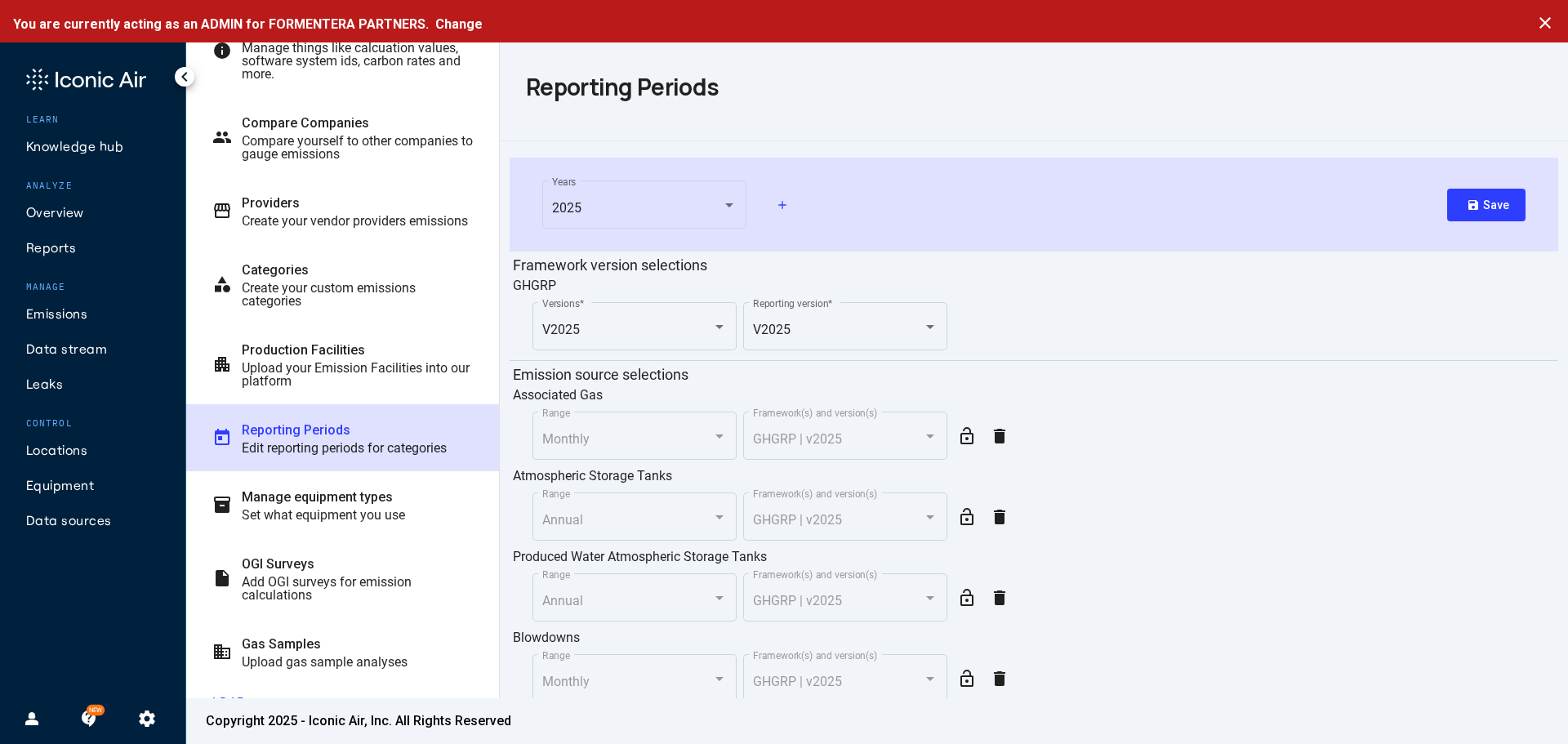 click on "contact_support" at bounding box center [89, 719] 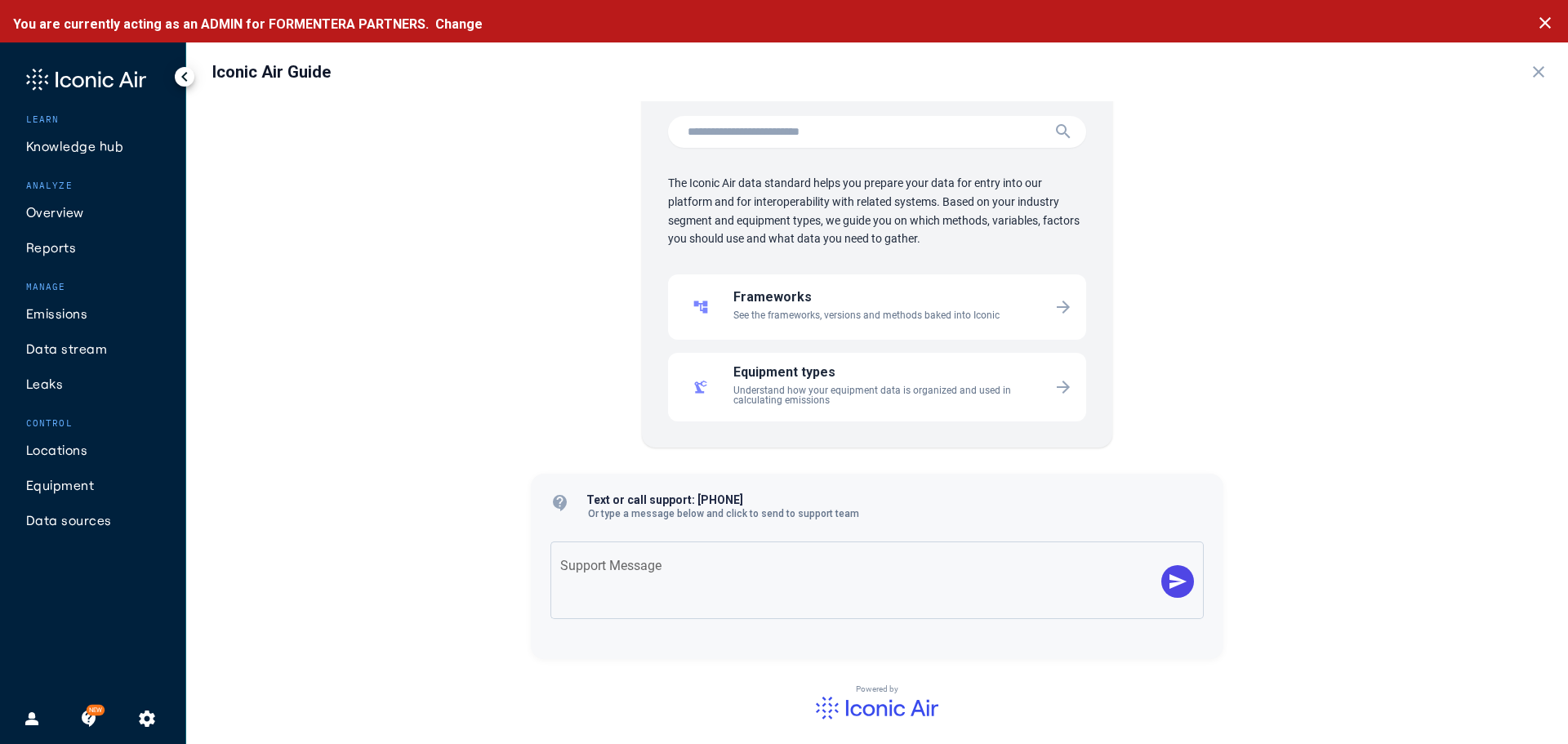 scroll, scrollTop: 106, scrollLeft: 0, axis: vertical 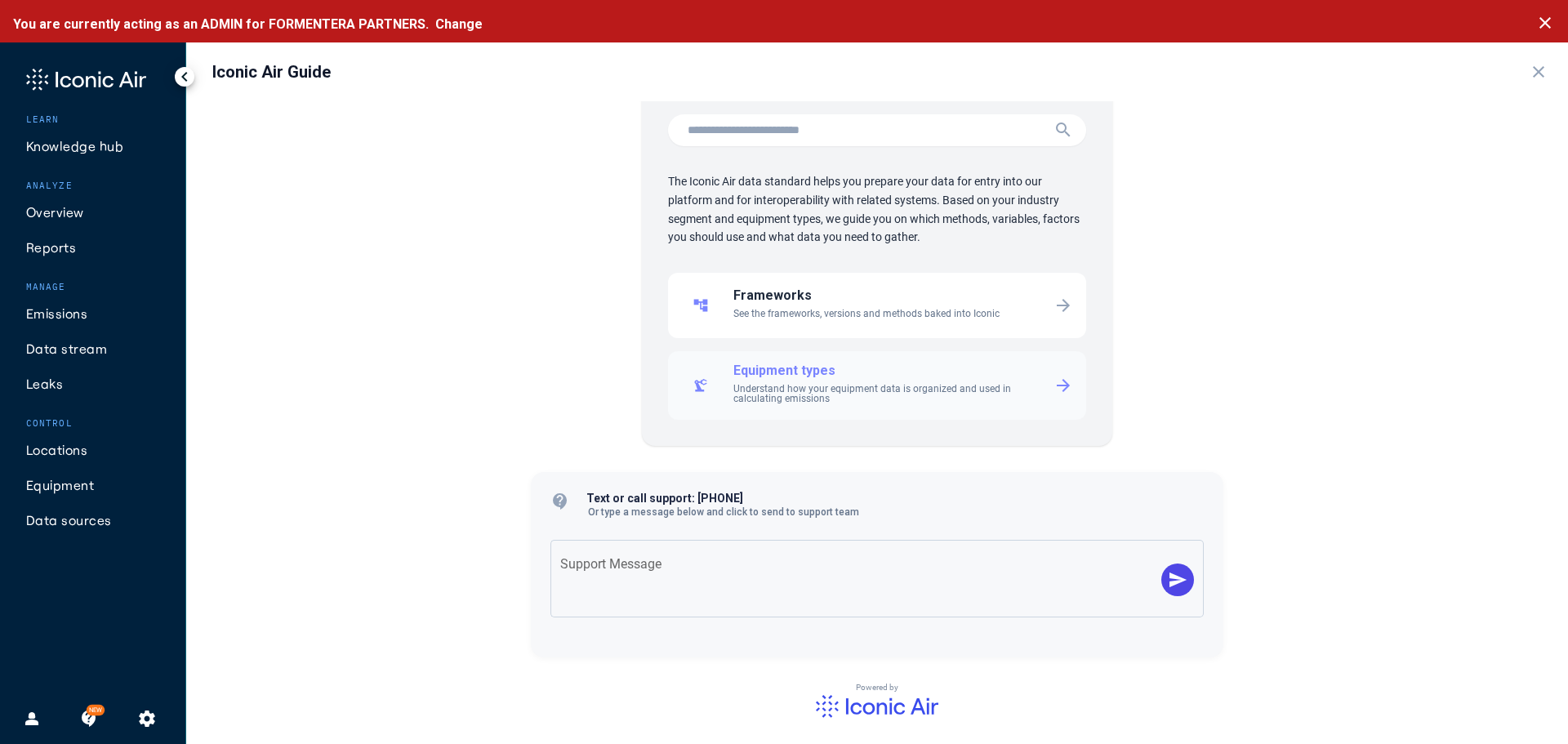 click on "Understand how your equipment data is organized and used in calculating emissions" 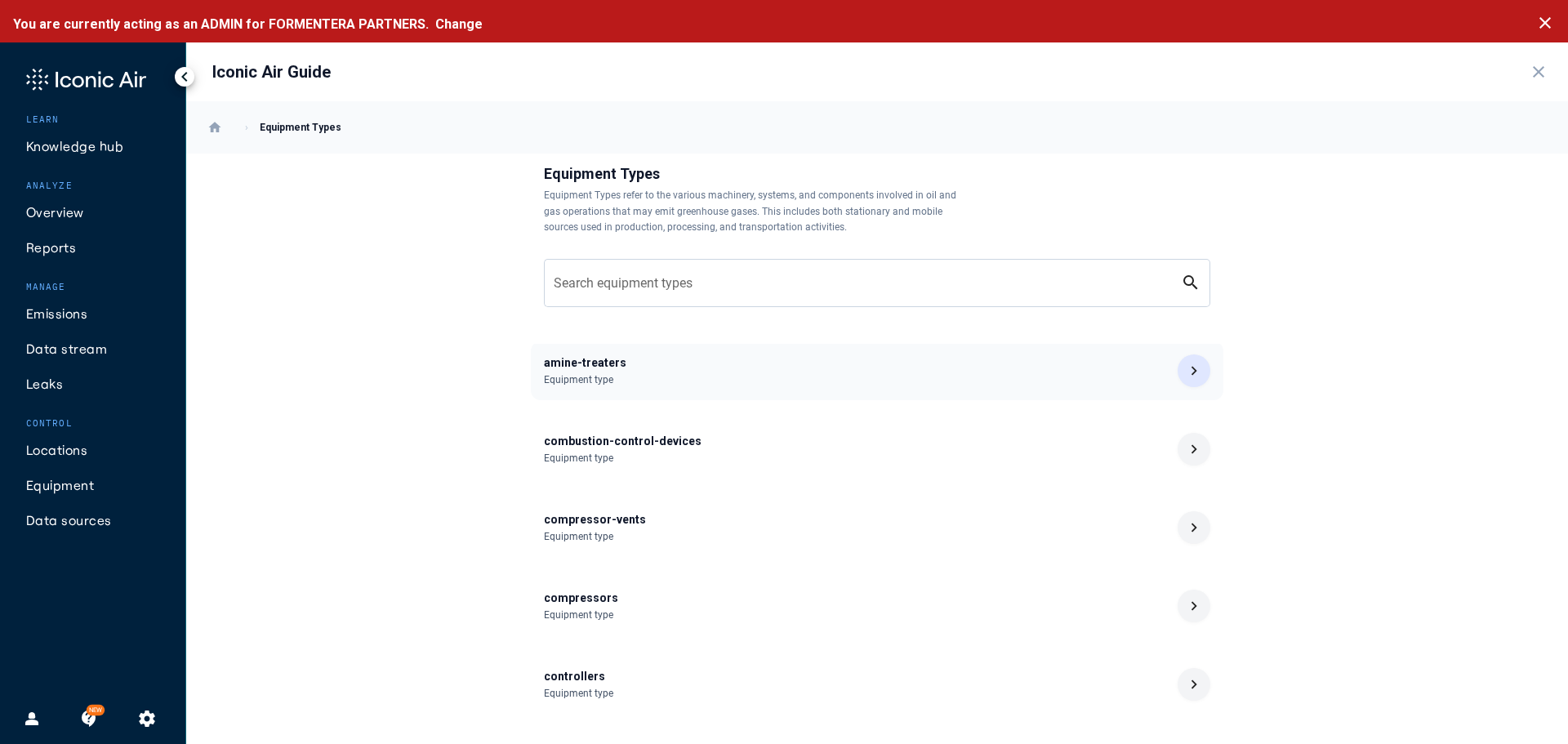 scroll, scrollTop: 0, scrollLeft: 0, axis: both 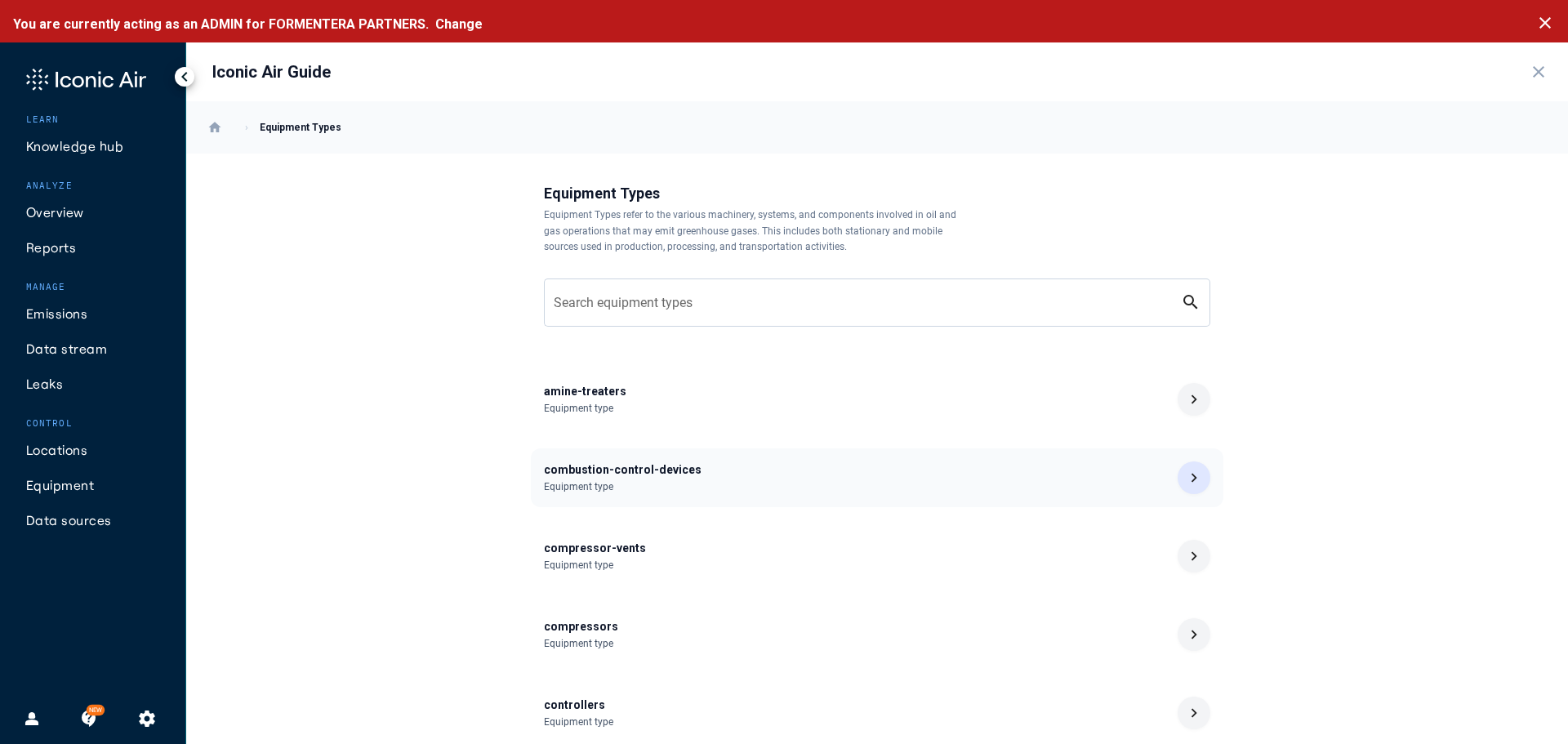 click on "combustion-control-devices" 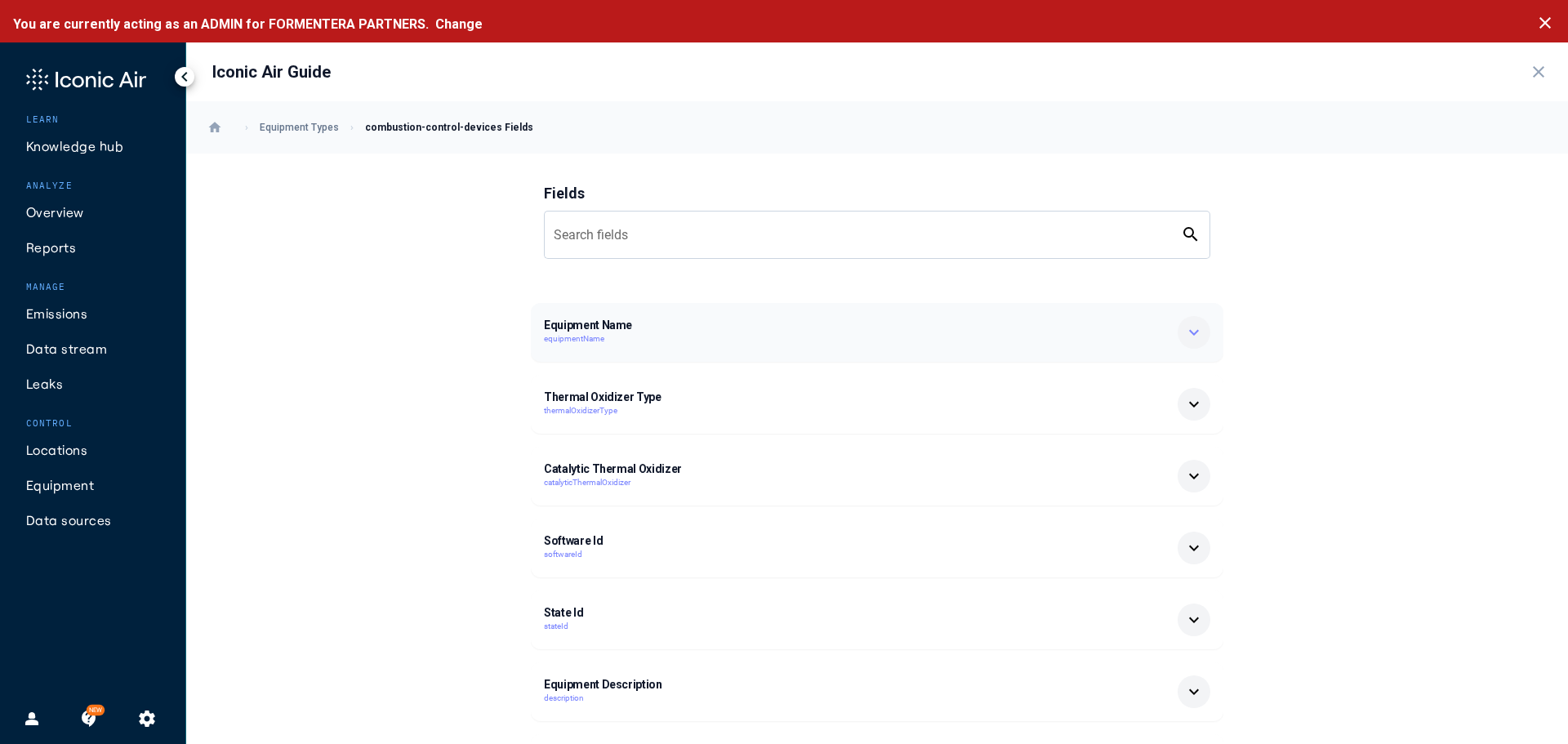 click on "equipmentName" at bounding box center (800, 339) 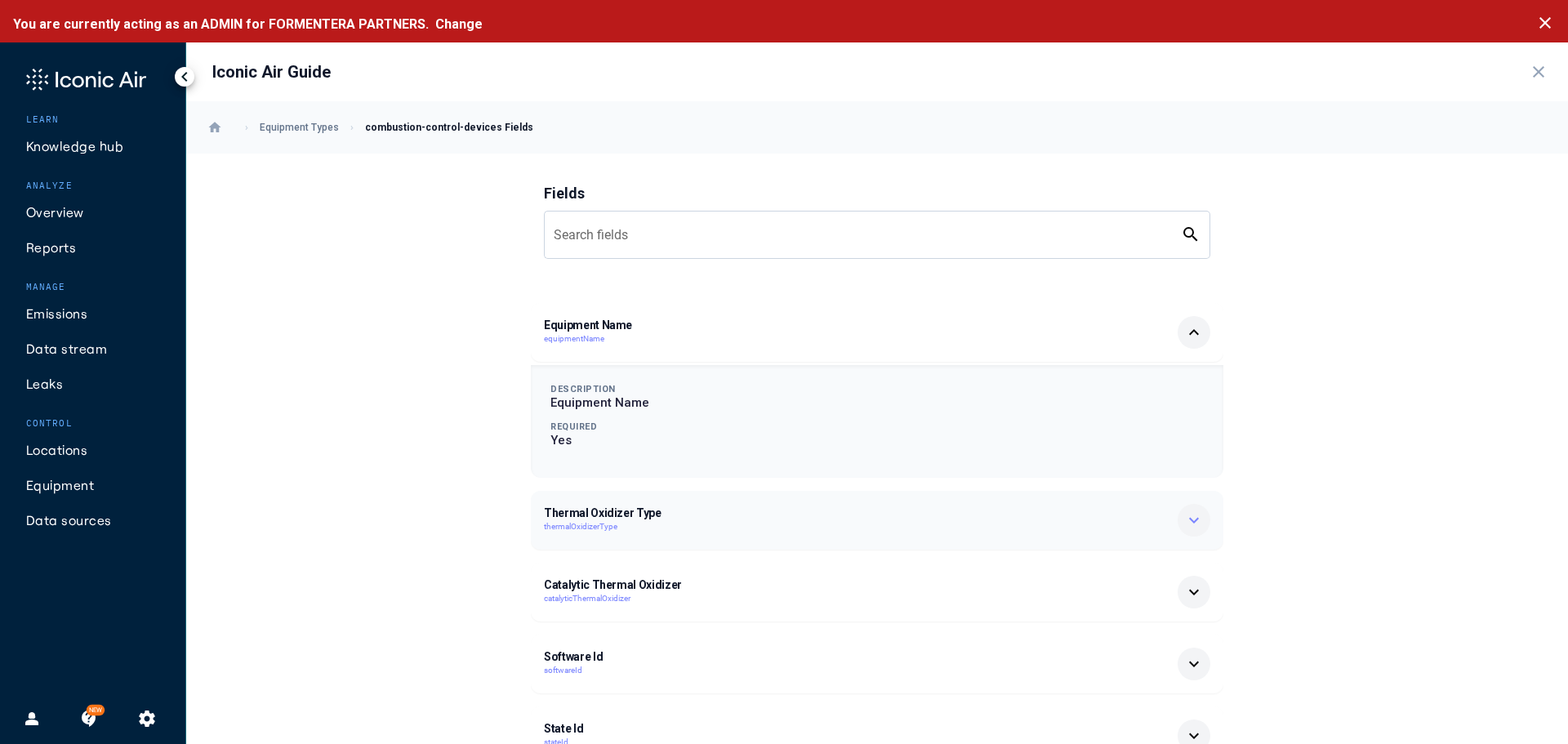 click on "Thermal Oxidizer Type   thermalOxidizerType  expand_more" at bounding box center [877, 520] 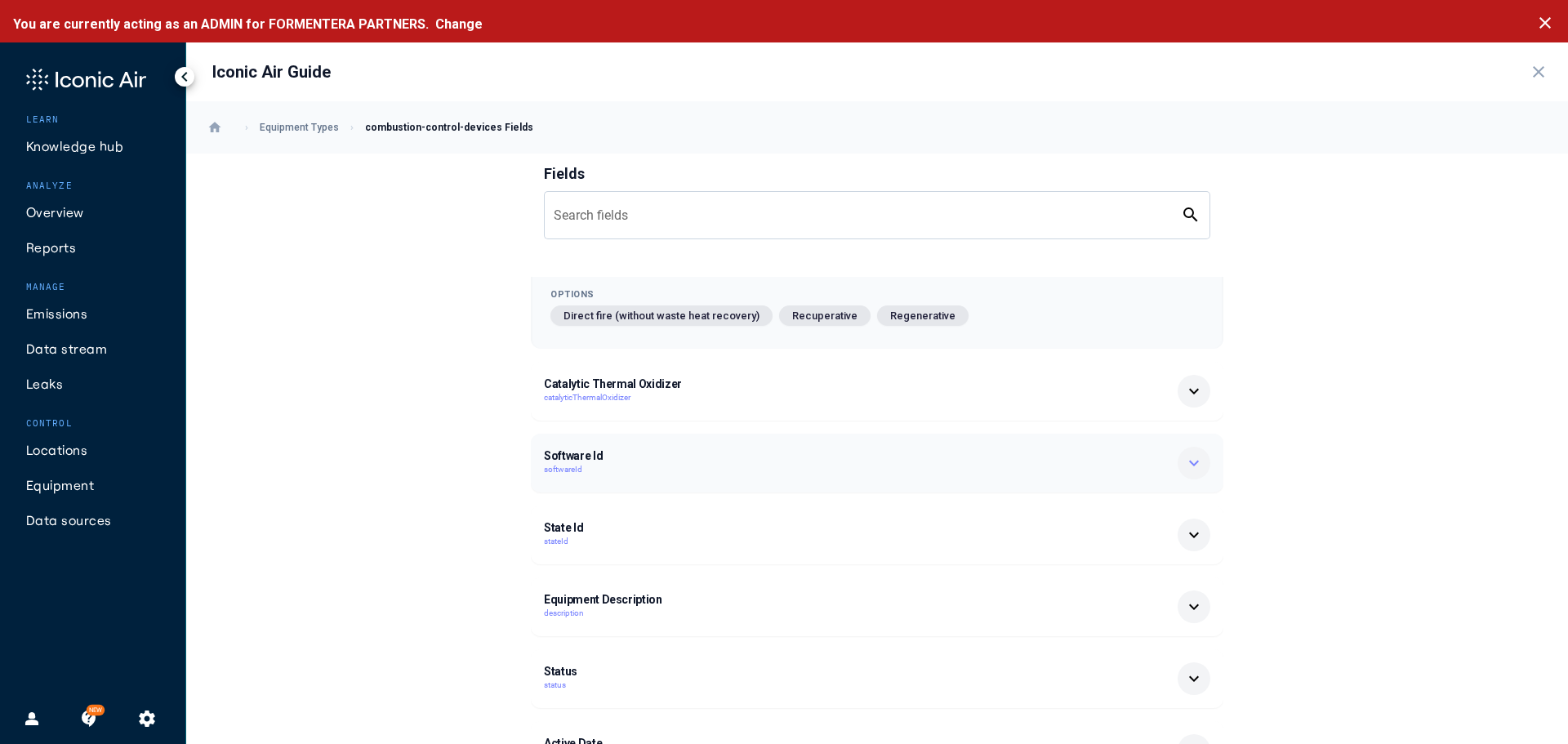 scroll, scrollTop: 408, scrollLeft: 0, axis: vertical 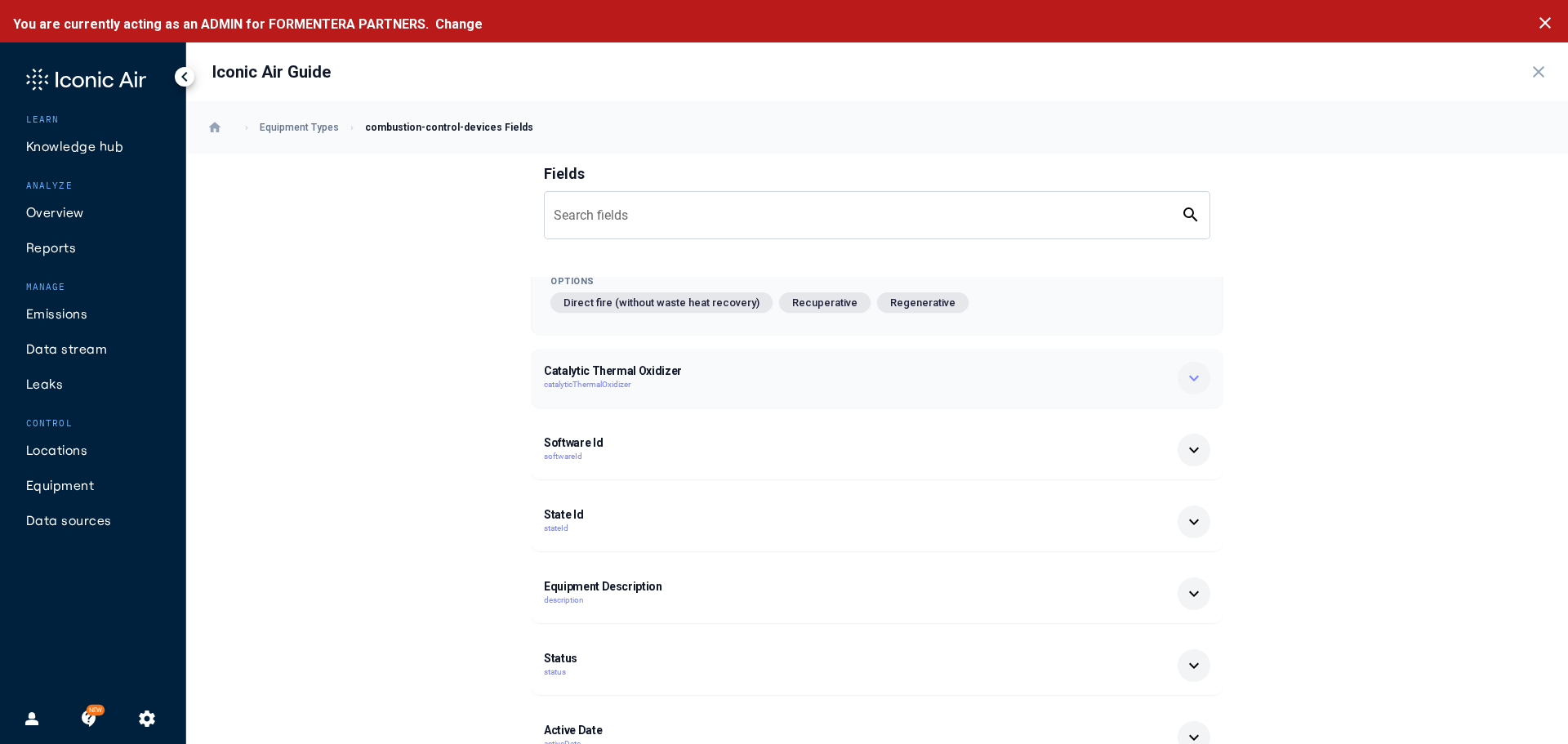 click on "Catalytic Thermal Oxidizer" at bounding box center [800, 371] 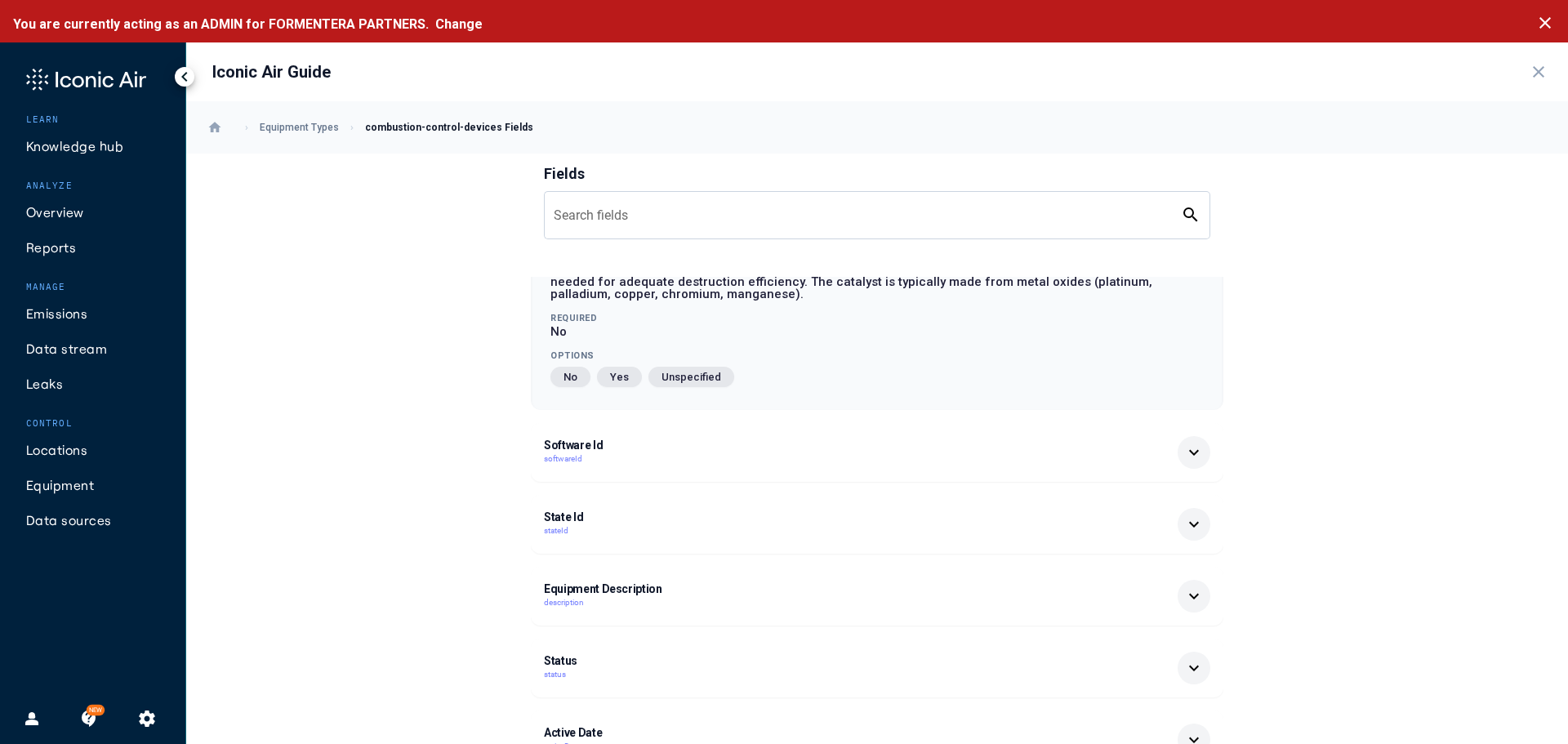 scroll, scrollTop: 653, scrollLeft: 0, axis: vertical 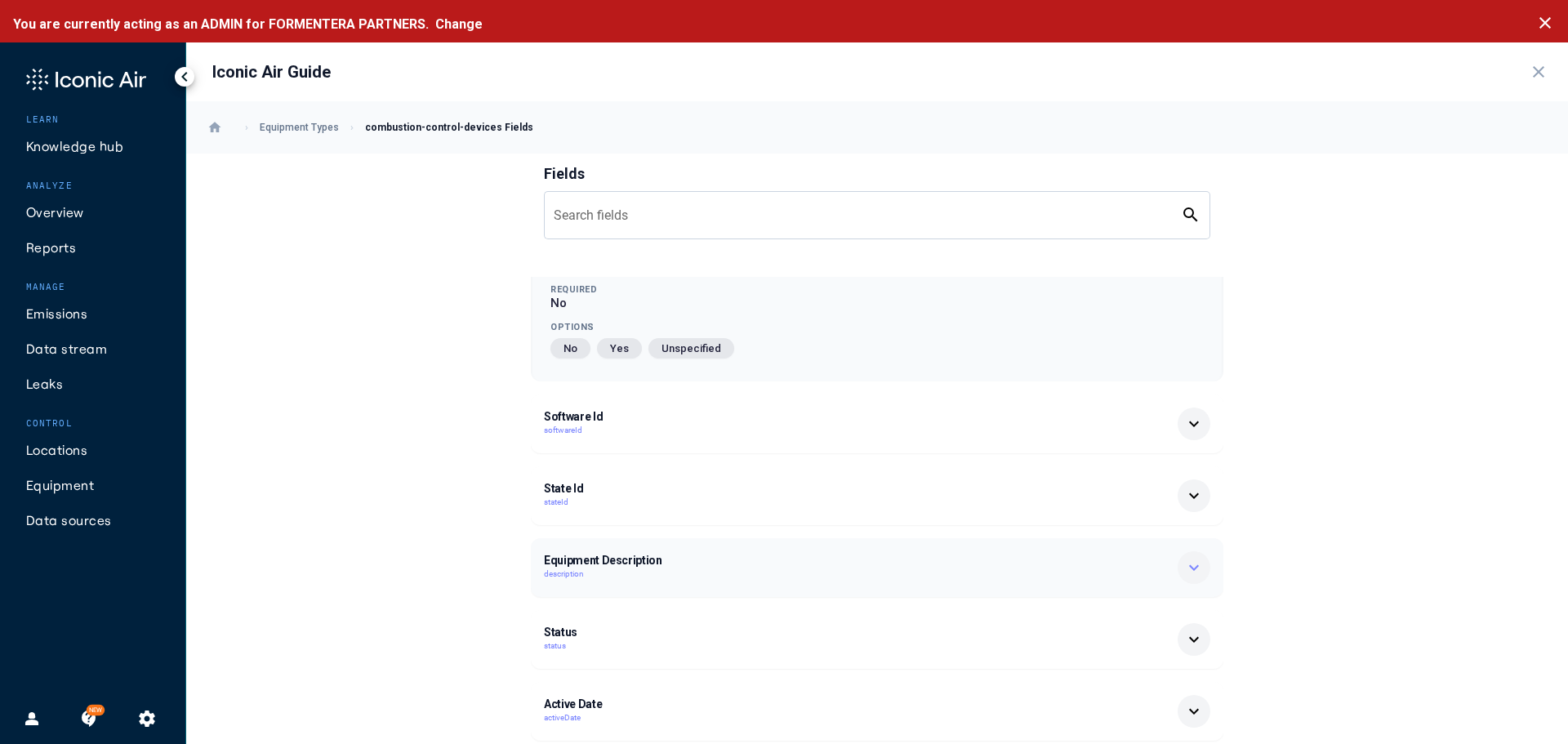 click on "description" at bounding box center [800, 574] 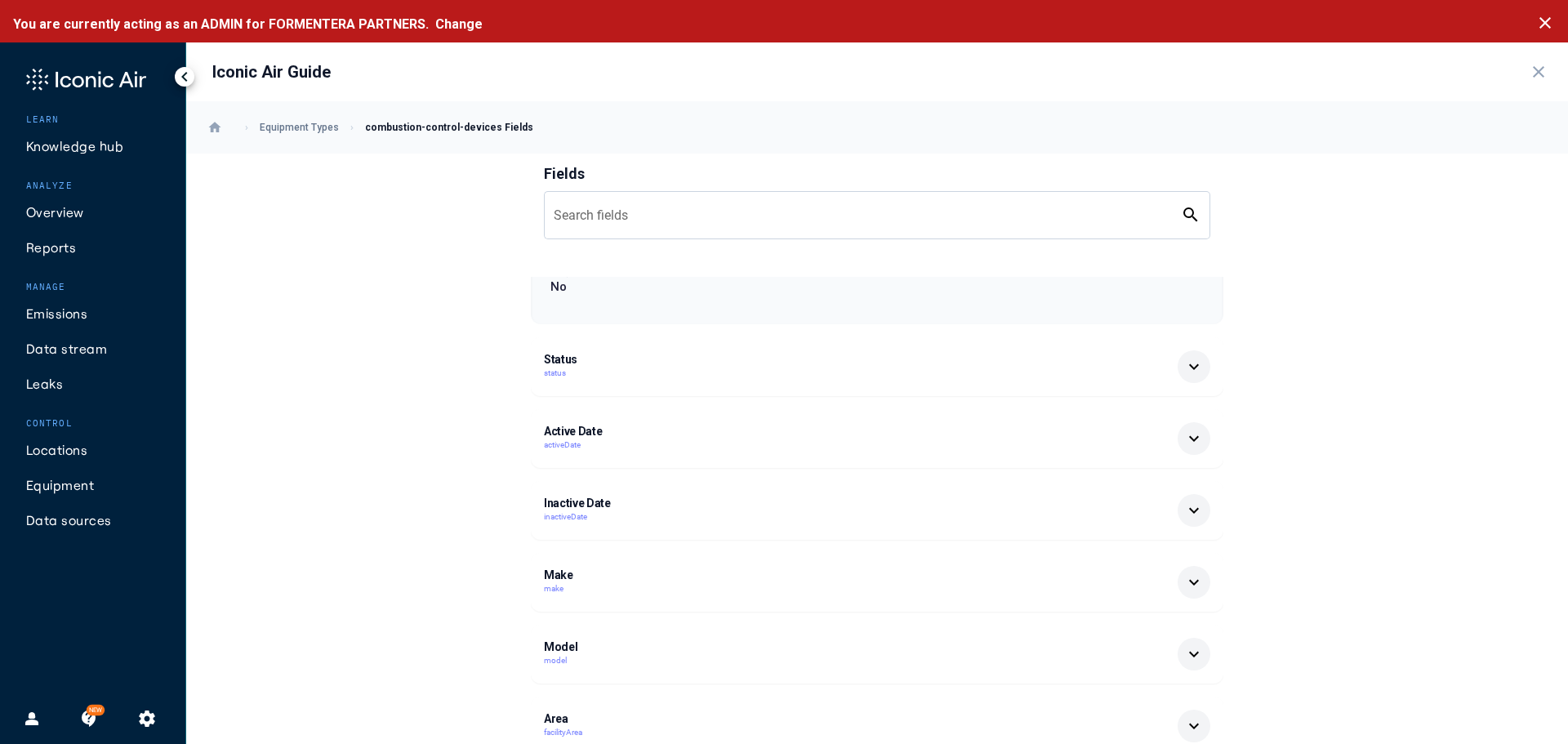 scroll, scrollTop: 1062, scrollLeft: 0, axis: vertical 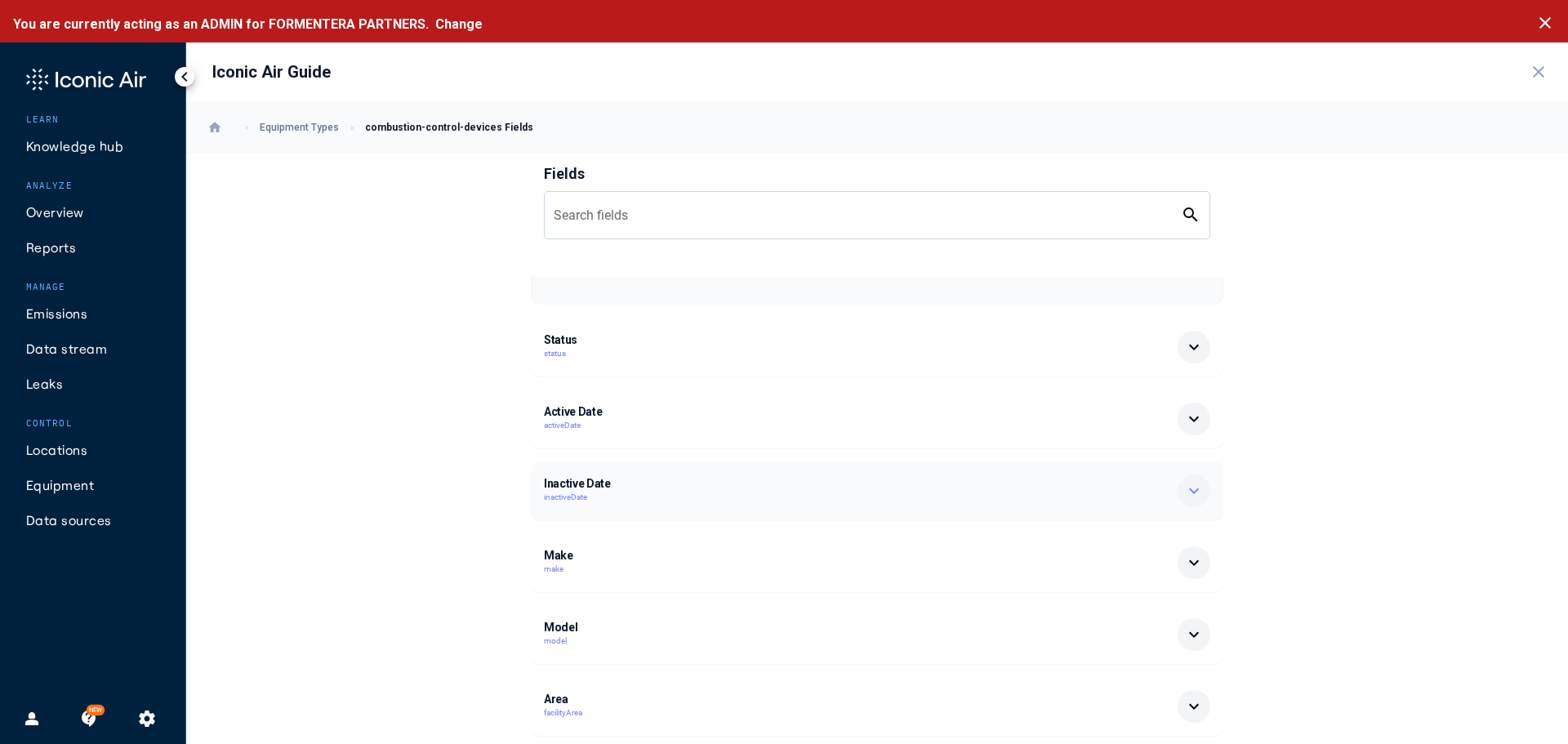 click on "Inactive Date" at bounding box center [800, 483] 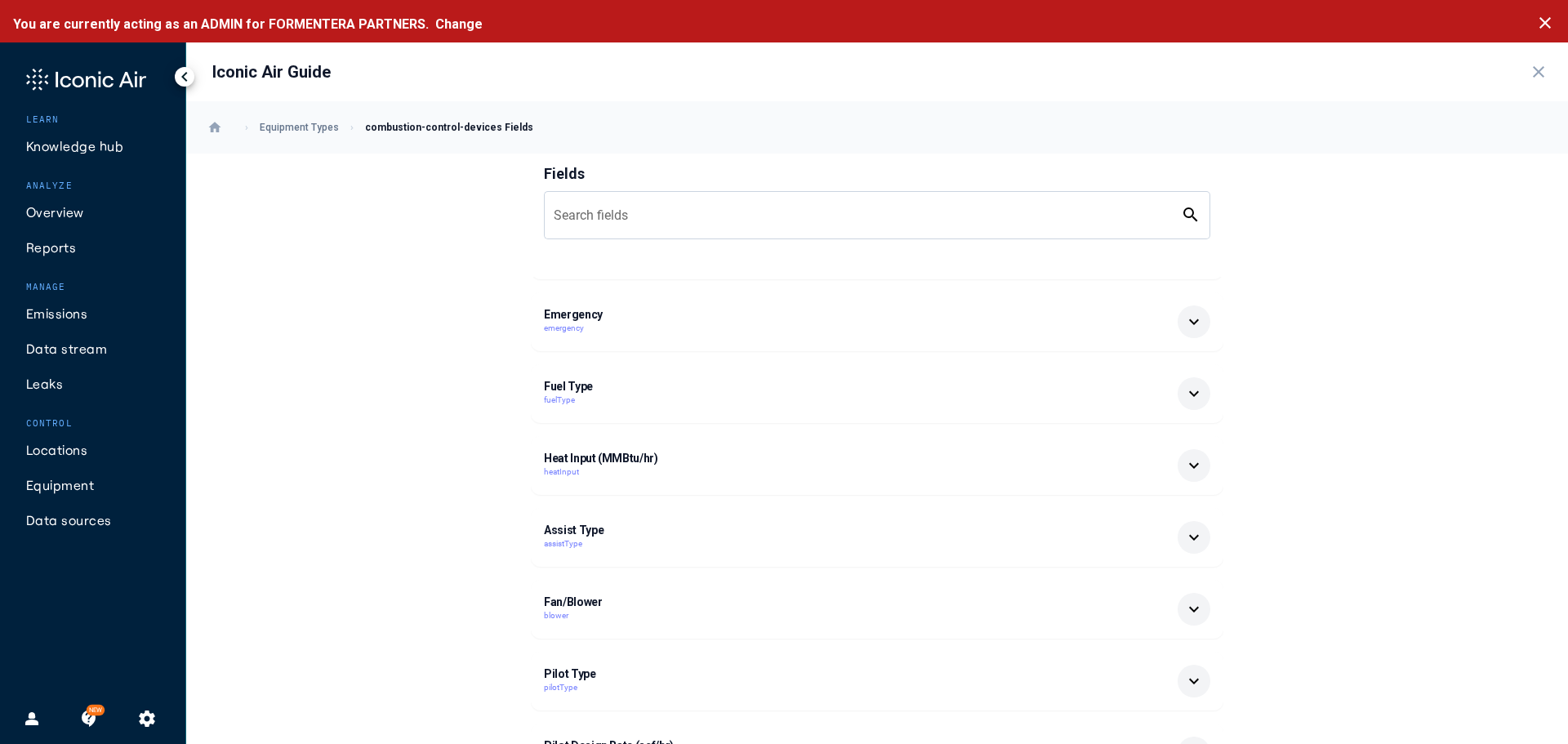scroll, scrollTop: 1878, scrollLeft: 0, axis: vertical 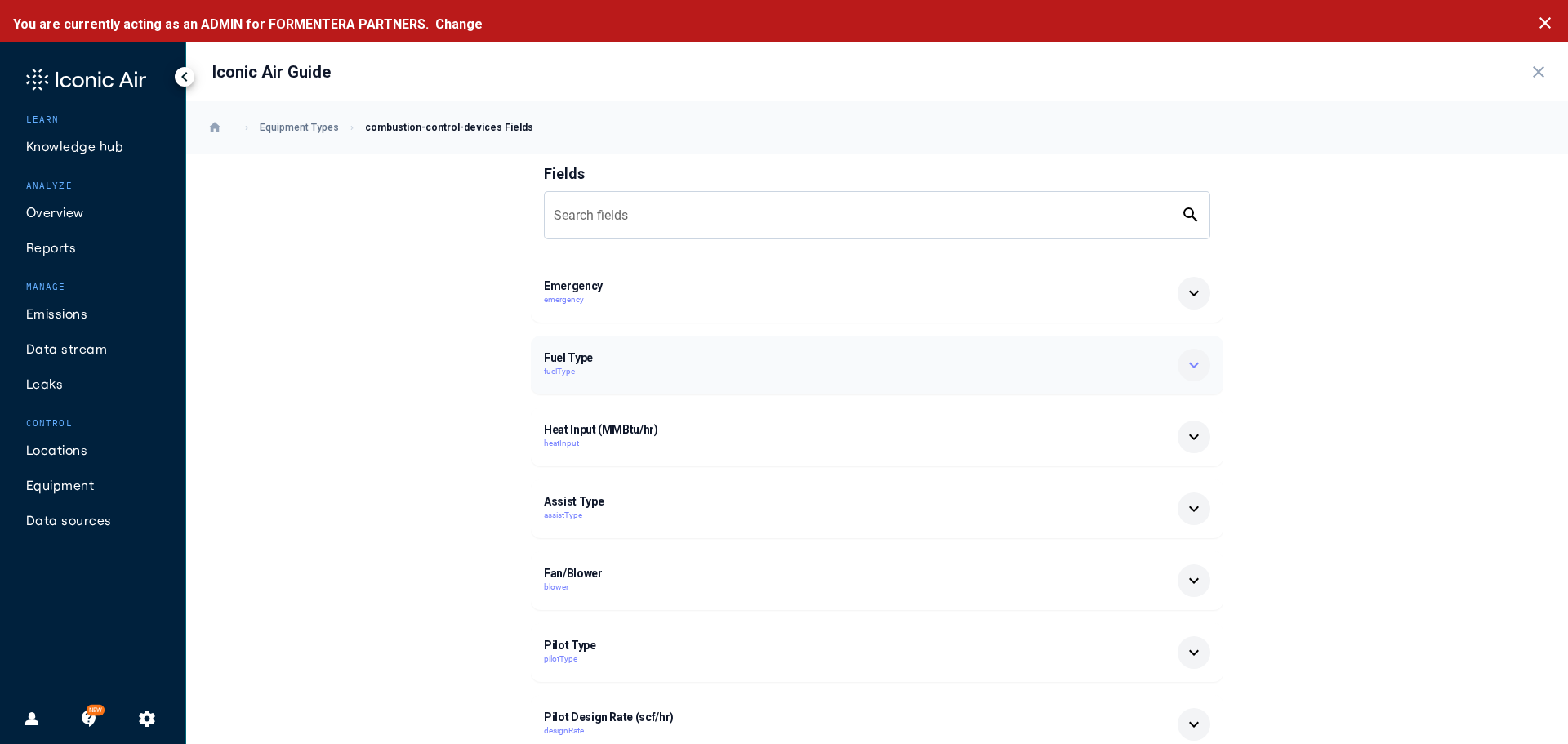 click on "Fuel Type" at bounding box center [800, 358] 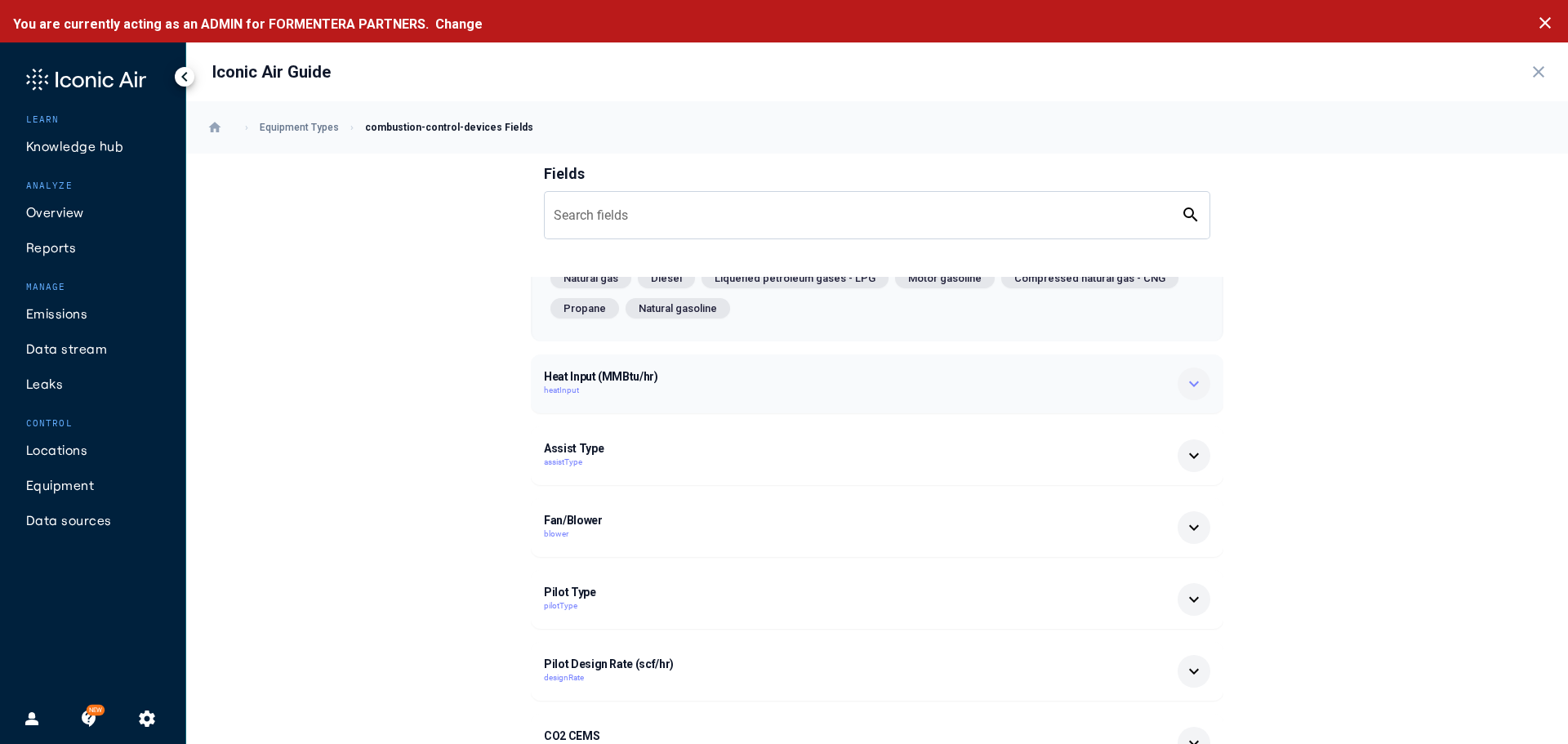 scroll, scrollTop: 2123, scrollLeft: 0, axis: vertical 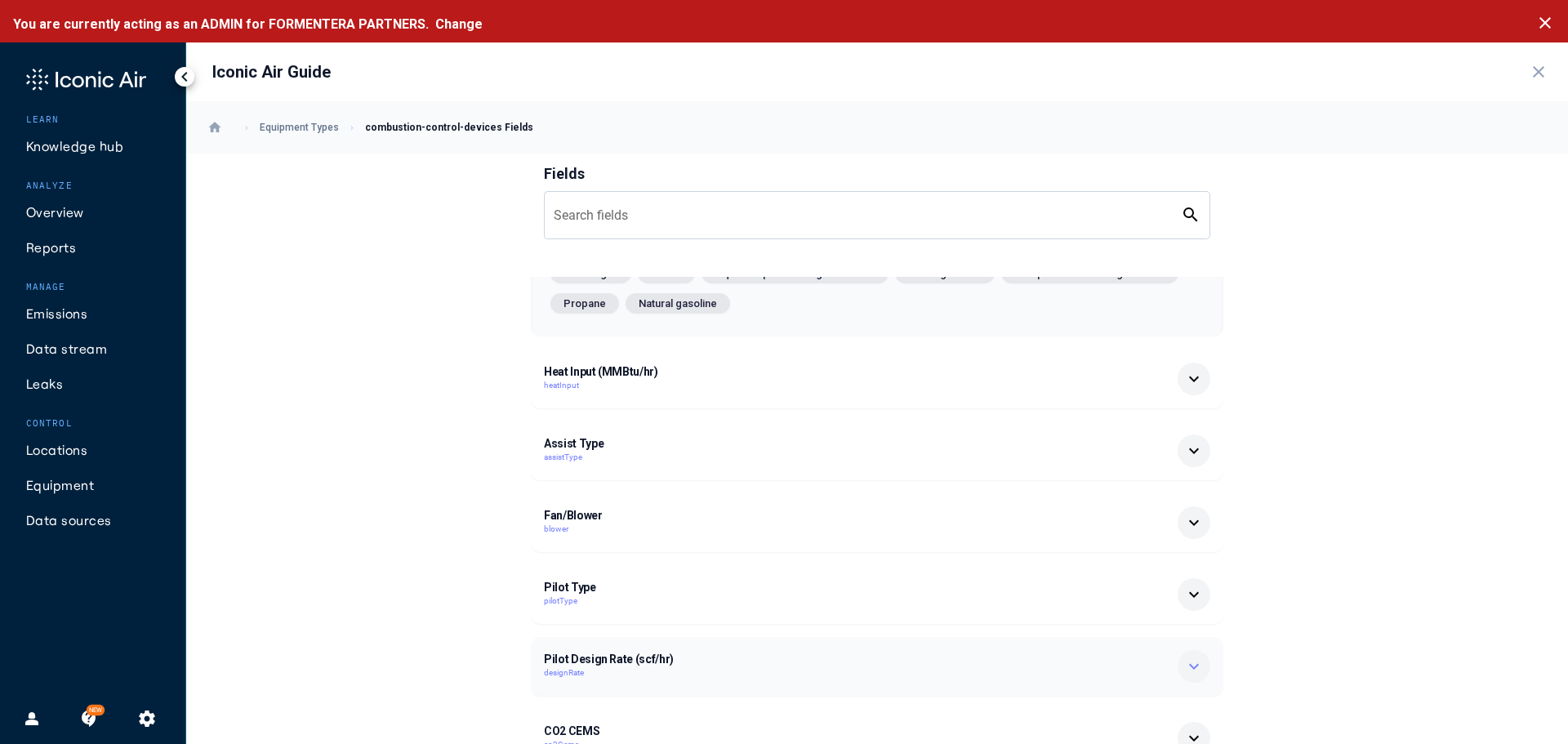 click on "Pilot Design Rate (scf/hr)" at bounding box center (800, 659) 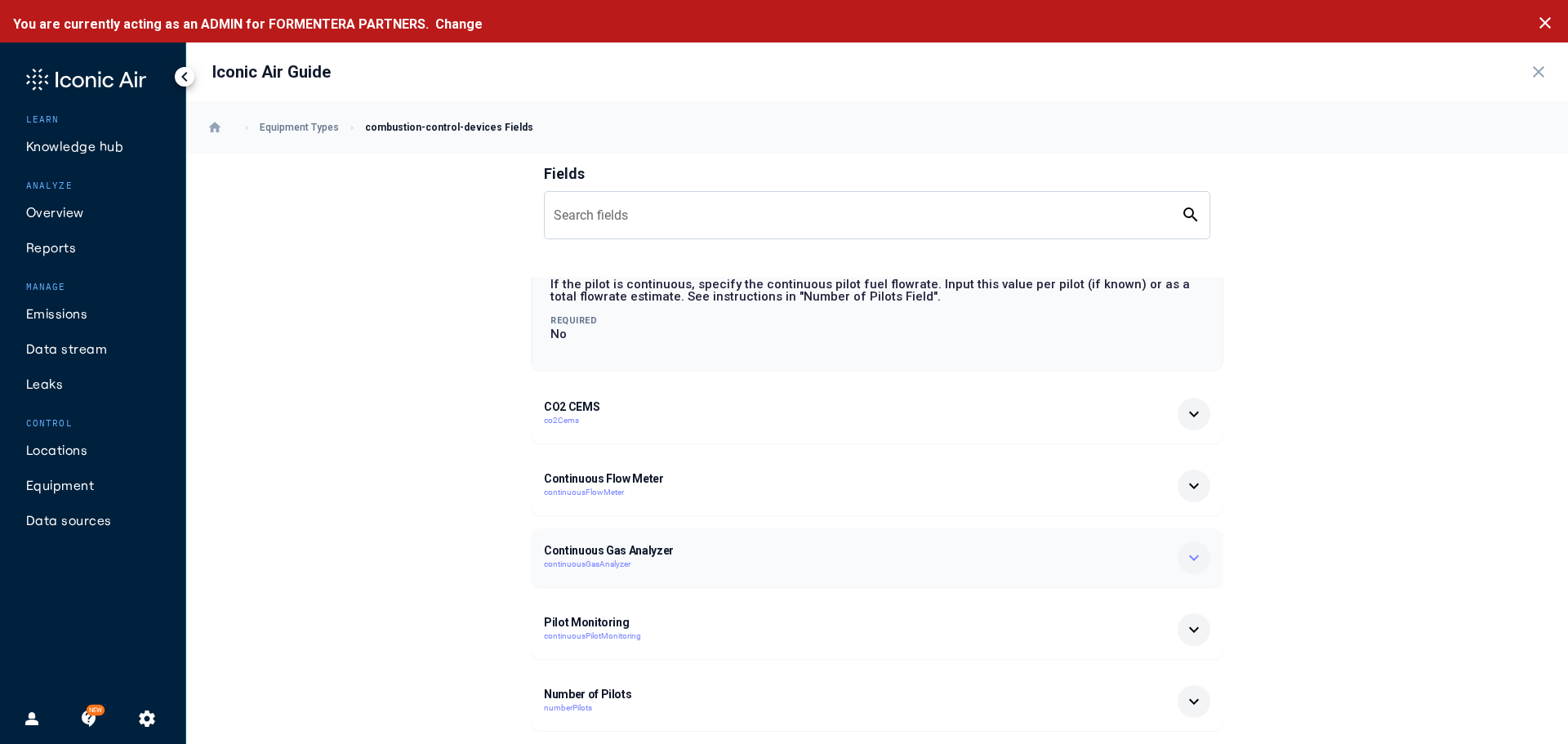 scroll, scrollTop: 2532, scrollLeft: 0, axis: vertical 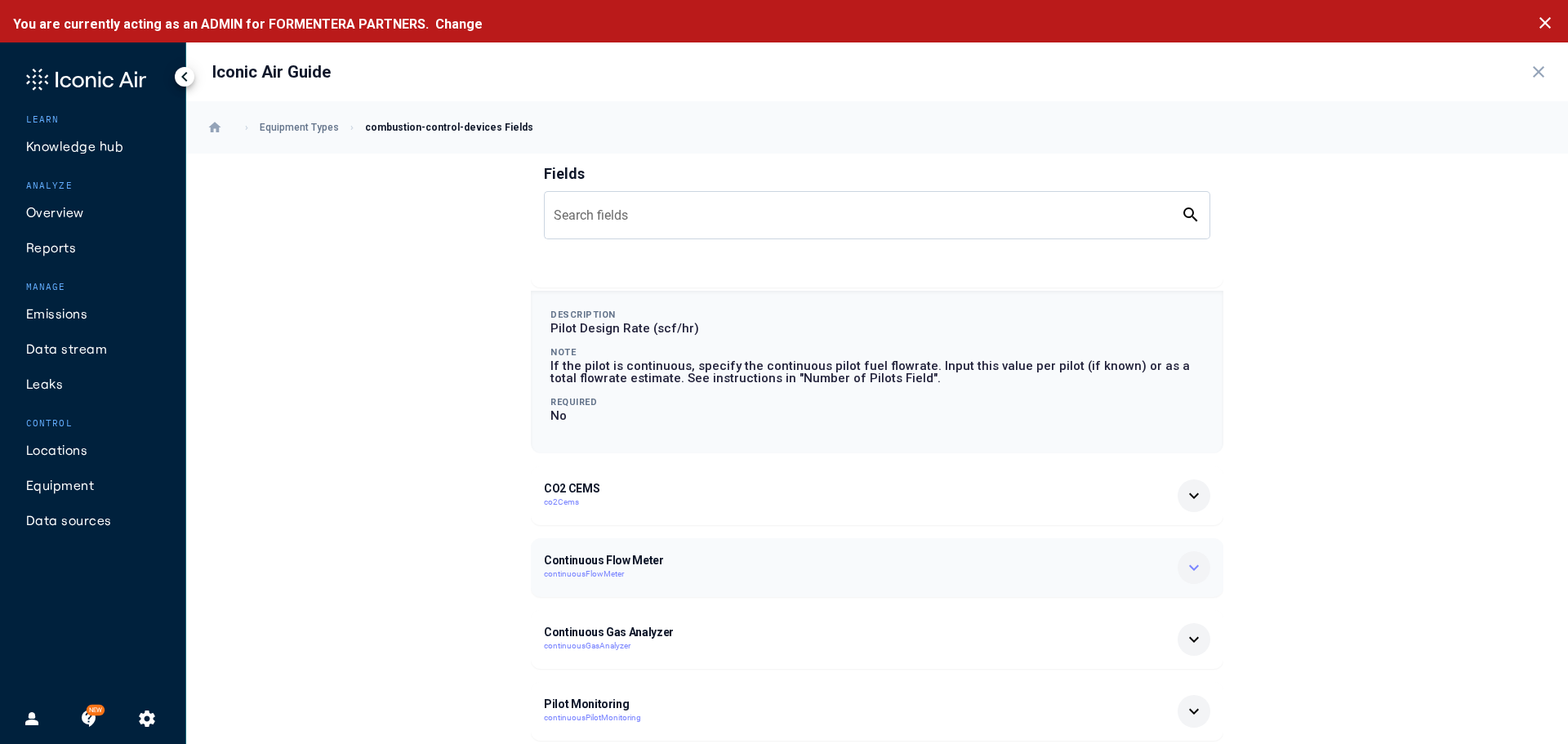 click on "Continuous Flow Meter" at bounding box center [800, 560] 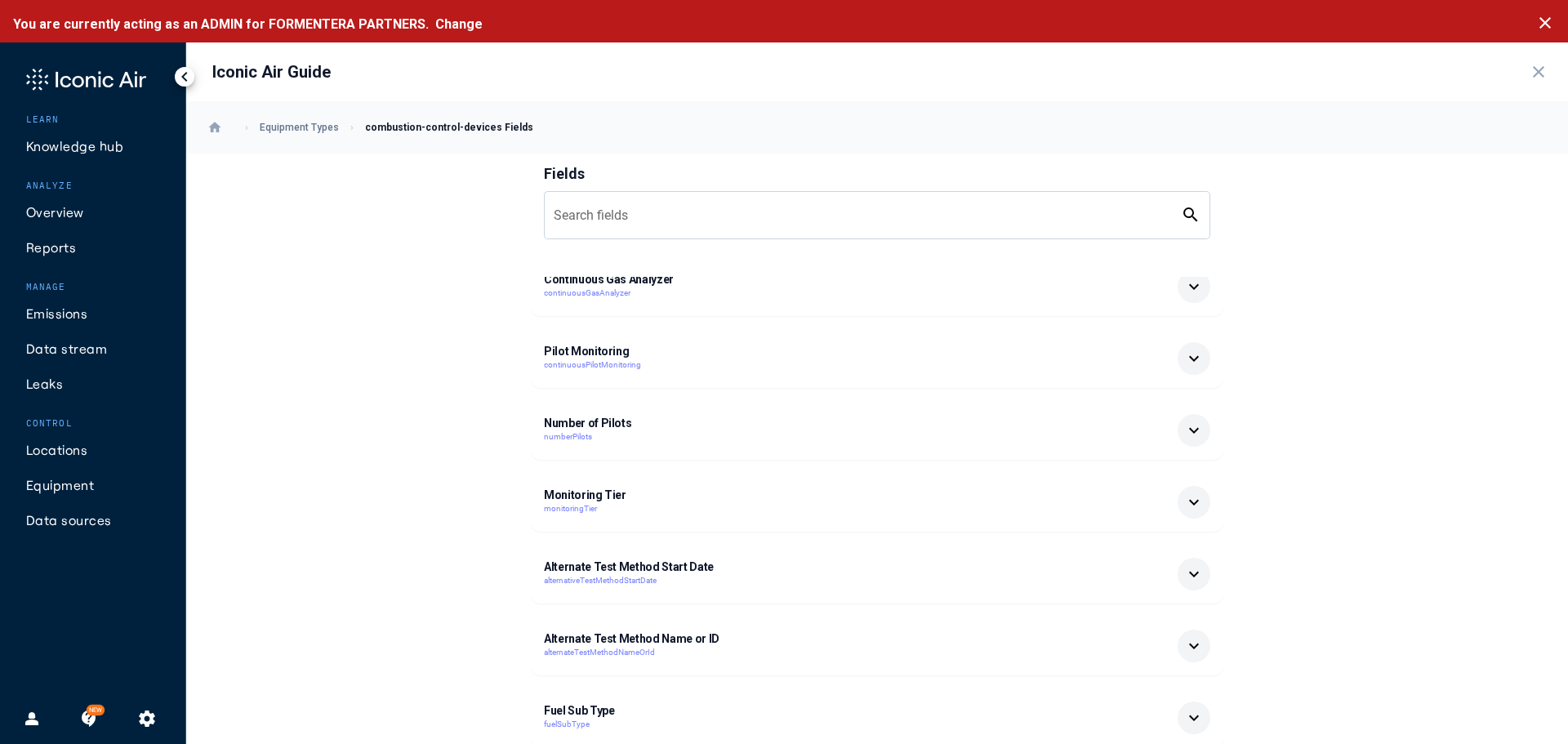 scroll, scrollTop: 3103, scrollLeft: 0, axis: vertical 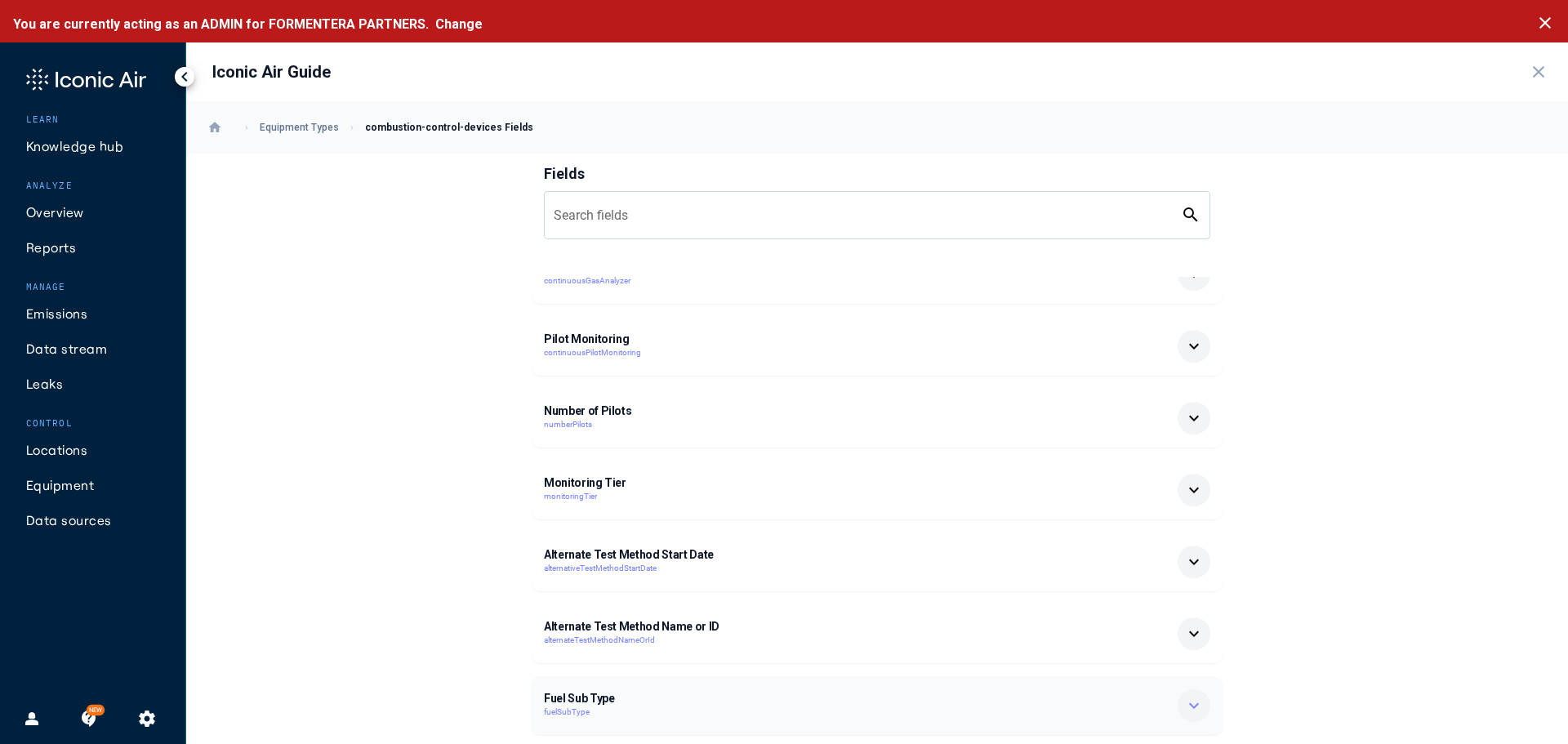 click on "Fuel Sub Type   fuelSubType  expand_more" at bounding box center [877, 706] 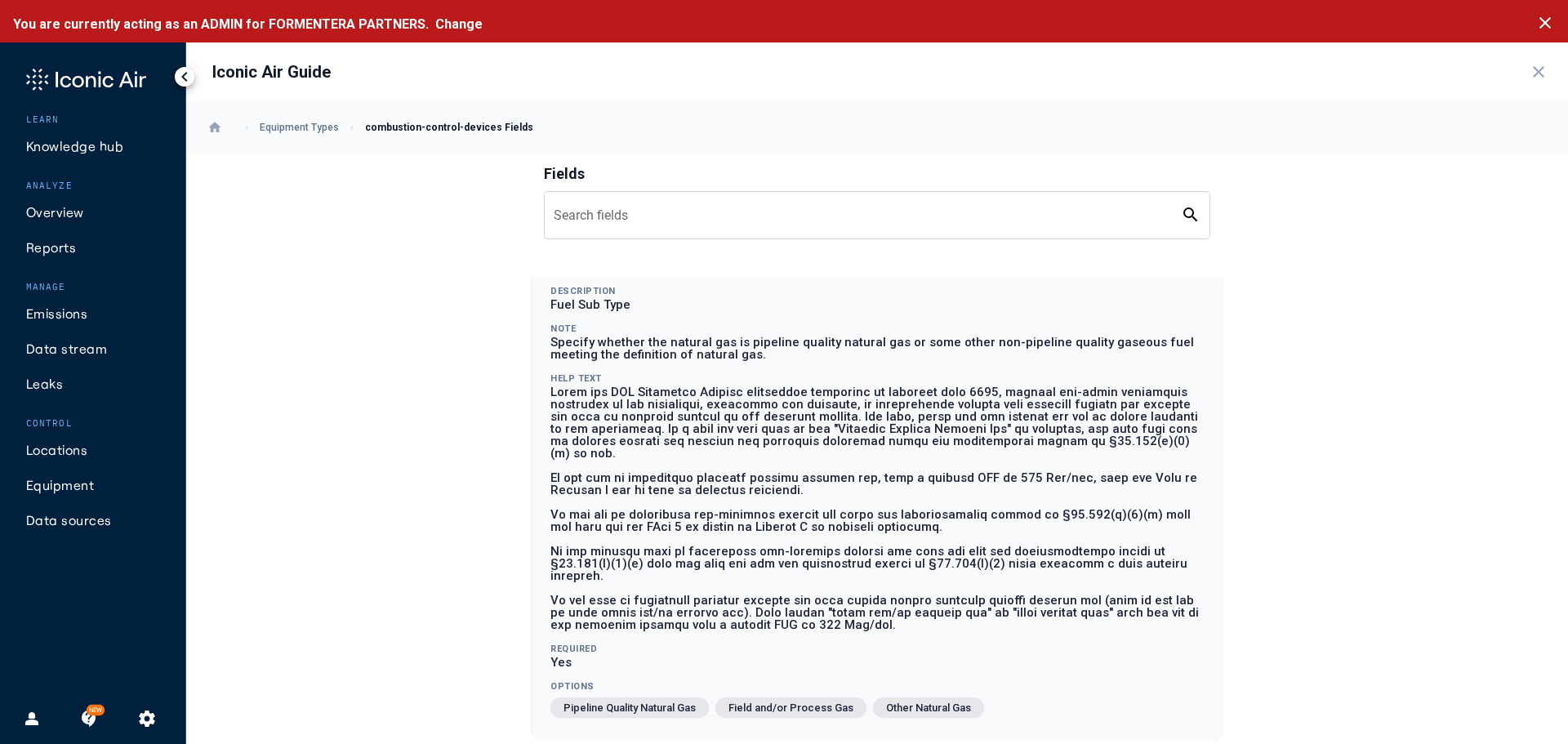scroll, scrollTop: 3593, scrollLeft: 0, axis: vertical 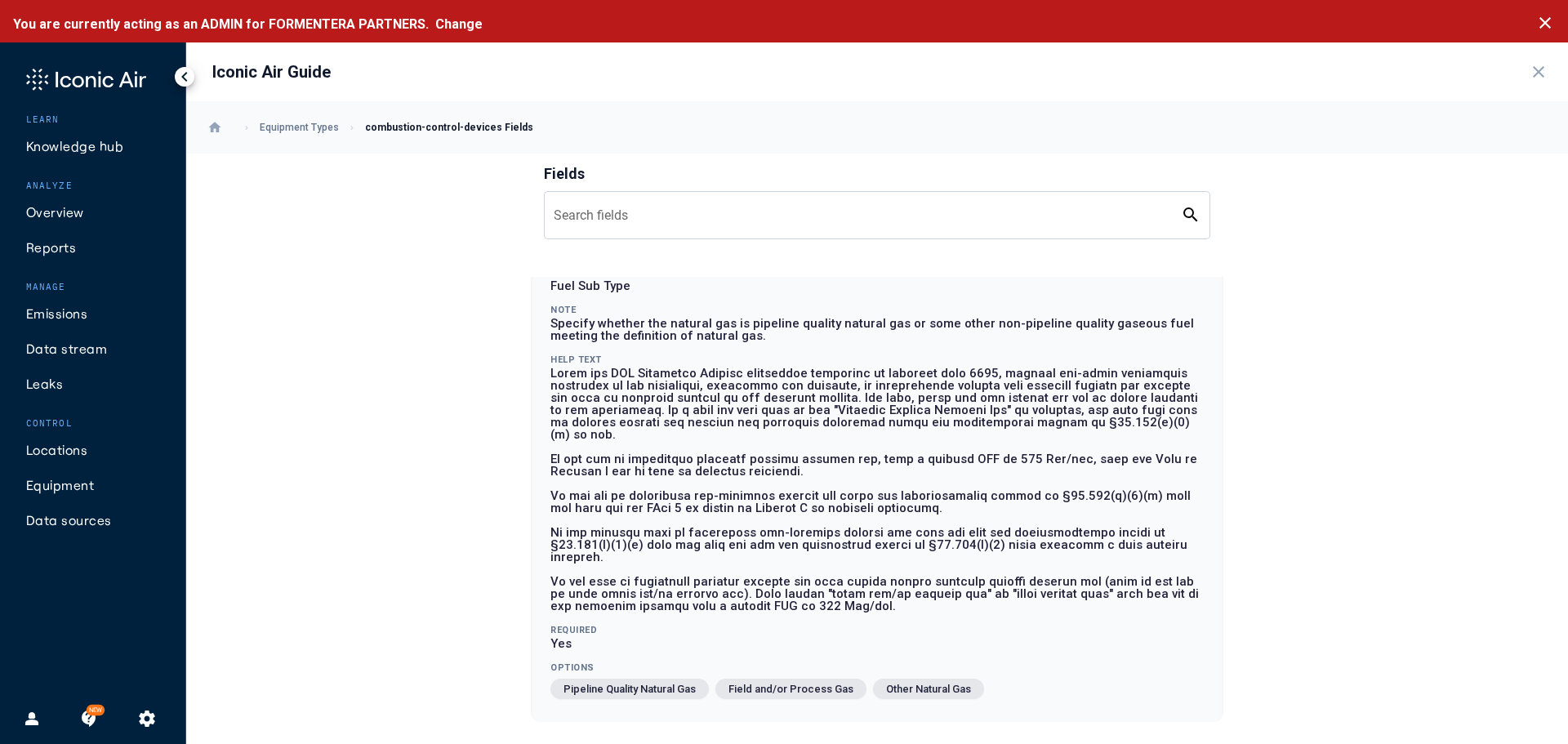 drag, startPoint x: 541, startPoint y: 325, endPoint x: 710, endPoint y: 339, distance: 169.5789 